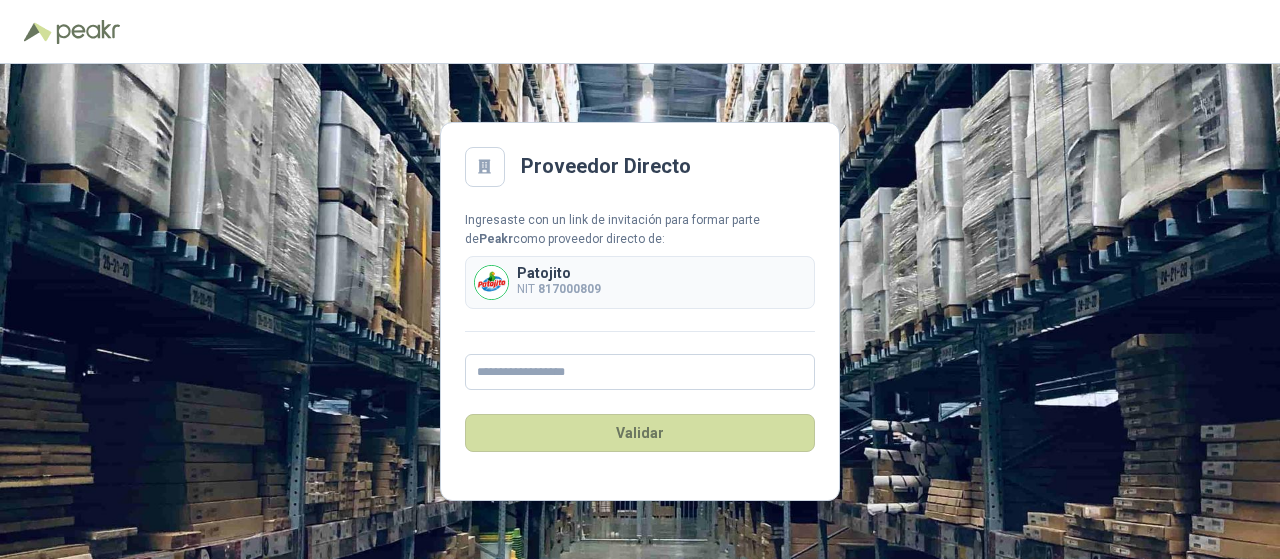 scroll, scrollTop: 0, scrollLeft: 0, axis: both 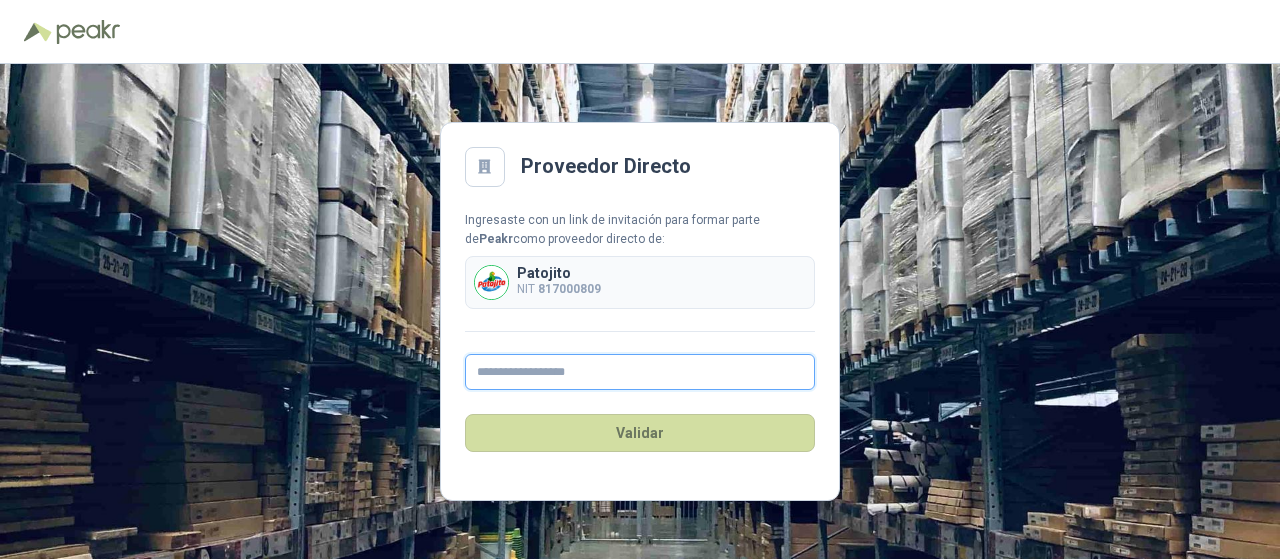 click at bounding box center (640, 372) 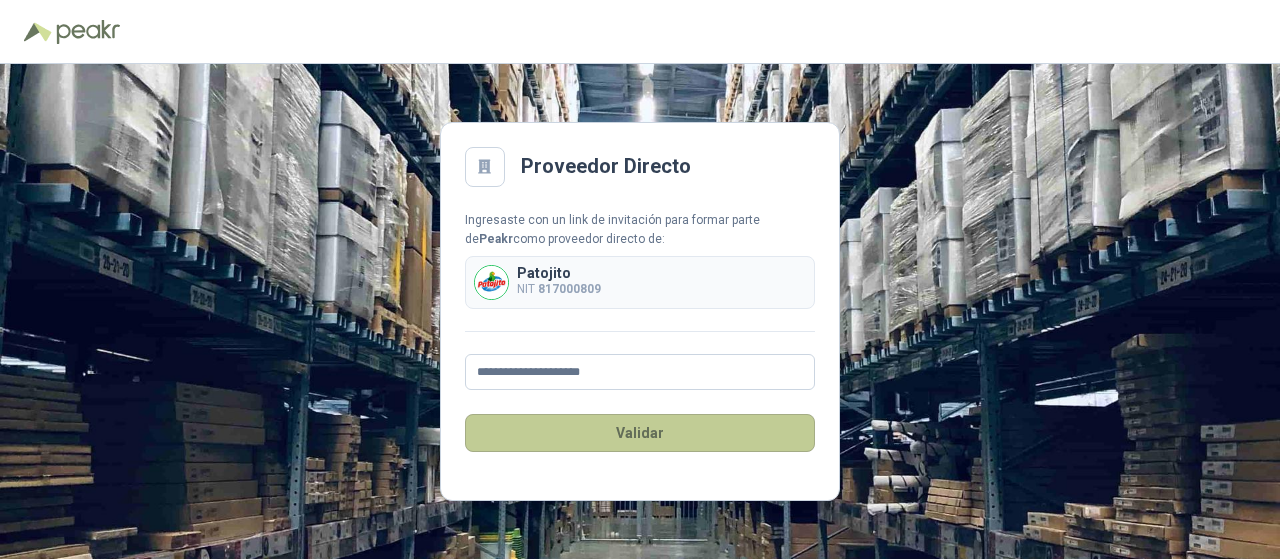 click on "Validar" at bounding box center [640, 433] 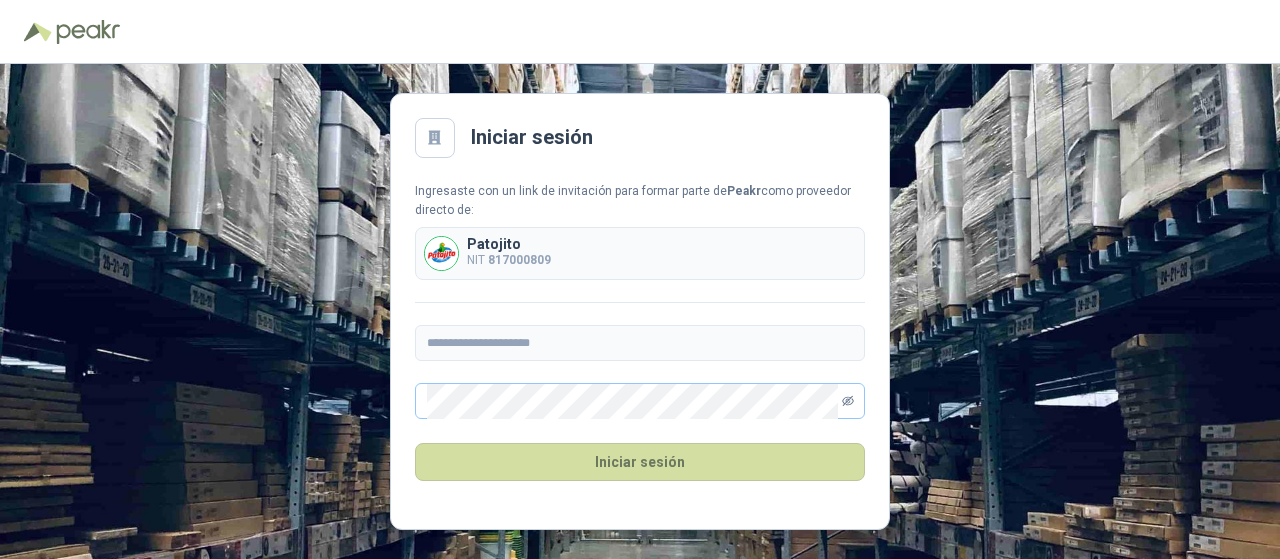 click 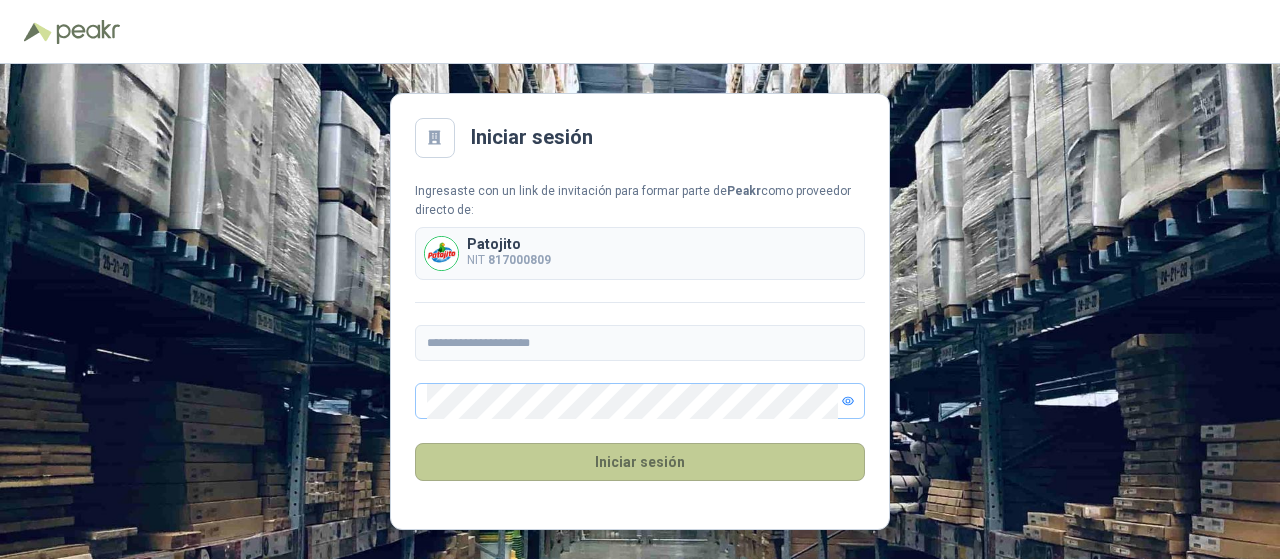 click on "Iniciar sesión" at bounding box center (640, 462) 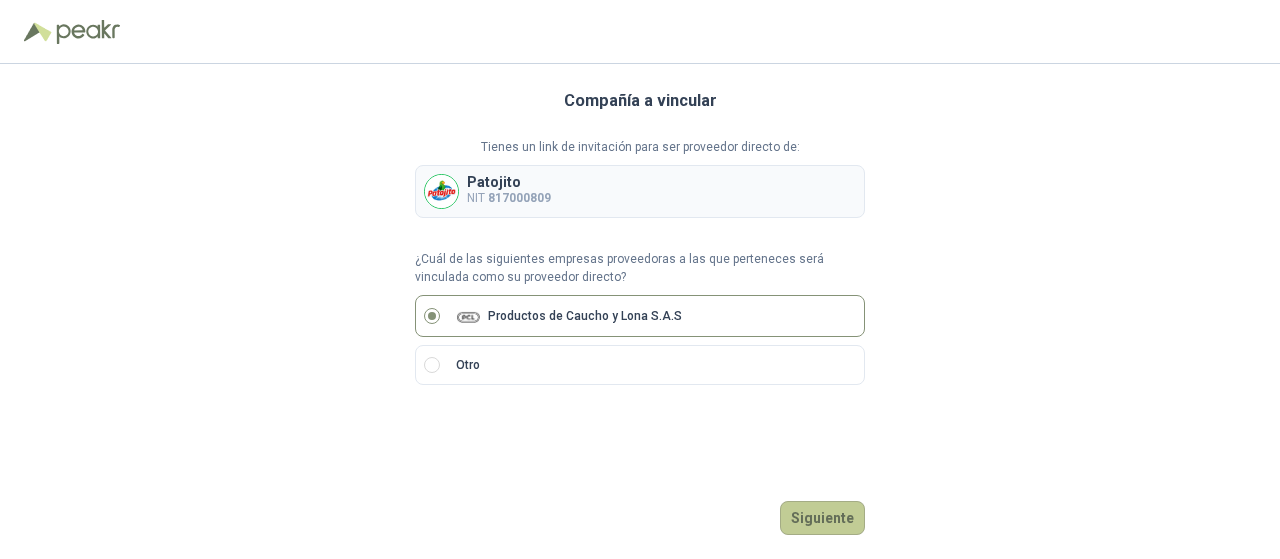 click on "Siguiente" at bounding box center [822, 518] 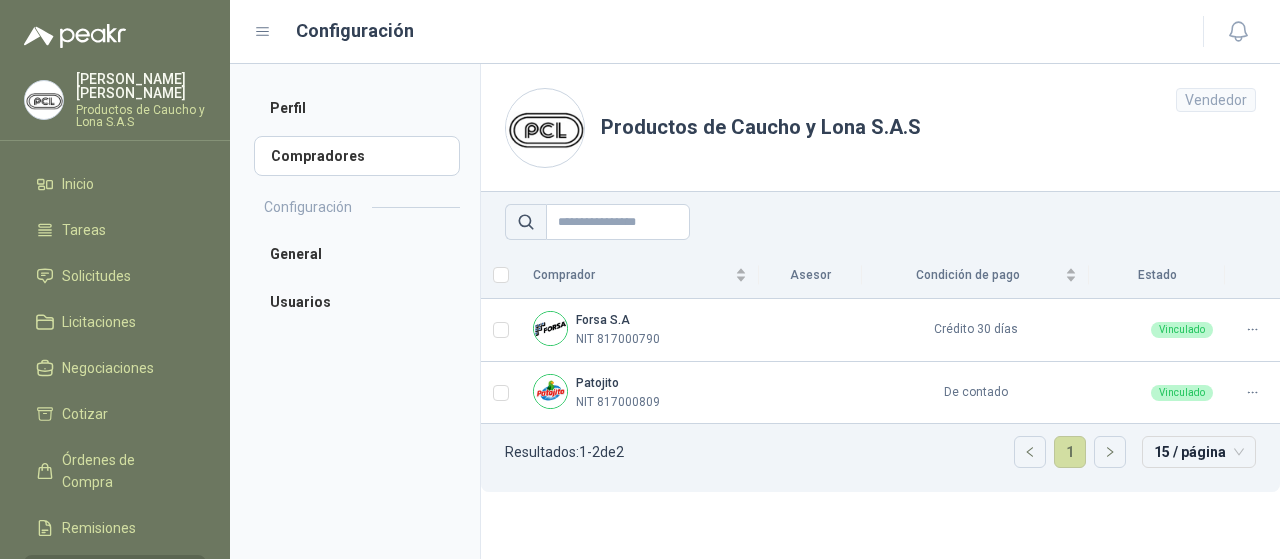 click on "Productos de Caucho y Lona S.A.S" at bounding box center [141, 116] 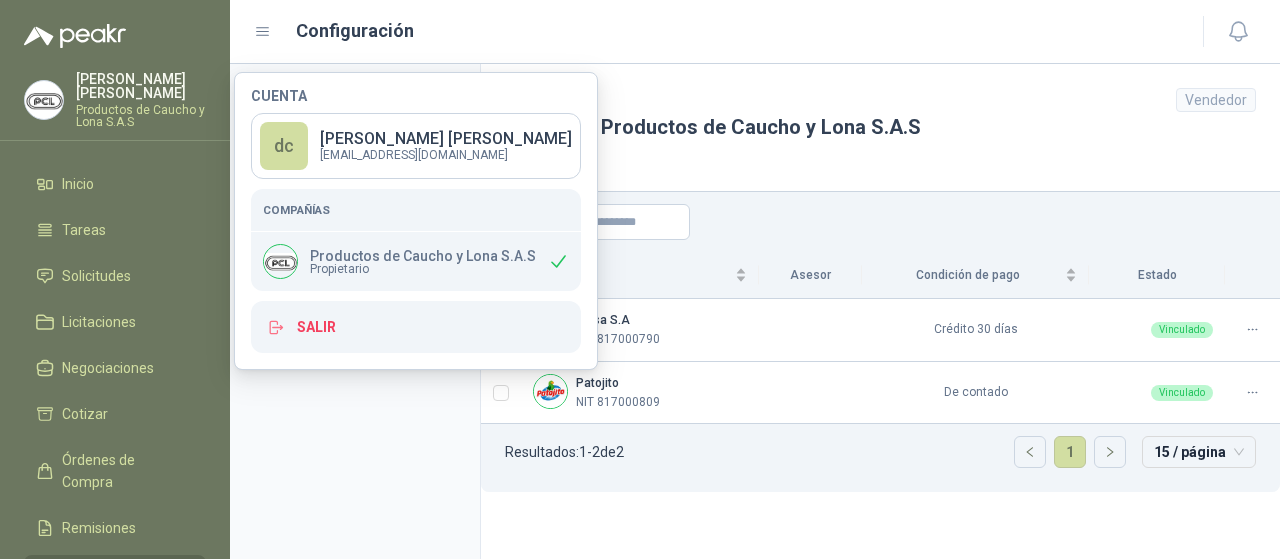 click on "Perfil Compradores Configuración General Usuarios" at bounding box center (355, 311) 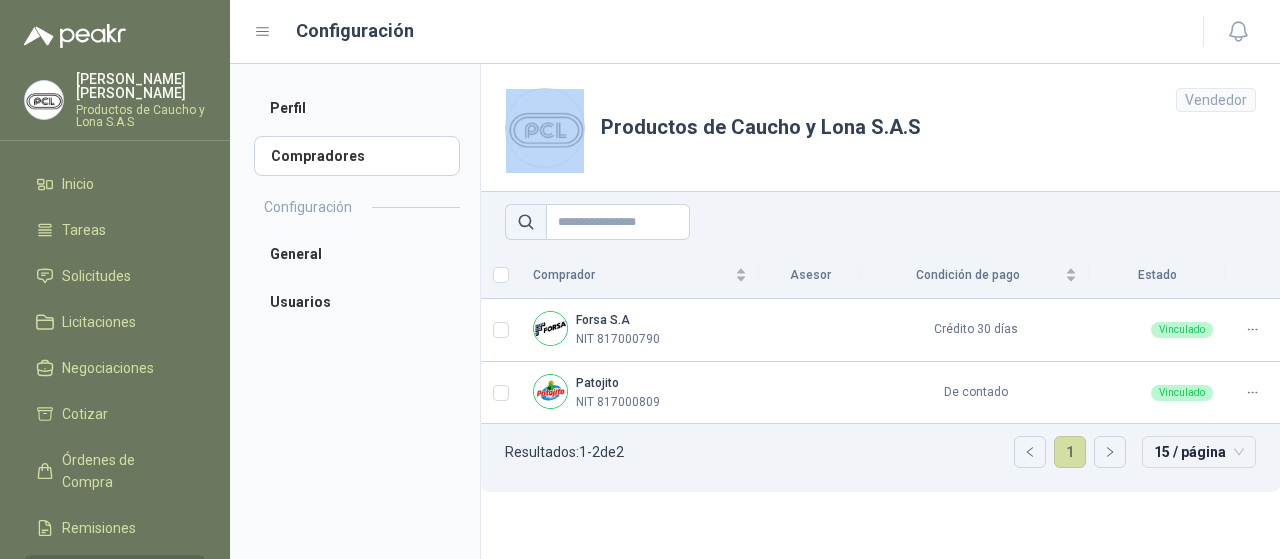 click on "Perfil Compradores Configuración General Usuarios" at bounding box center [355, 311] 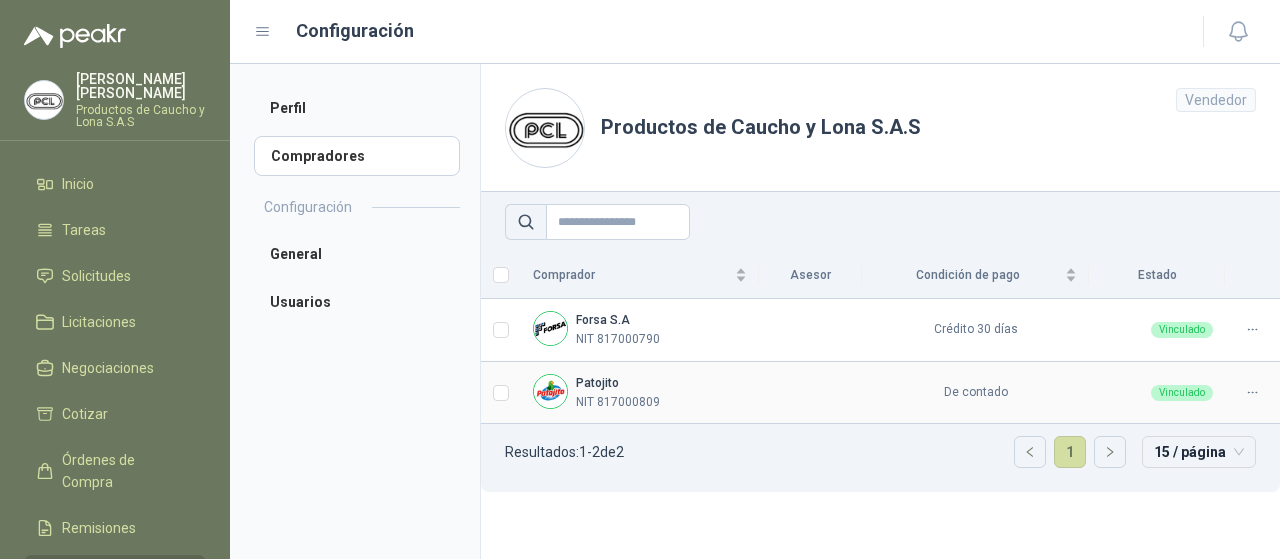 click on "Patojito" at bounding box center [597, 383] 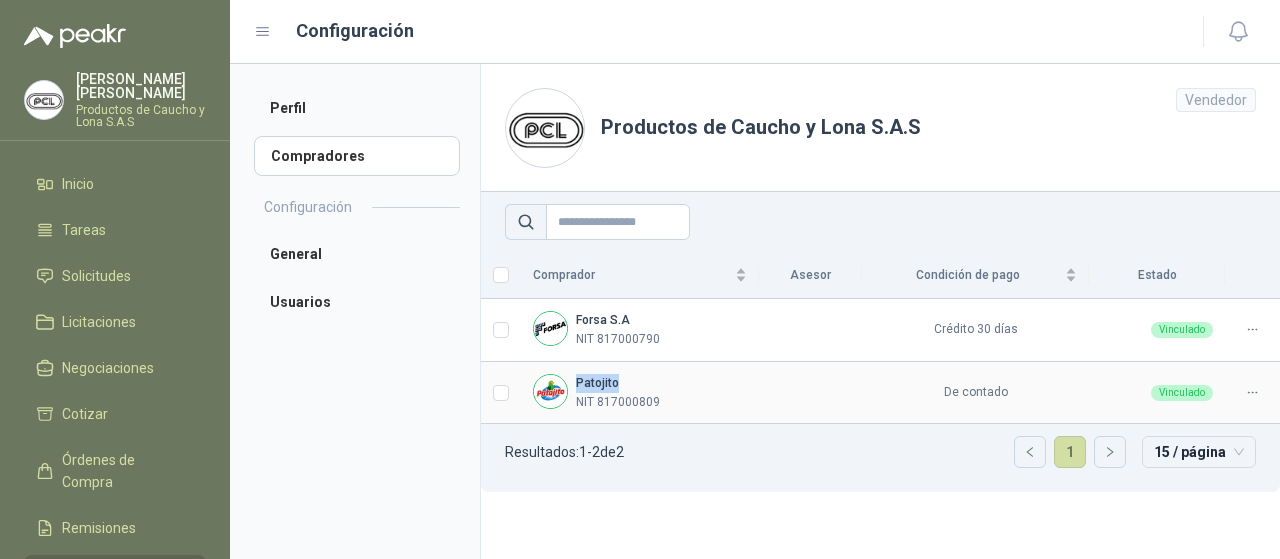 click on "Patojito" at bounding box center [597, 383] 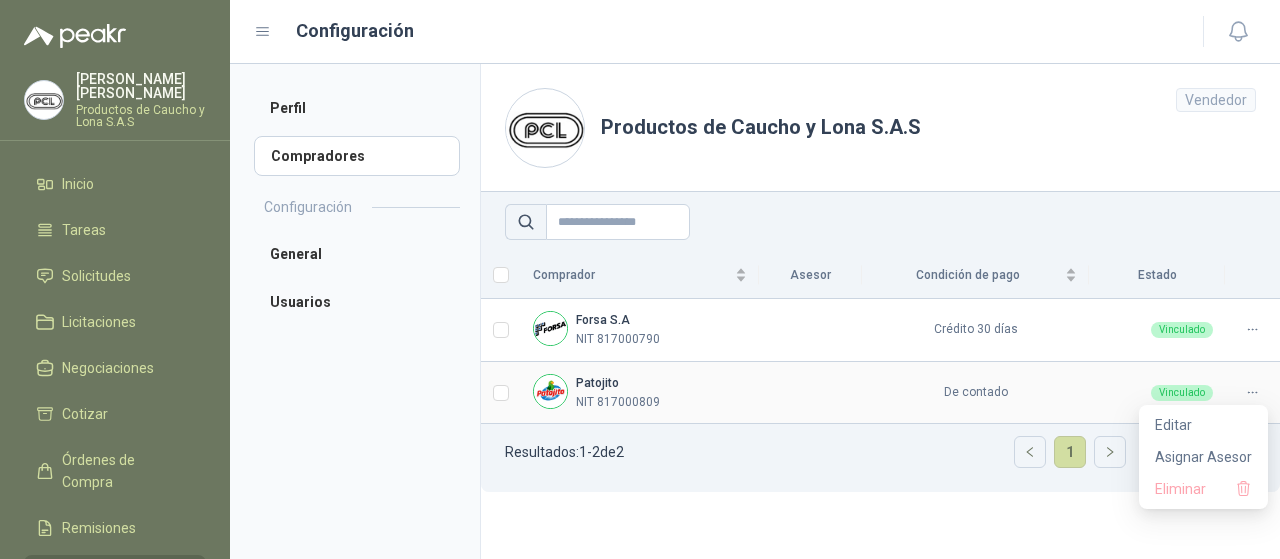 click 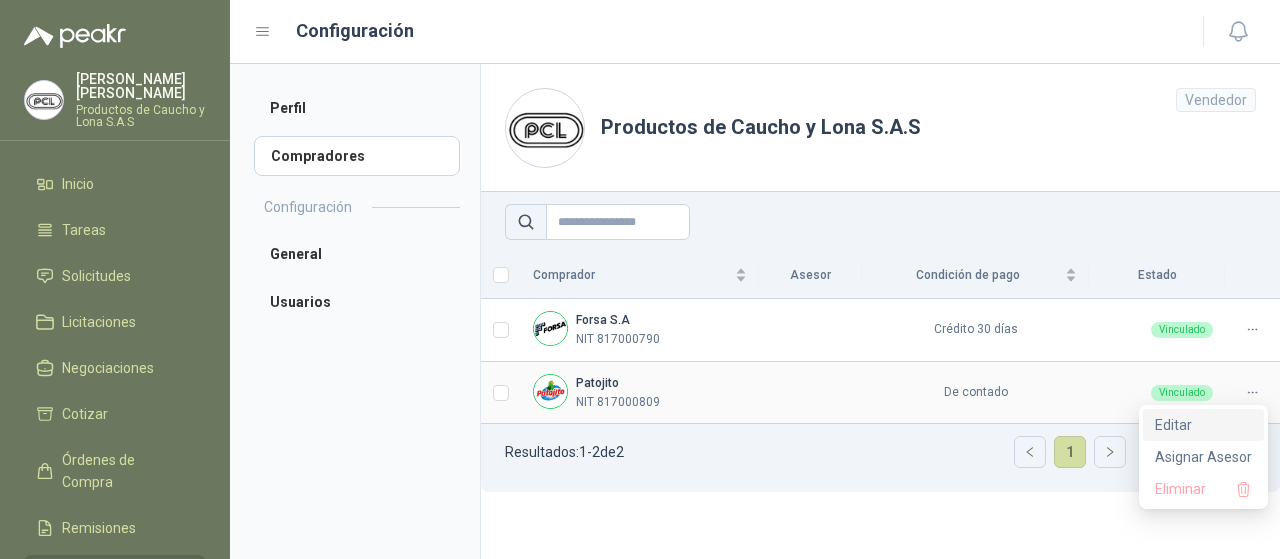click on "Editar" at bounding box center (1203, 425) 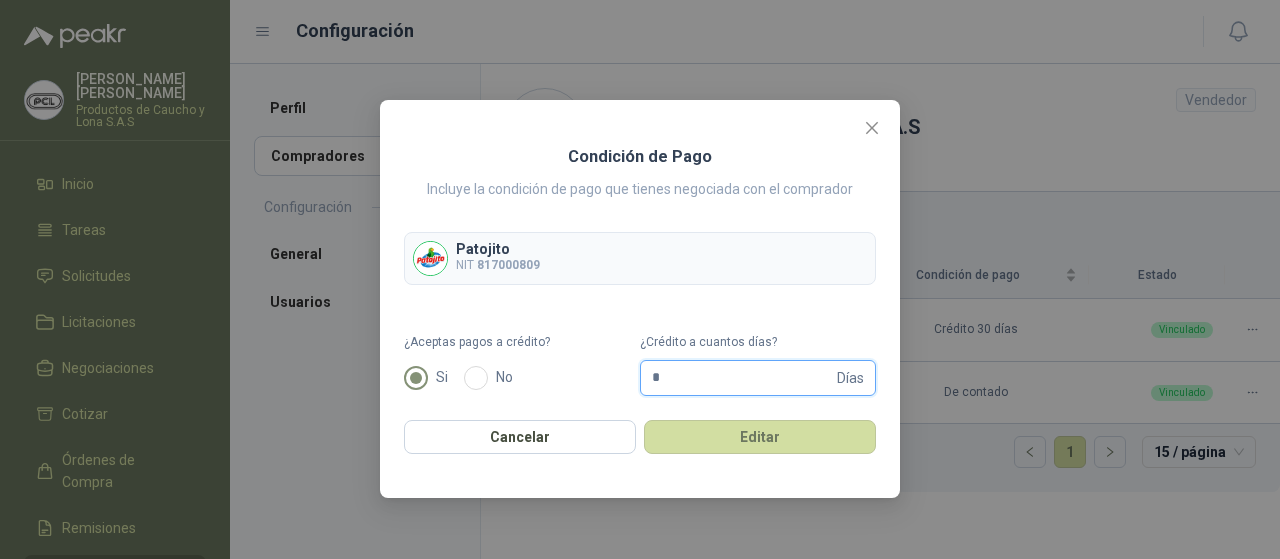 click on "*" at bounding box center [742, 378] 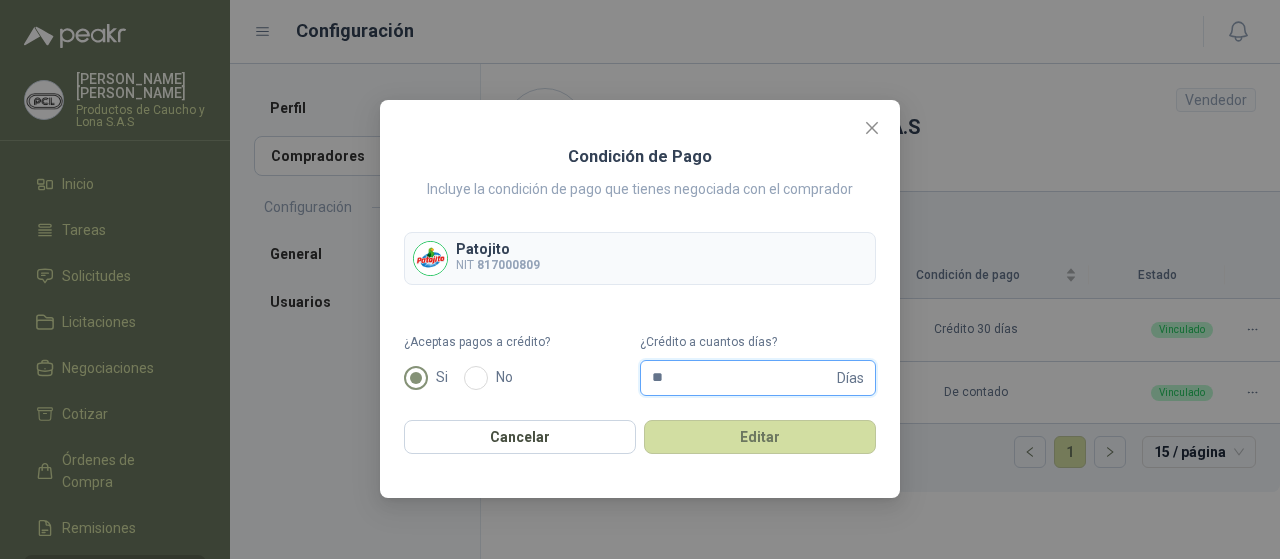 type on "*" 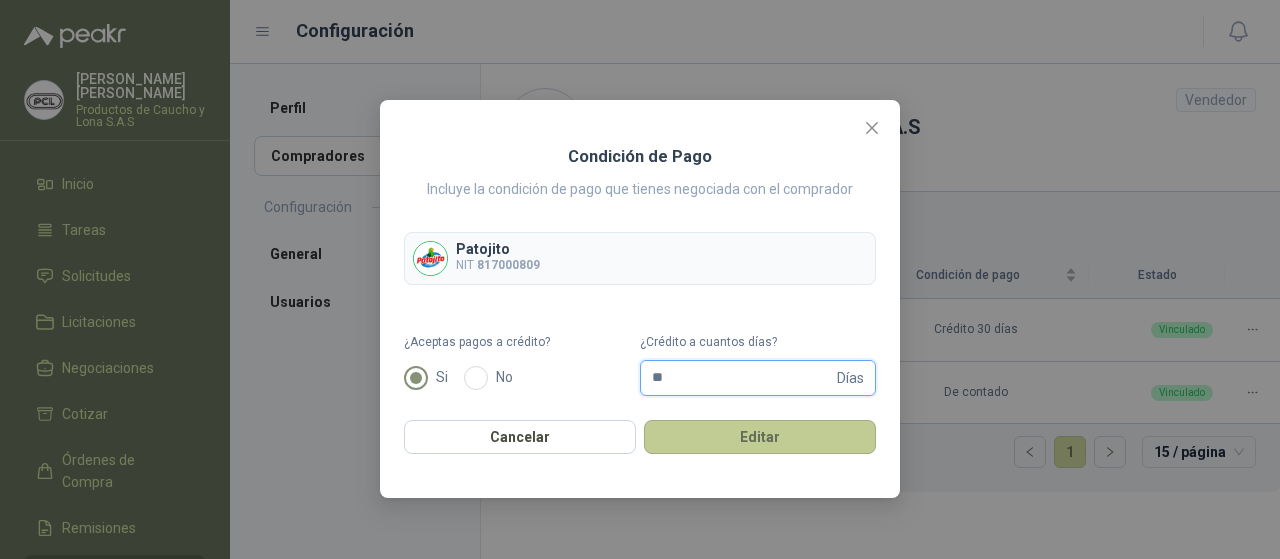 type on "**" 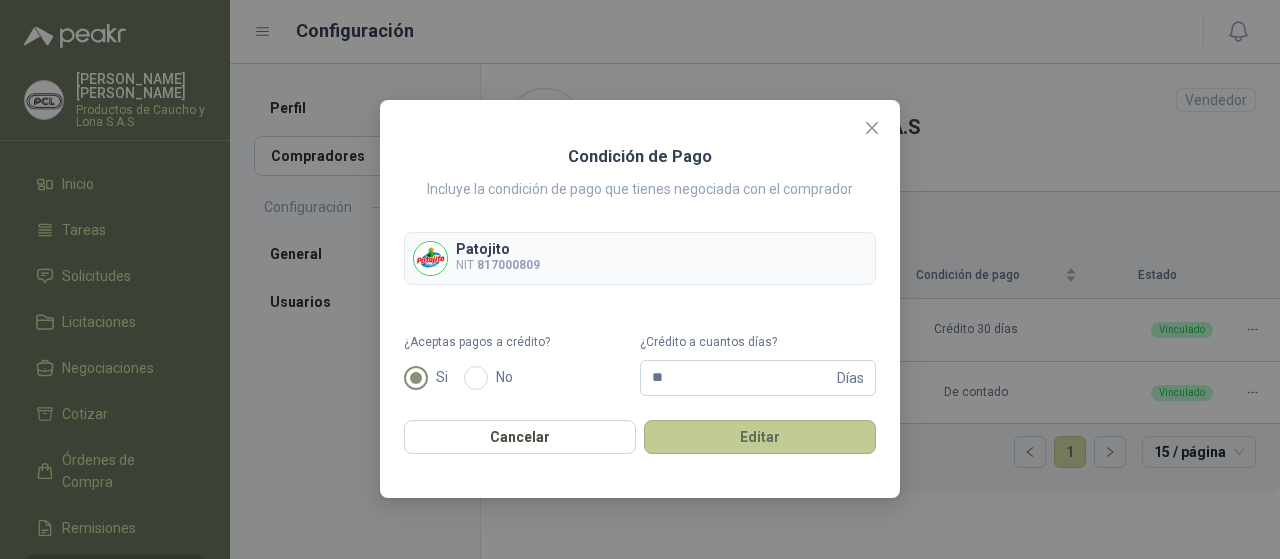 click on "Editar" at bounding box center [760, 437] 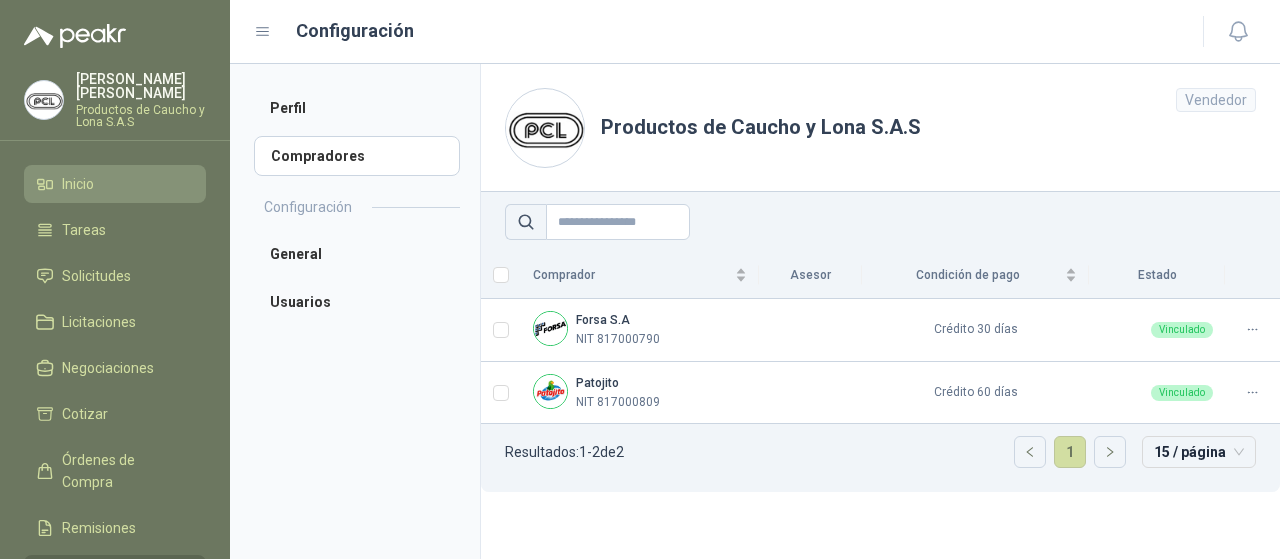 click on "Inicio" at bounding box center (115, 184) 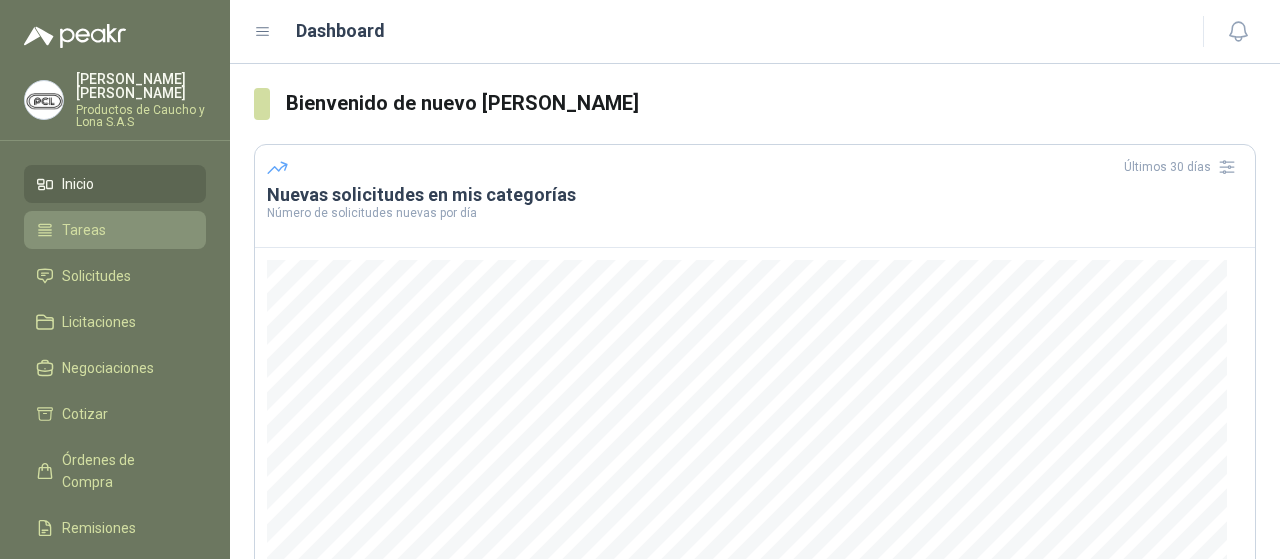 click on "Tareas" at bounding box center (115, 230) 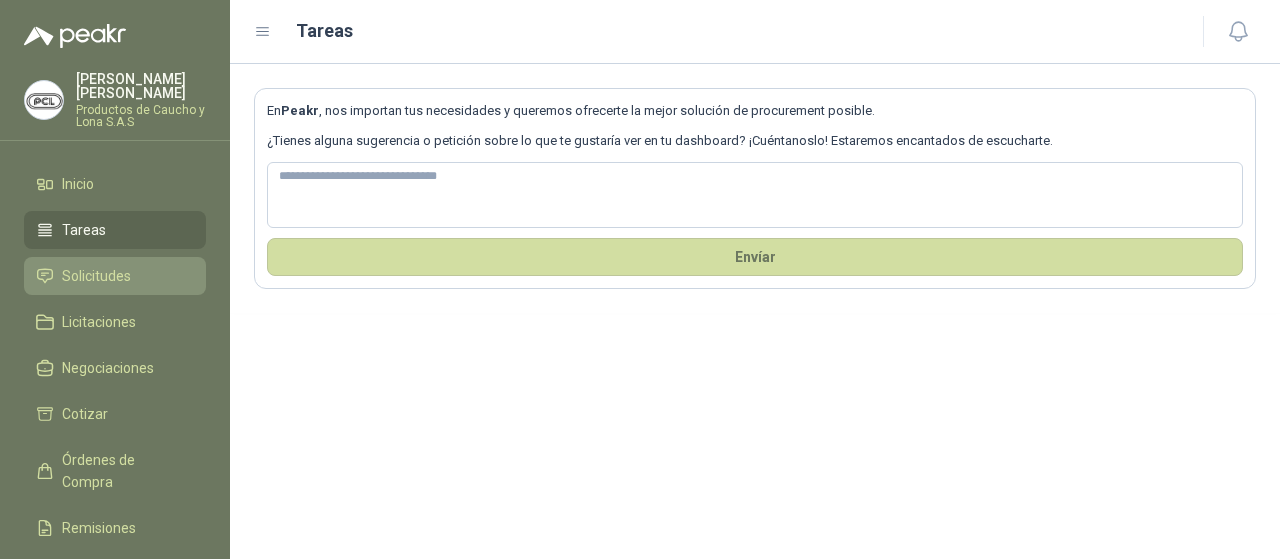 click on "Solicitudes" at bounding box center [96, 276] 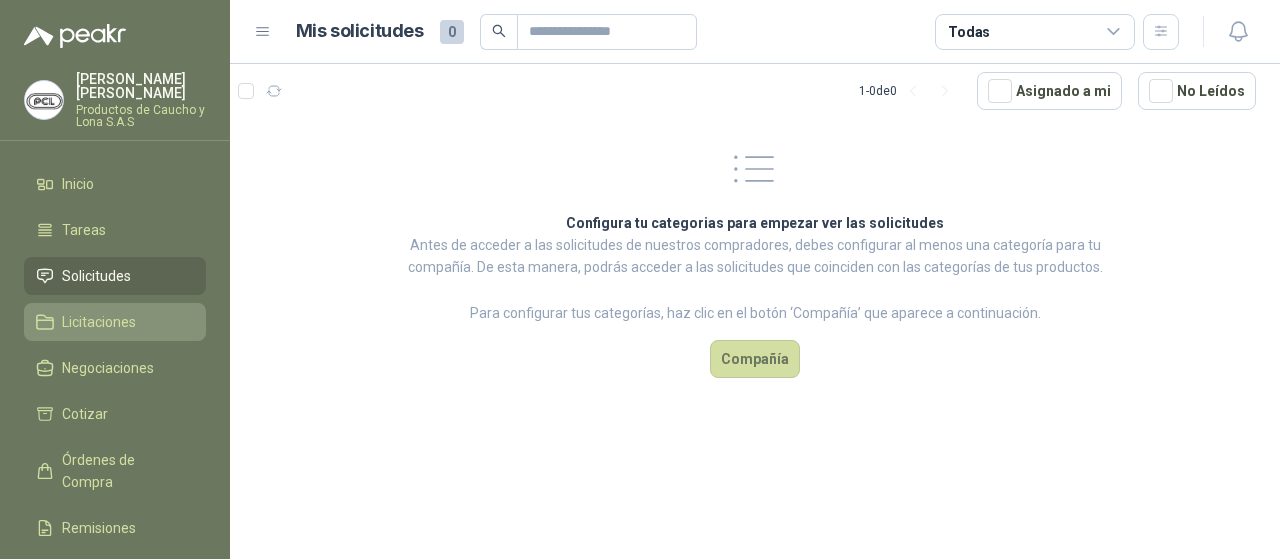 click on "Licitaciones" at bounding box center (99, 322) 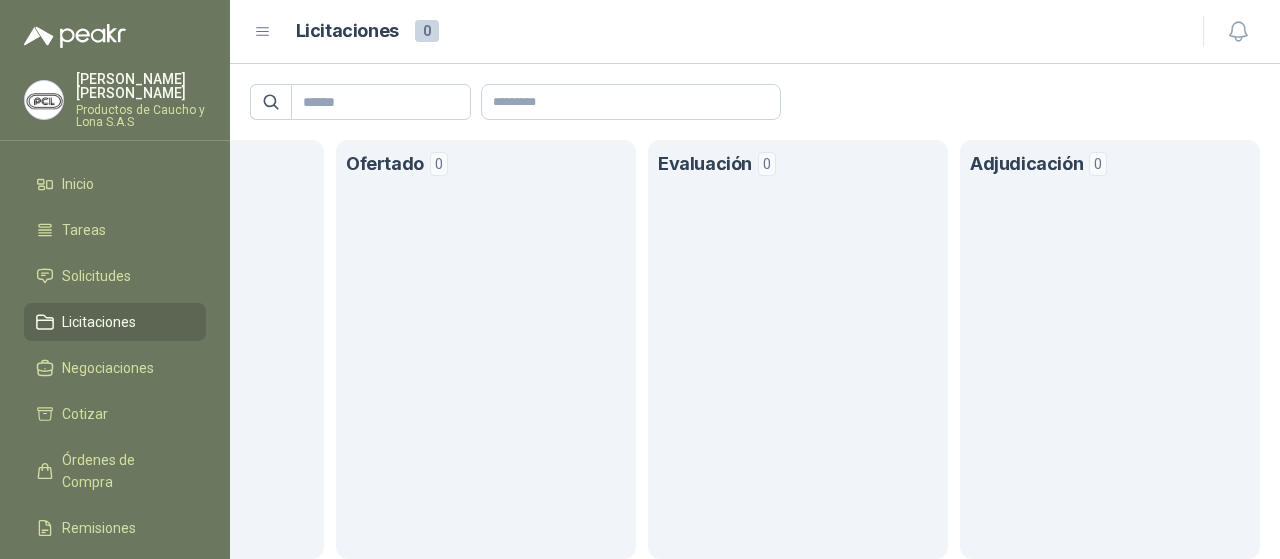 scroll, scrollTop: 0, scrollLeft: 0, axis: both 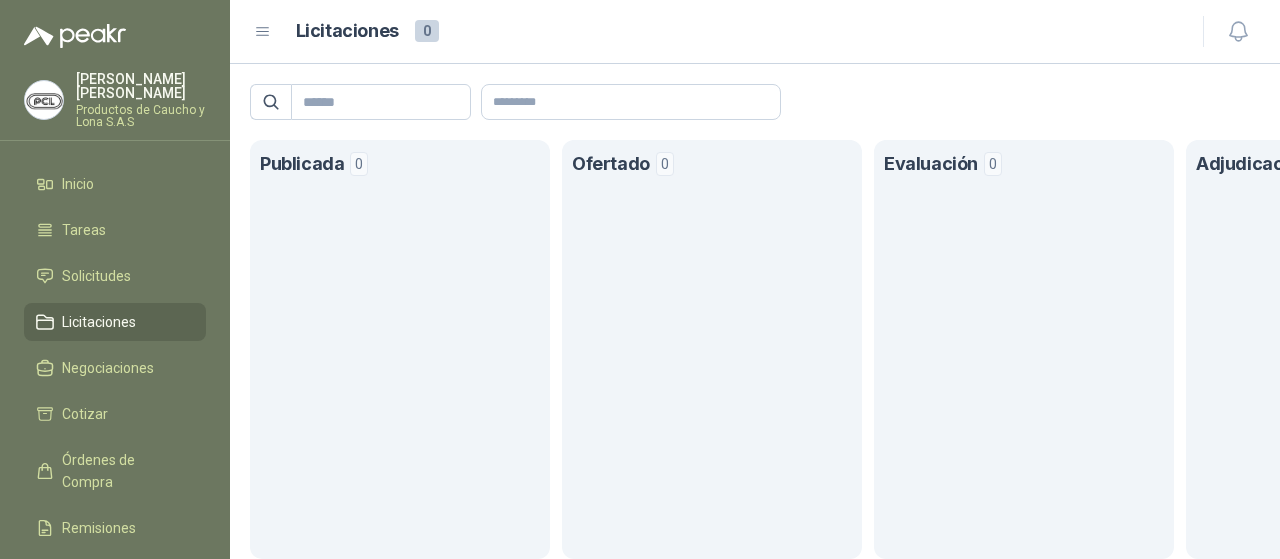 click on "Publicada 0" at bounding box center (400, 349) 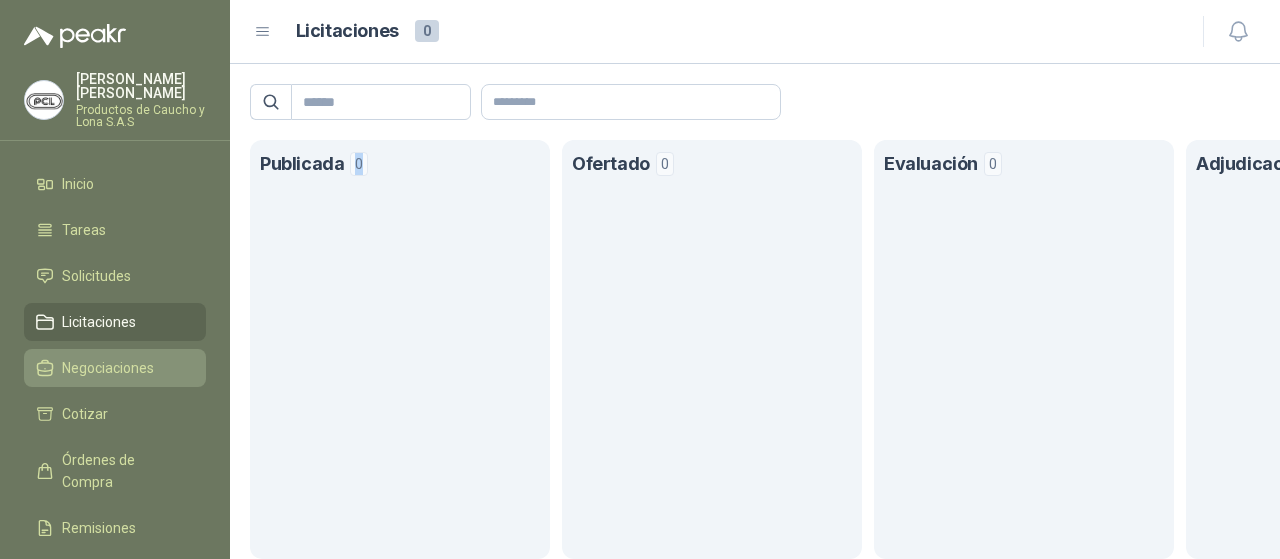 click on "Negociaciones" at bounding box center [108, 368] 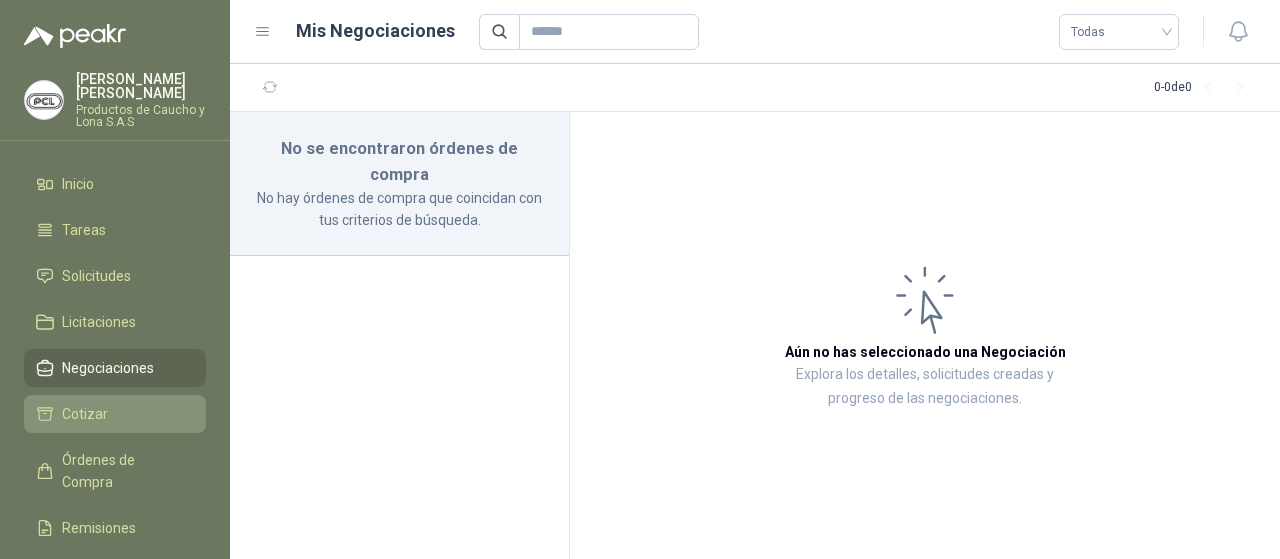 click on "Cotizar" at bounding box center [115, 414] 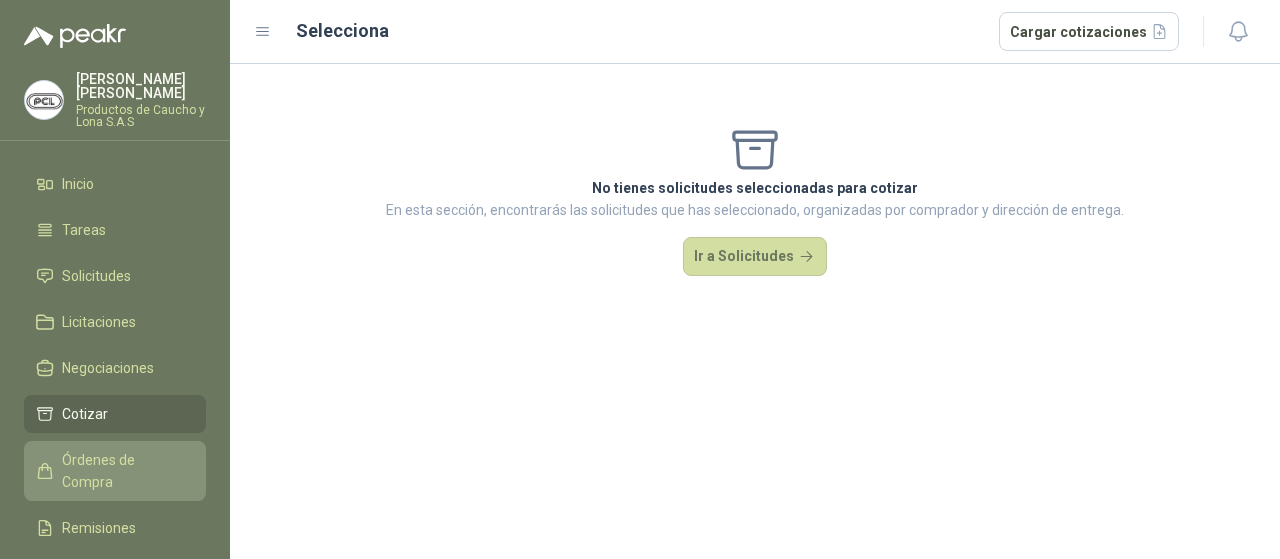click on "Órdenes de Compra" at bounding box center (124, 471) 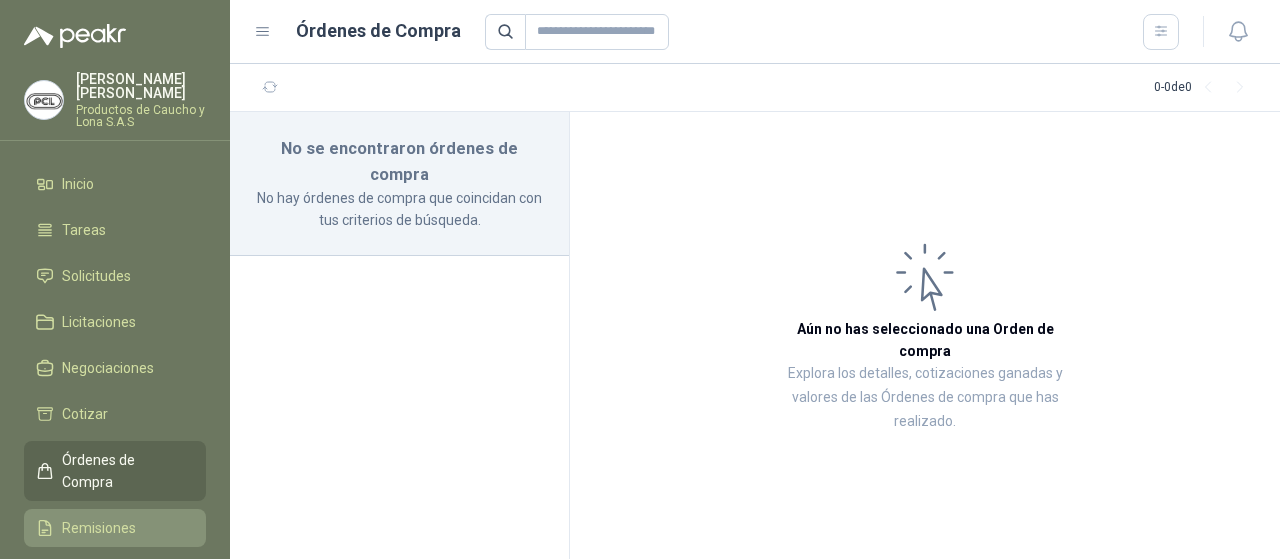click on "Remisiones" at bounding box center [99, 528] 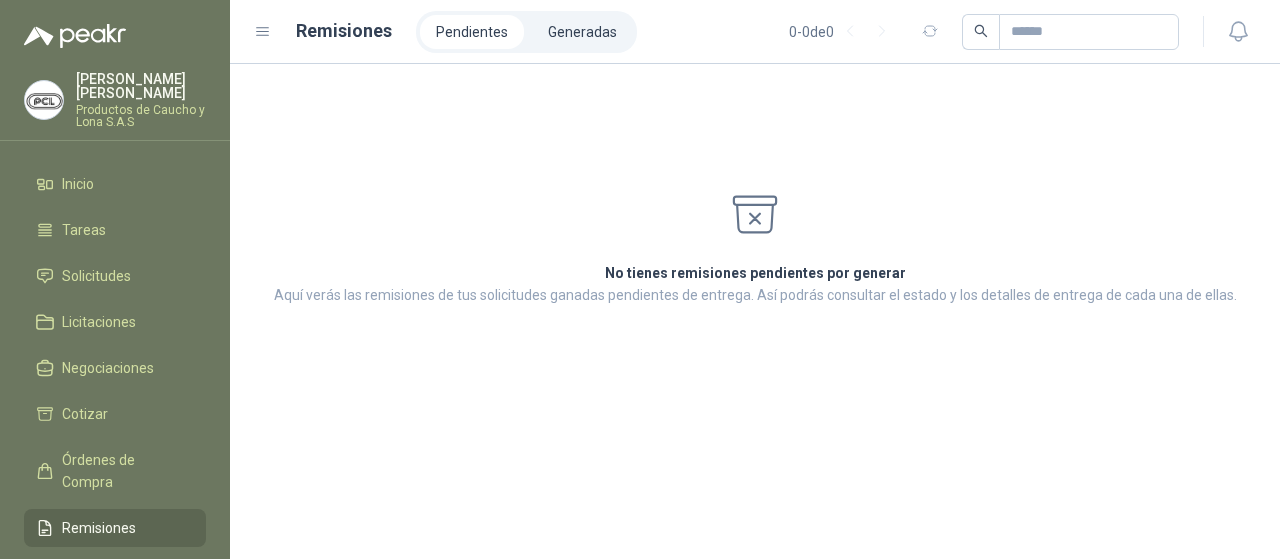 click on "Productos de Caucho y Lona S.A.S" at bounding box center (141, 116) 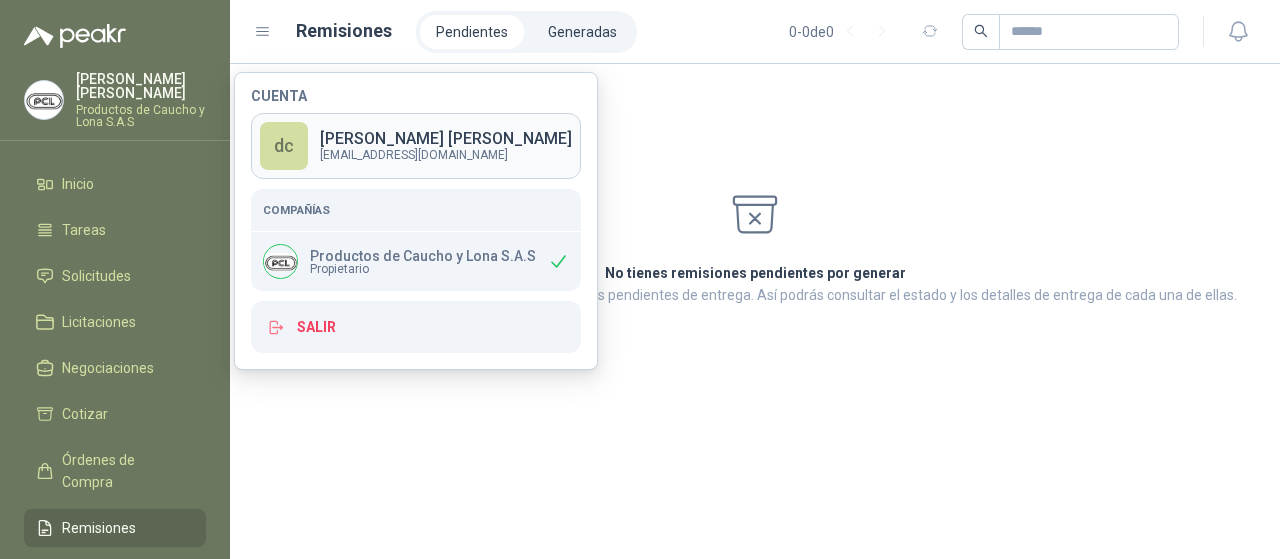 click on "[PERSON_NAME]" at bounding box center [446, 139] 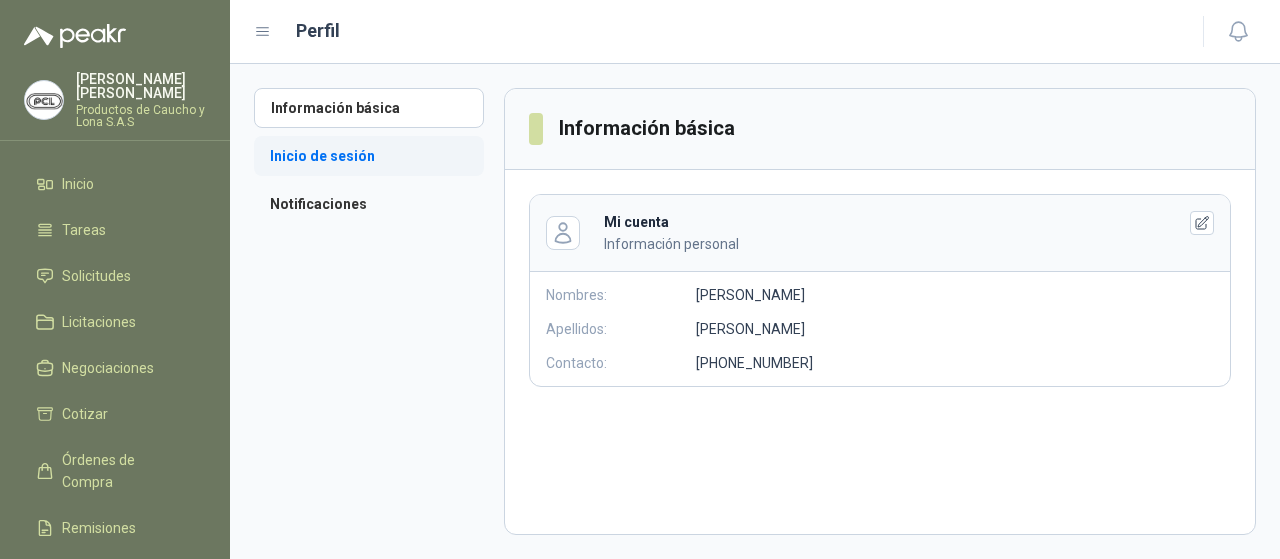 click on "Inicio de sesión" at bounding box center [369, 156] 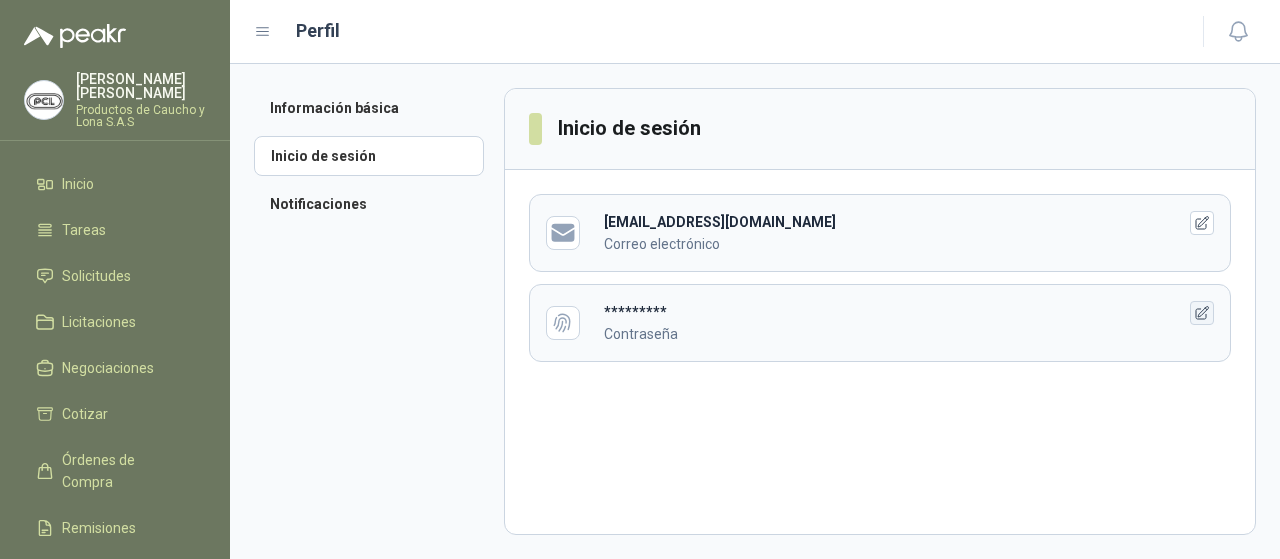 click 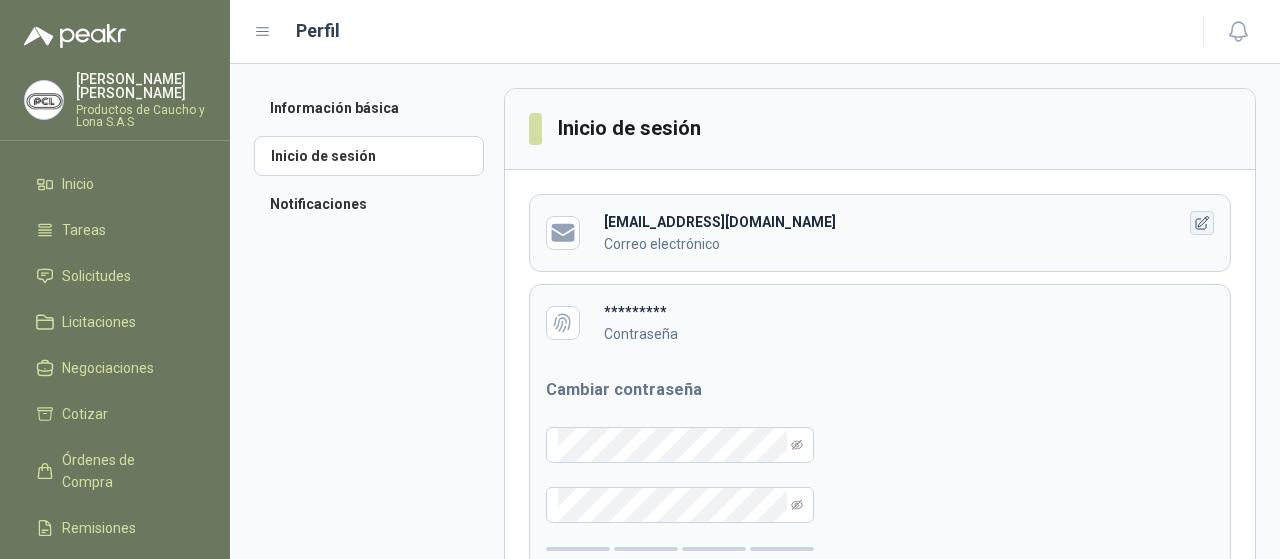 click 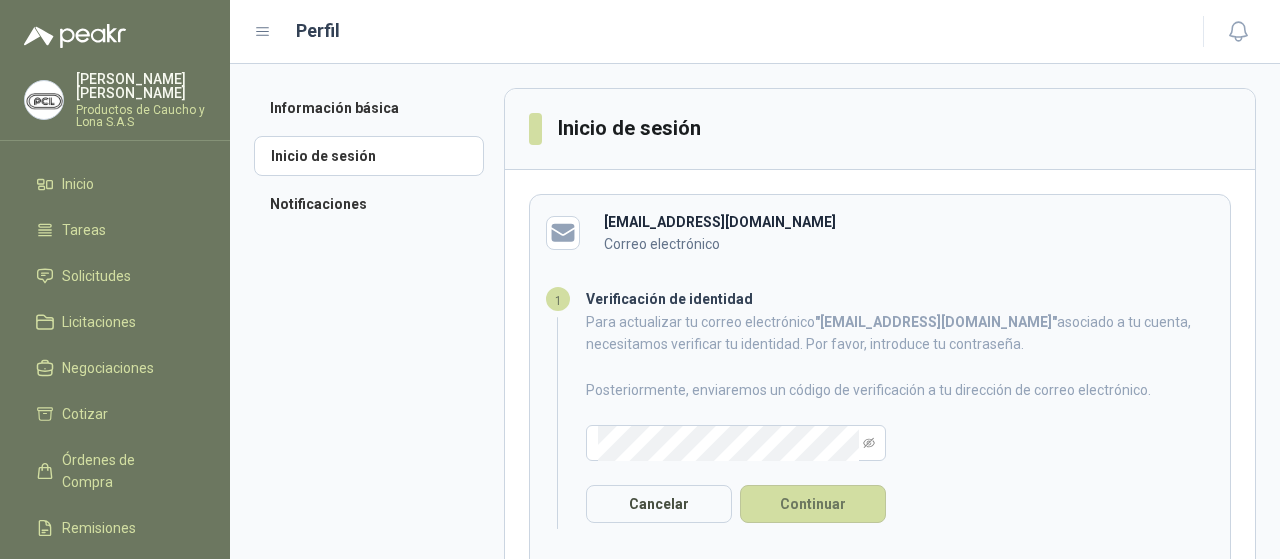click on "Información básica Inicio de sesión Notificaciones Inicio de sesión [EMAIL_ADDRESS][DOMAIN_NAME] Correo electrónico 1 Verificación de identidad Para actualizar tu correo electrónico  " [EMAIL_ADDRESS][DOMAIN_NAME] "  asociado a tu cuenta, necesitamos verificar tu identidad. Por favor, introduce tu contraseña. Posteriormente, enviaremos un código de verificación a tu dirección de correo electrónico. Cancelar Continuar 2 Nueva dirección de correo electrónico Ingresa el código de verificación que hemos enviado a tu dirección de correo electrónico. Luego, introduce tu nueva dirección de correo electrónico. Cancelar Continuar 3 Actualización exitosa La actualización de la dirección de correo electrónico se realizó con éxito. Continuar ********* Contraseña Cambiar contraseña Muy débil Cancelar Actualizar" at bounding box center [755, 311] 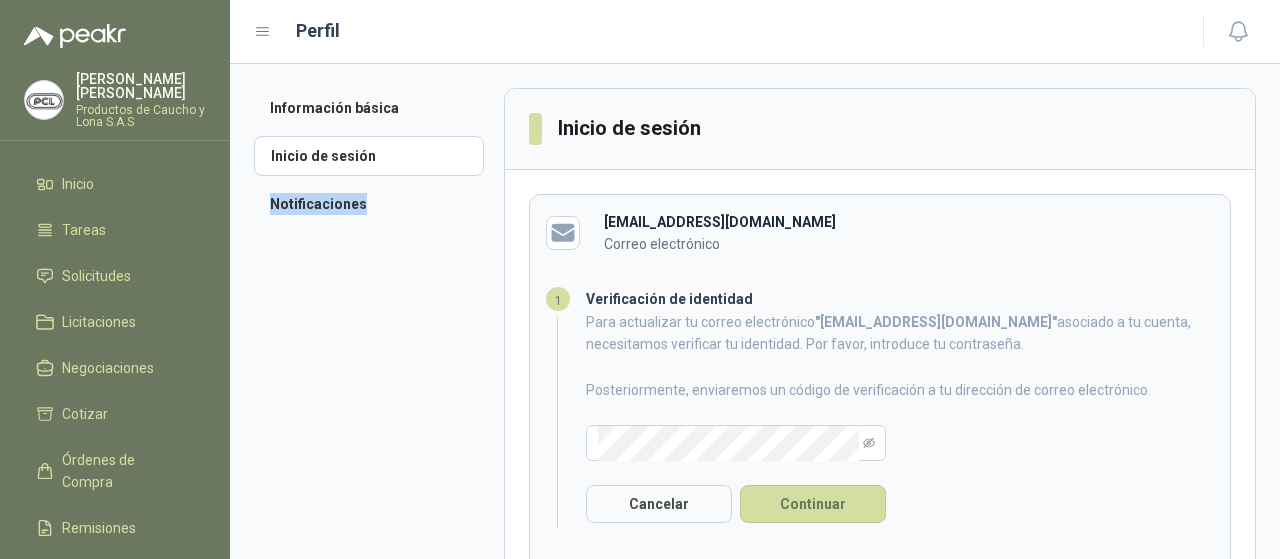 click on "Información básica Inicio de sesión Notificaciones Inicio de sesión [EMAIL_ADDRESS][DOMAIN_NAME] Correo electrónico 1 Verificación de identidad Para actualizar tu correo electrónico  " [EMAIL_ADDRESS][DOMAIN_NAME] "  asociado a tu cuenta, necesitamos verificar tu identidad. Por favor, introduce tu contraseña. Posteriormente, enviaremos un código de verificación a tu dirección de correo electrónico. Cancelar Continuar 2 Nueva dirección de correo electrónico Ingresa el código de verificación que hemos enviado a tu dirección de correo electrónico. Luego, introduce tu nueva dirección de correo electrónico. Cancelar Continuar 3 Actualización exitosa La actualización de la dirección de correo electrónico se realizó con éxito. Continuar ********* Contraseña Cambiar contraseña Muy débil Cancelar Actualizar" at bounding box center [755, 311] 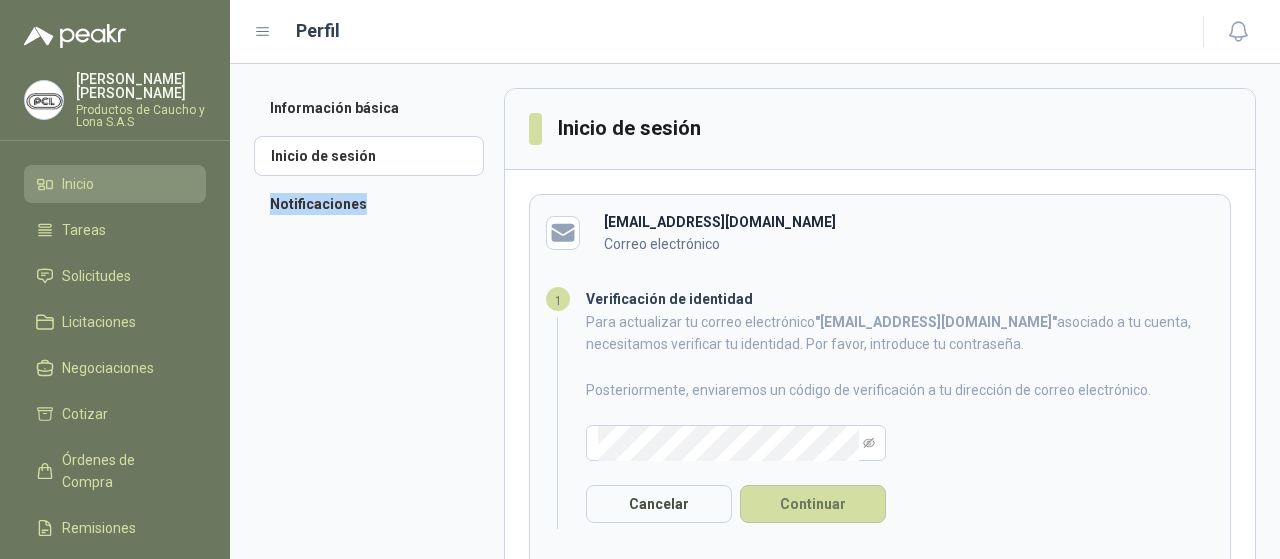 click on "Inicio" at bounding box center [78, 184] 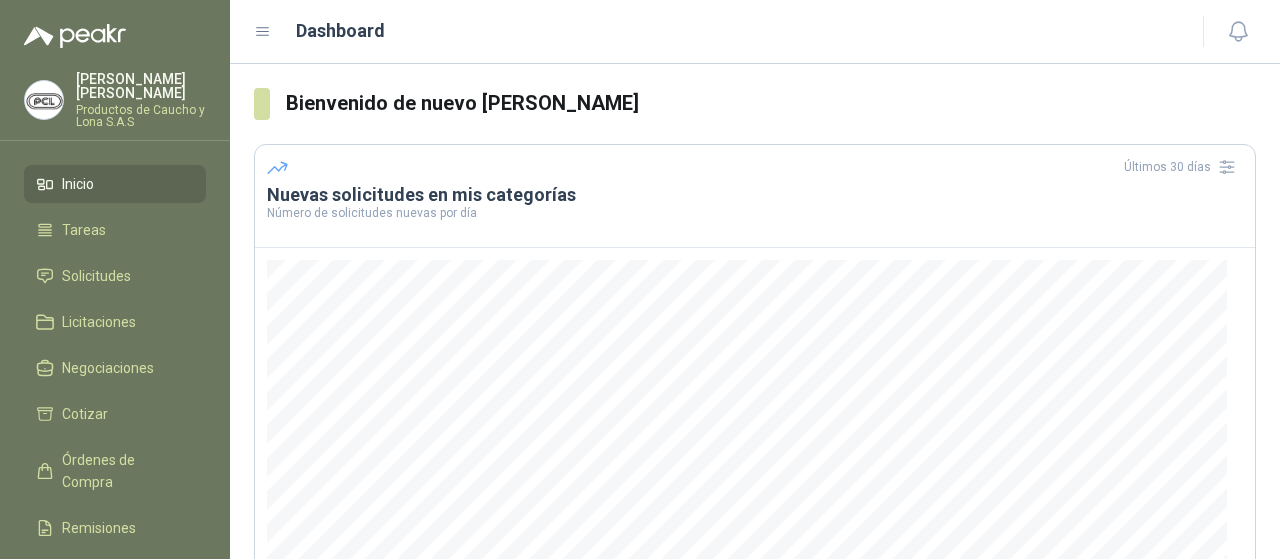 click on "Productos de Caucho y Lona S.A.S" at bounding box center (141, 116) 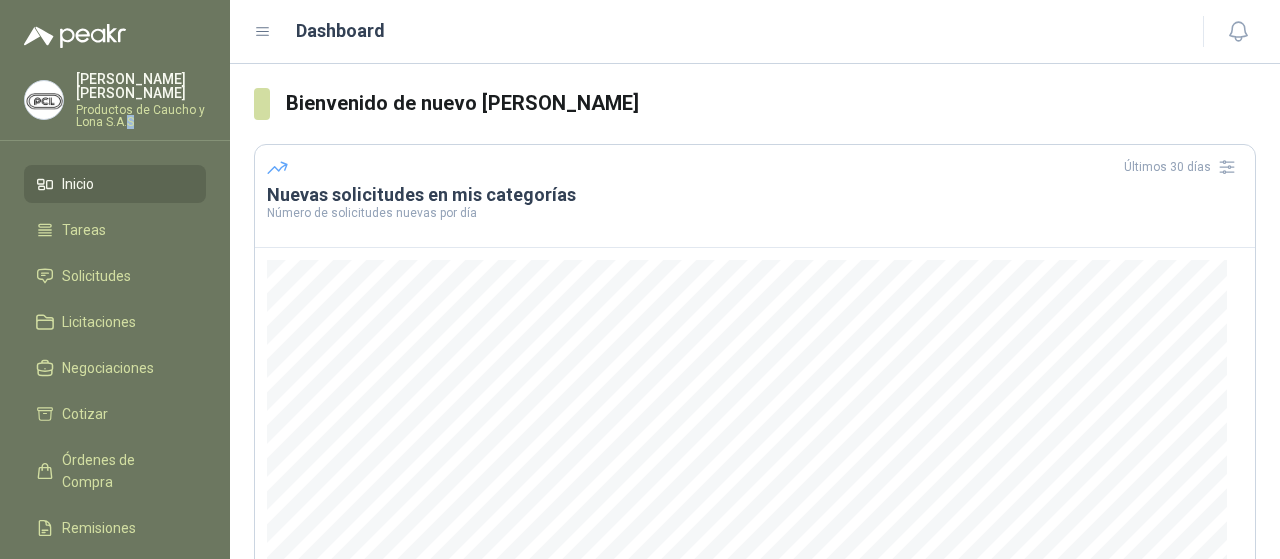 click on "Productos de Caucho y Lona S.A.S" at bounding box center [141, 116] 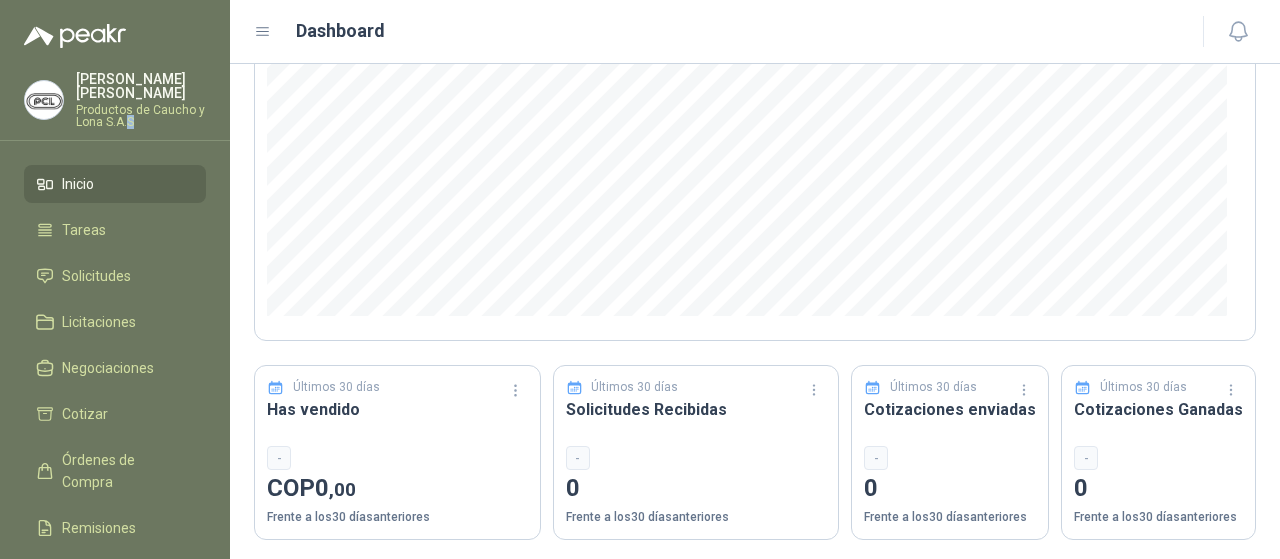 scroll, scrollTop: 327, scrollLeft: 0, axis: vertical 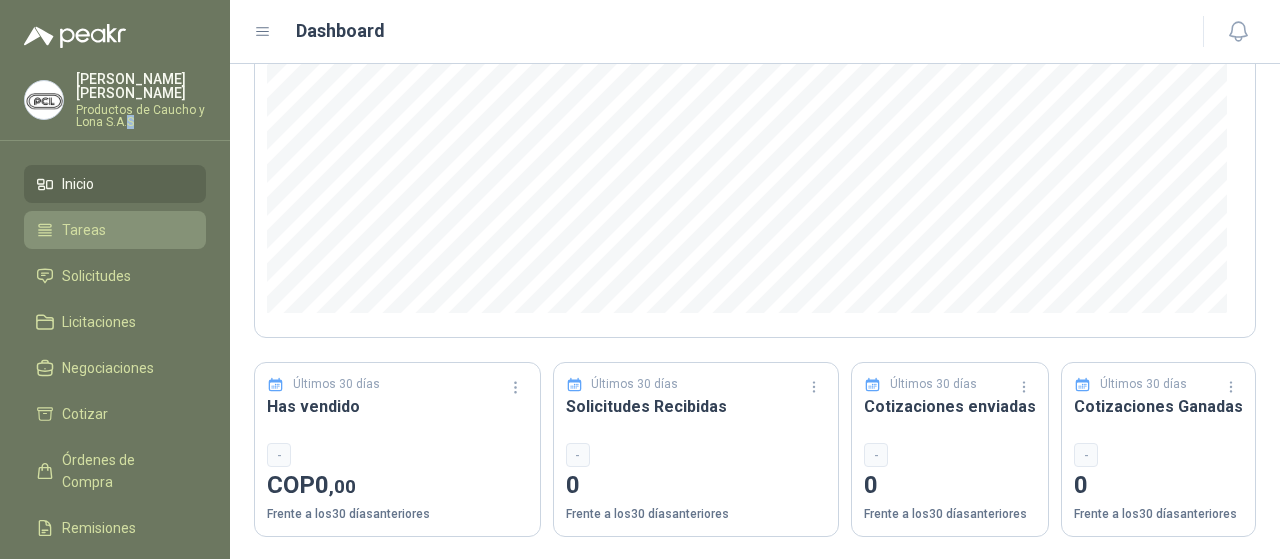 click on "Tareas" at bounding box center [84, 230] 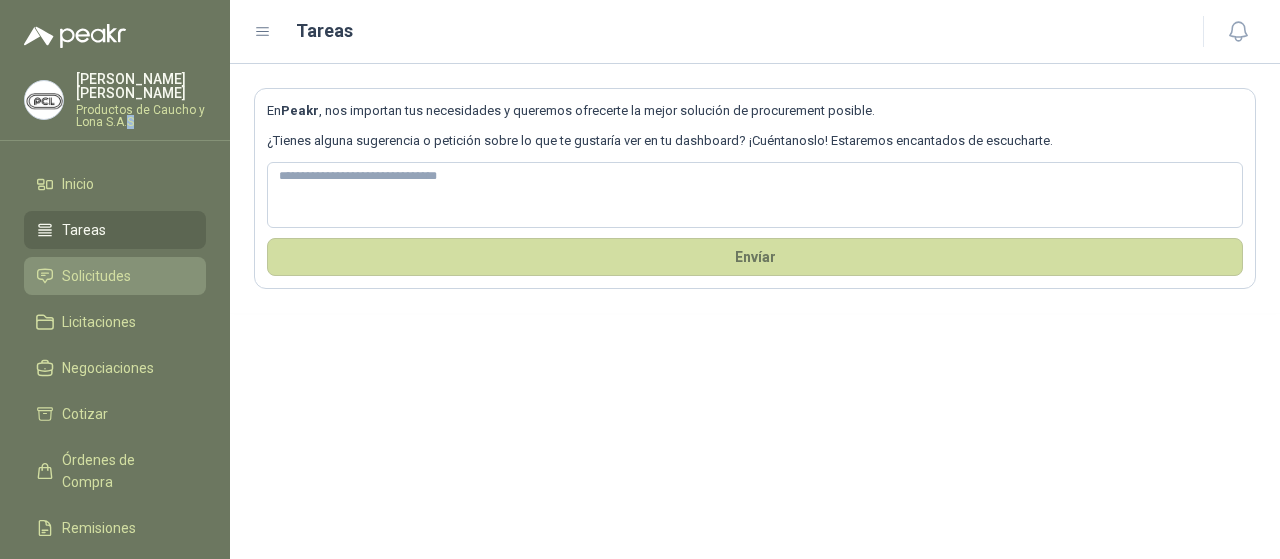 click on "Solicitudes" at bounding box center [96, 276] 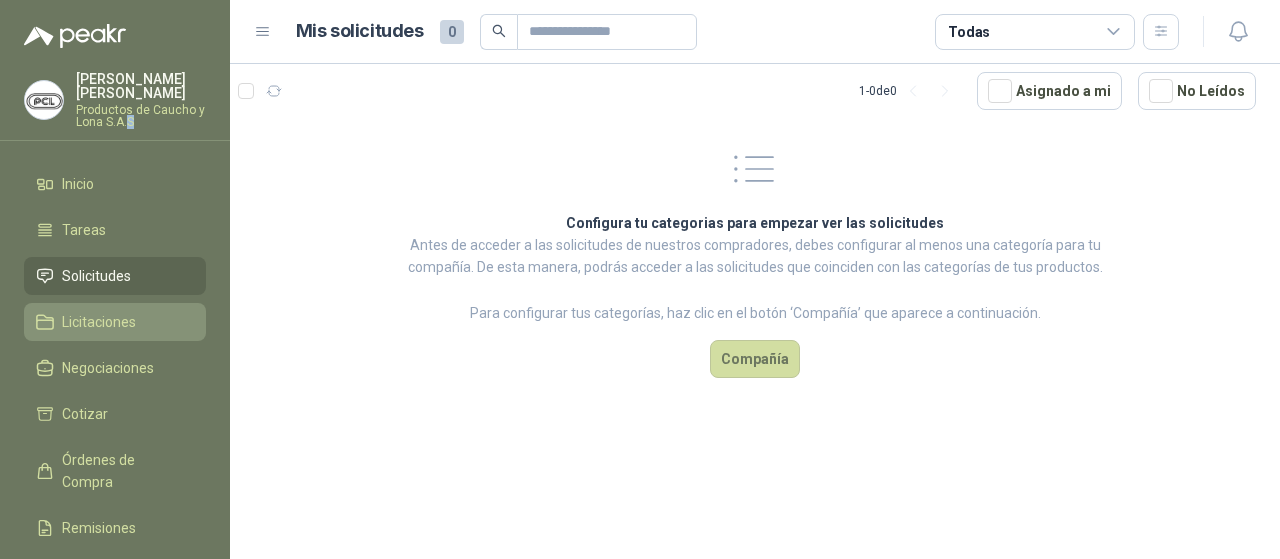 click on "Licitaciones" at bounding box center [99, 322] 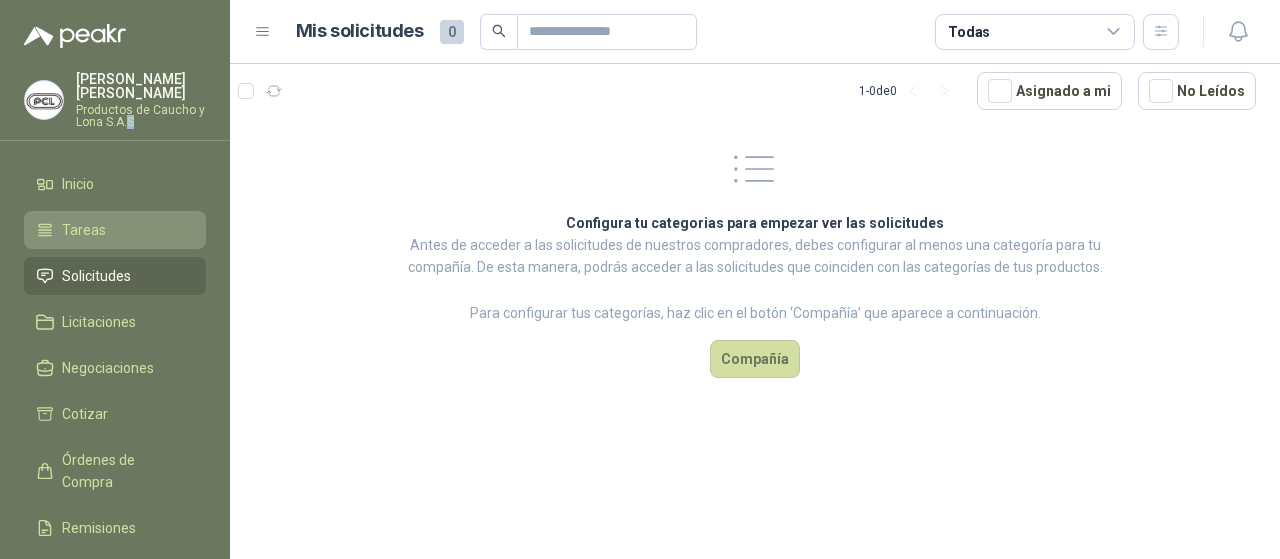 click on "Tareas" at bounding box center [115, 230] 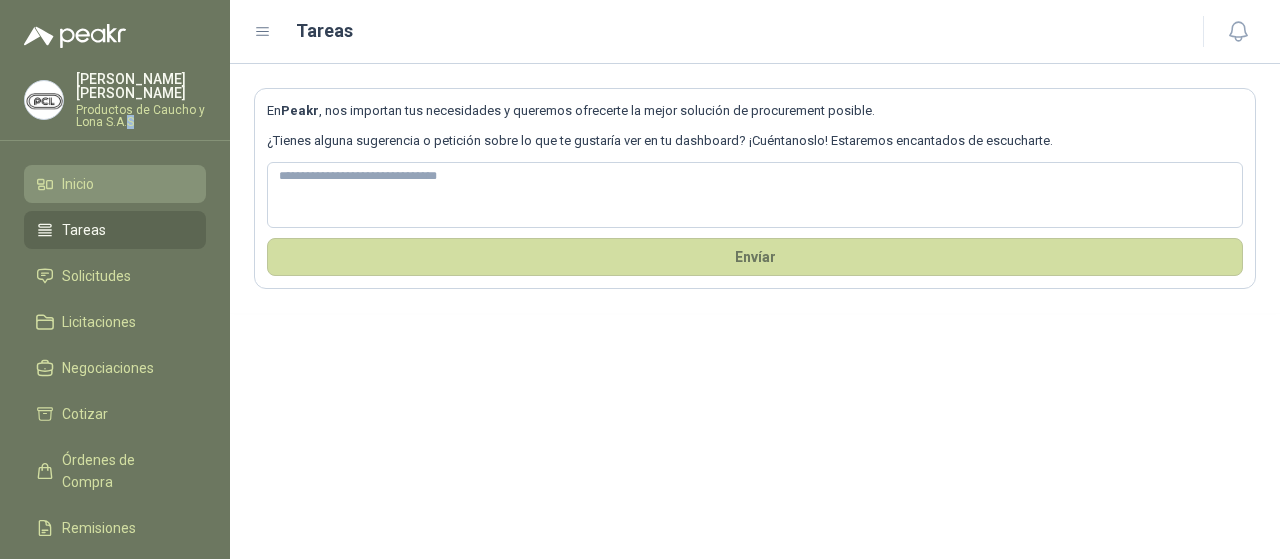 click on "Inicio" at bounding box center (115, 184) 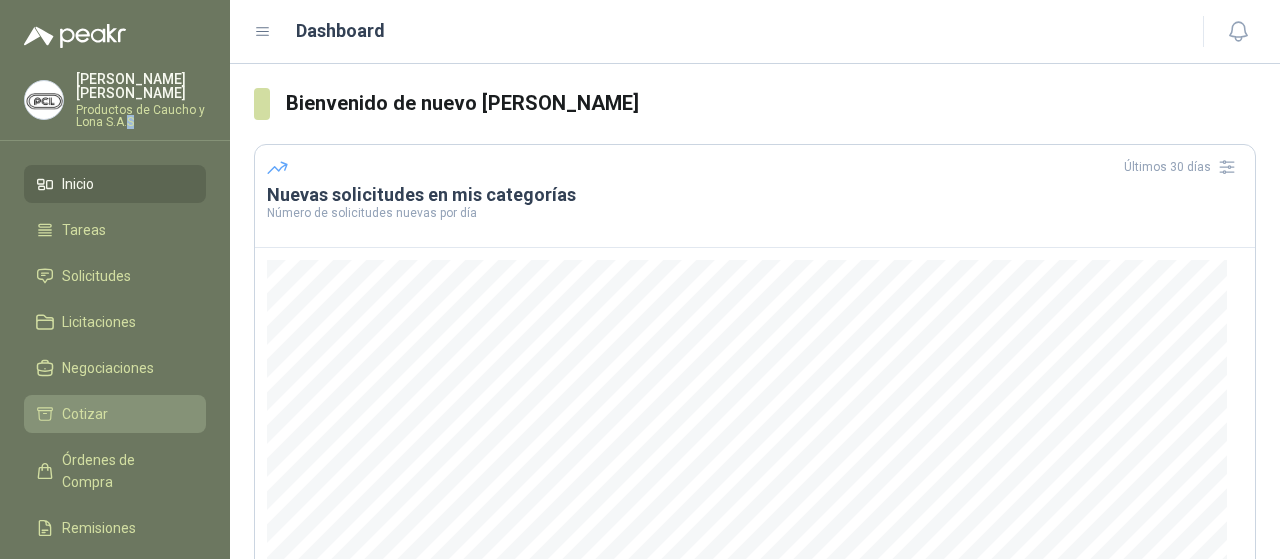 click on "Cotizar" at bounding box center [115, 414] 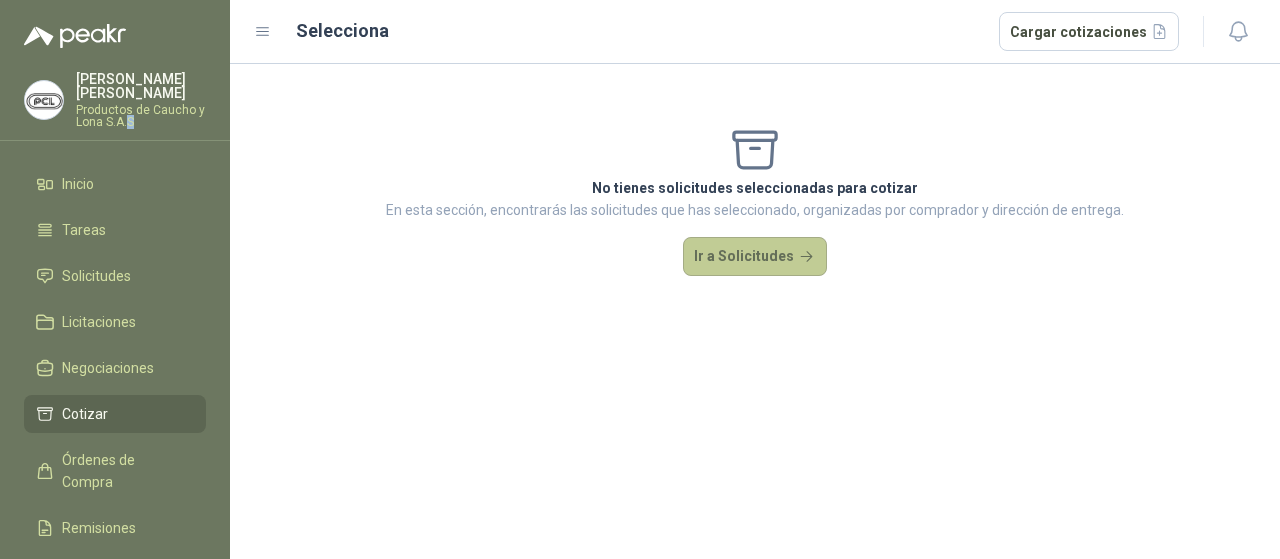 click on "Ir a Solicitudes" at bounding box center (755, 257) 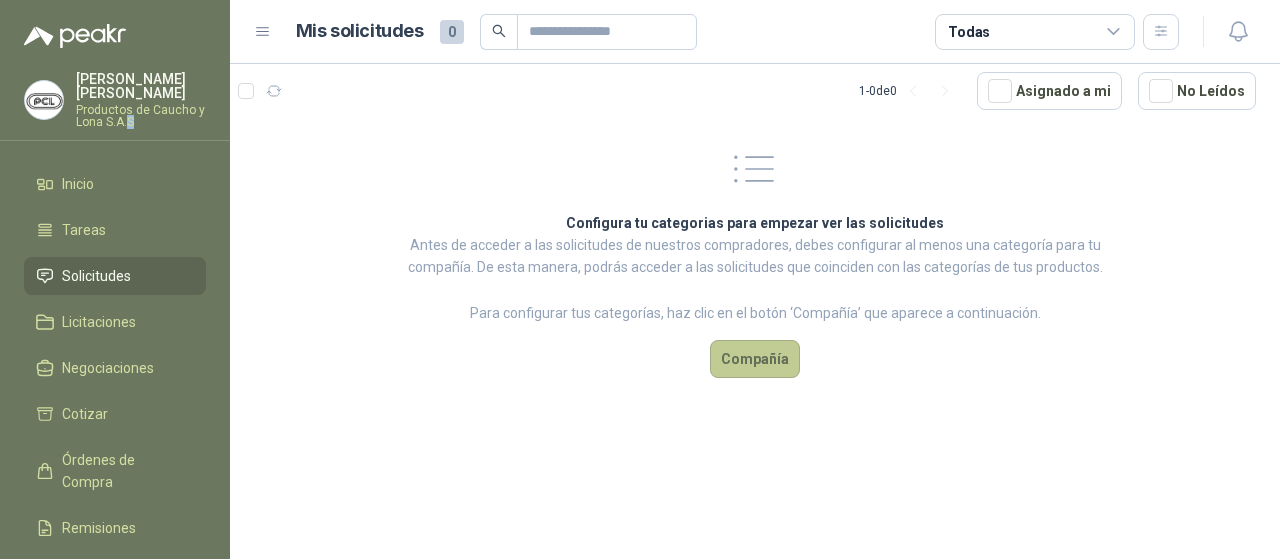 click on "Compañía" at bounding box center [755, 359] 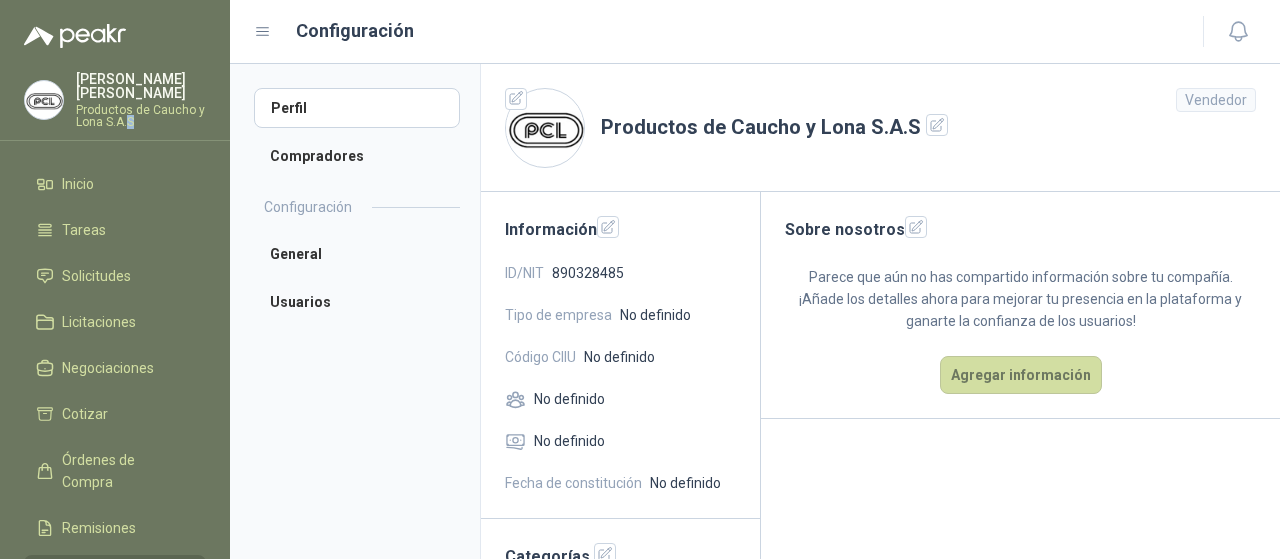 scroll, scrollTop: 0, scrollLeft: 0, axis: both 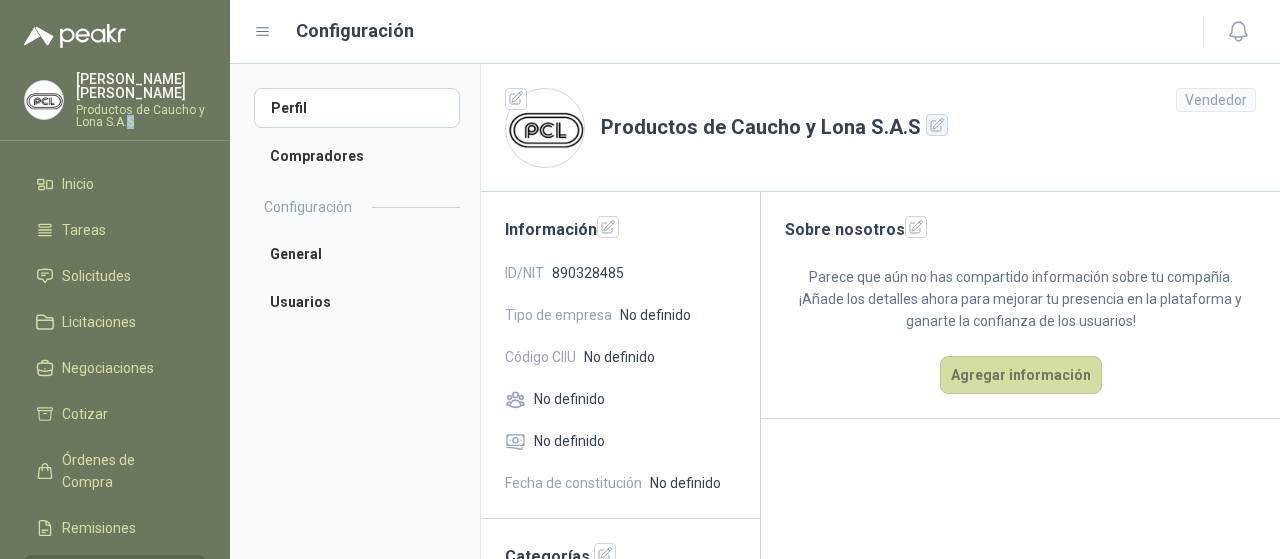 click 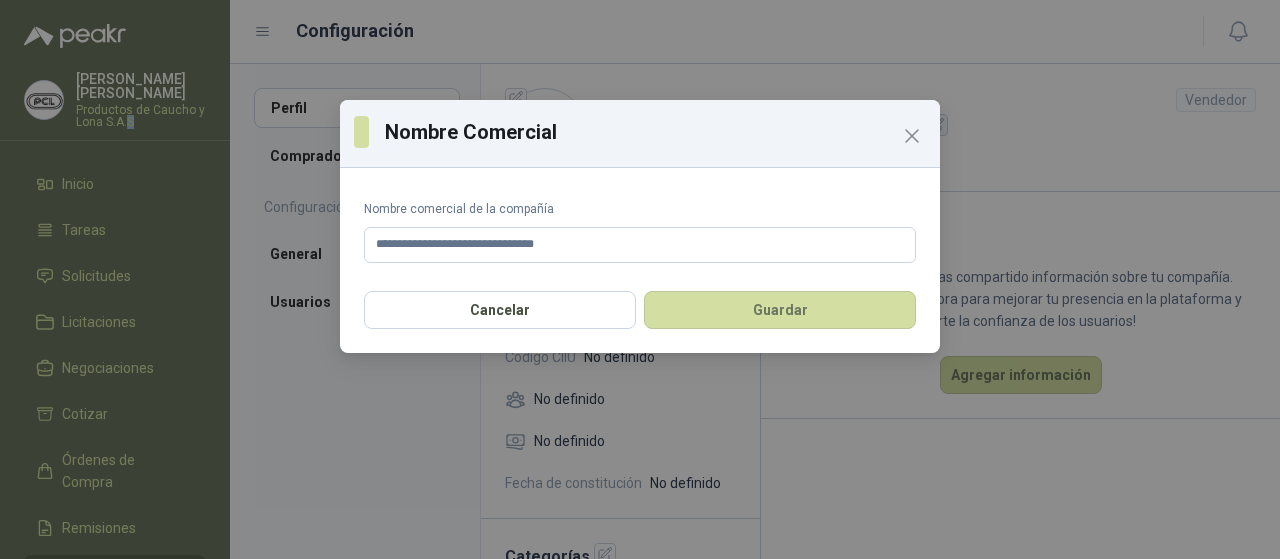 click 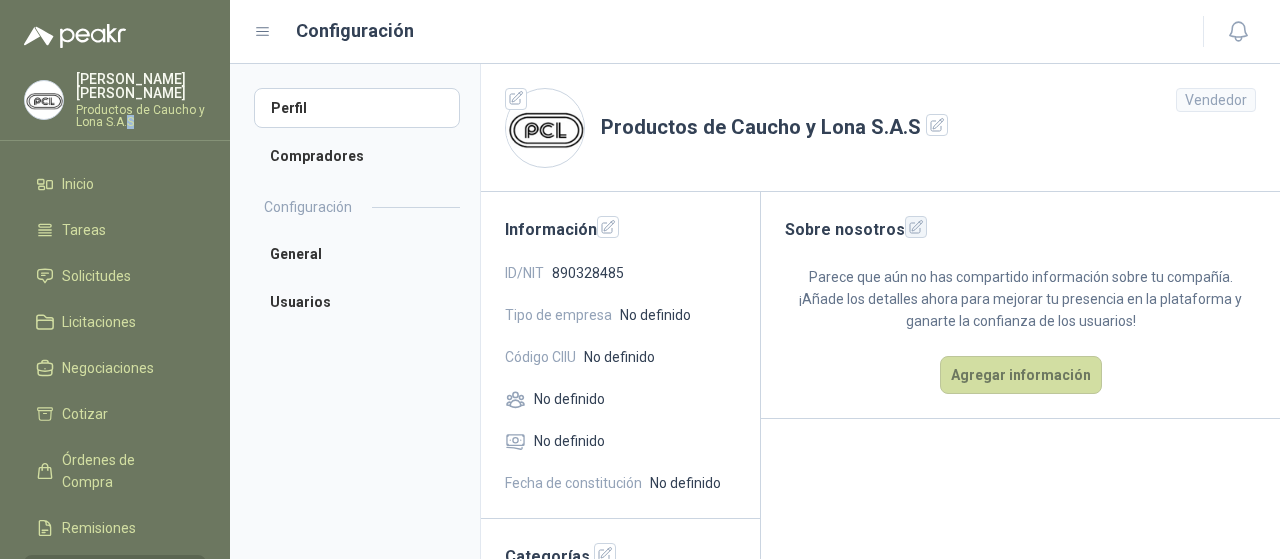 click 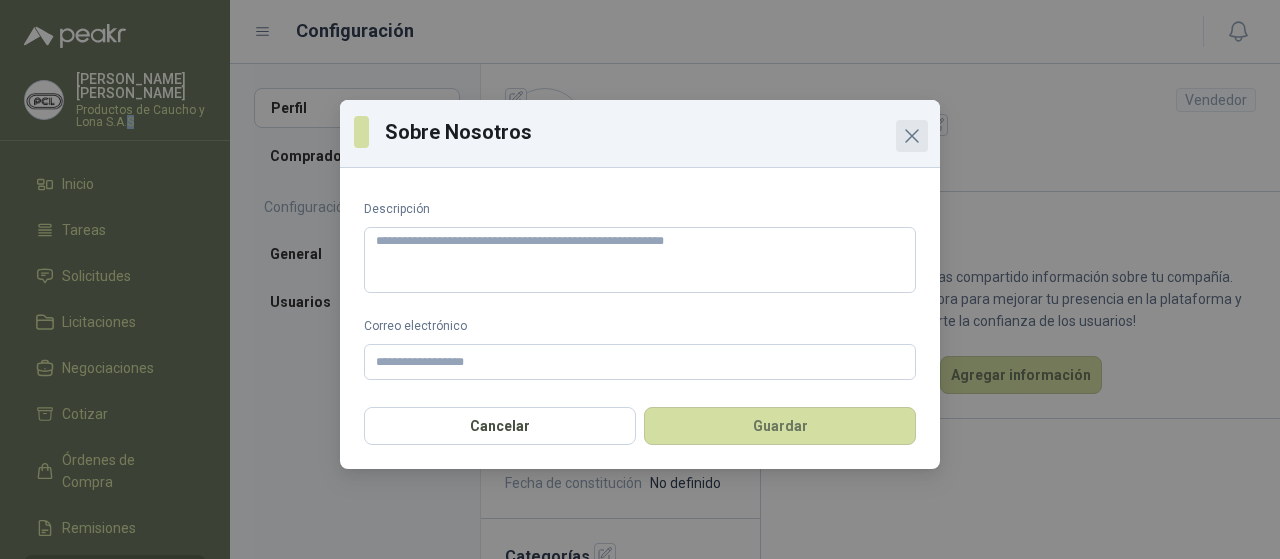 click 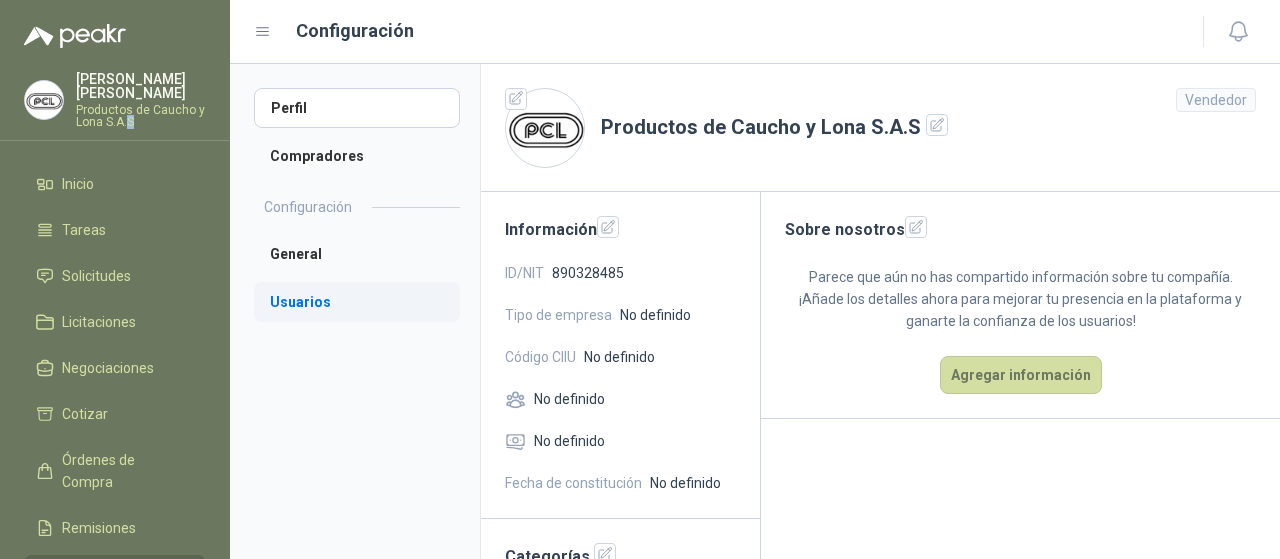 click on "Usuarios" at bounding box center [357, 302] 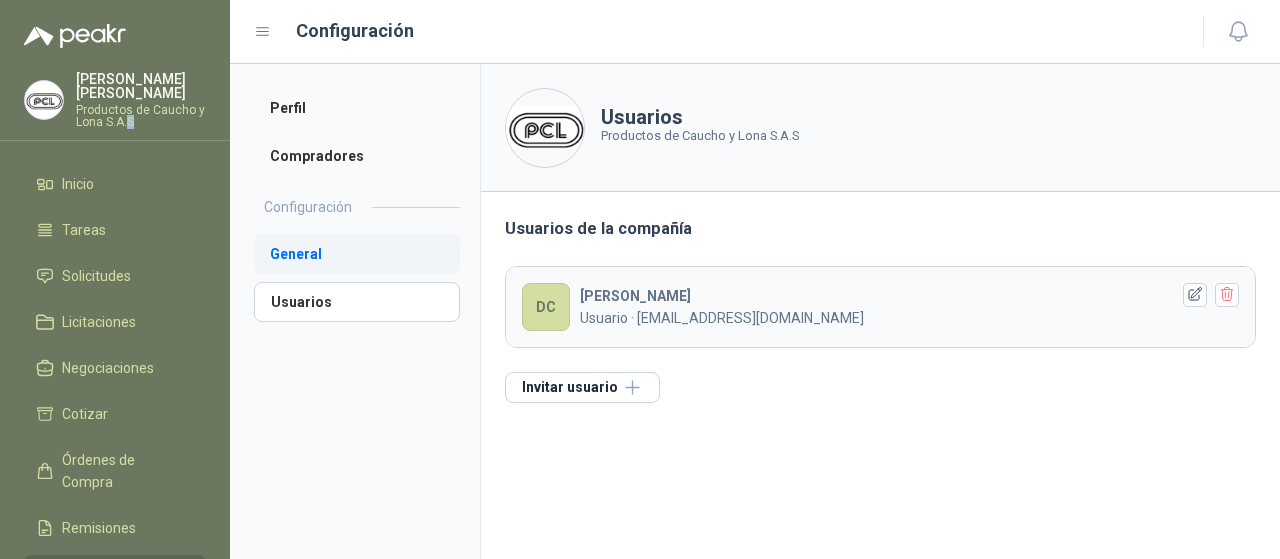 click on "General" at bounding box center [357, 254] 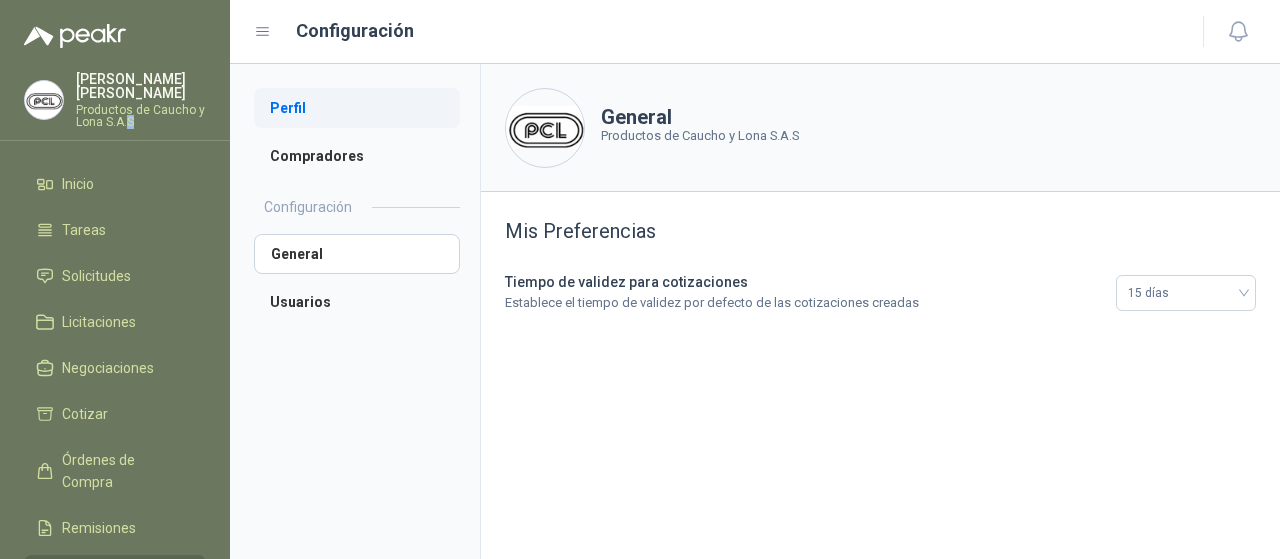 click on "Perfil" at bounding box center (357, 108) 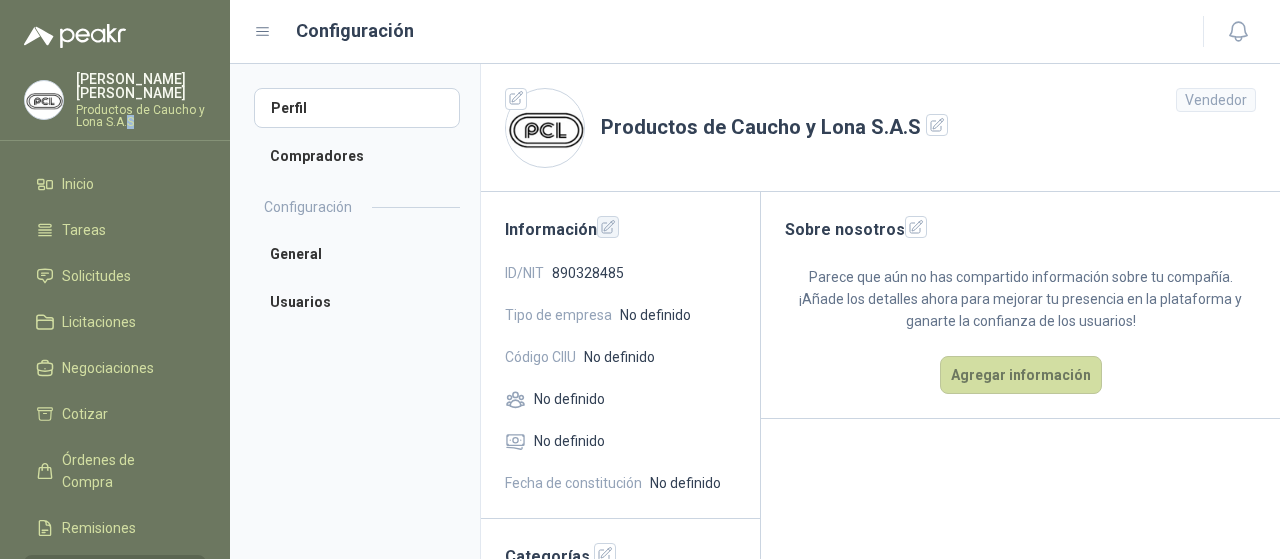 click 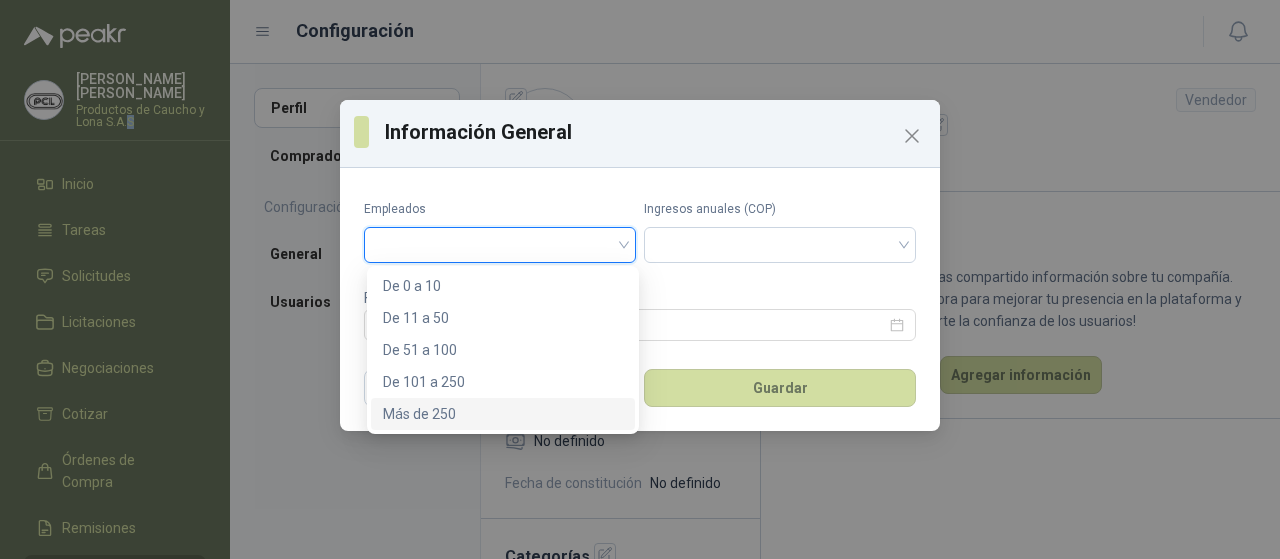 click on "Más de 250" at bounding box center (503, 414) 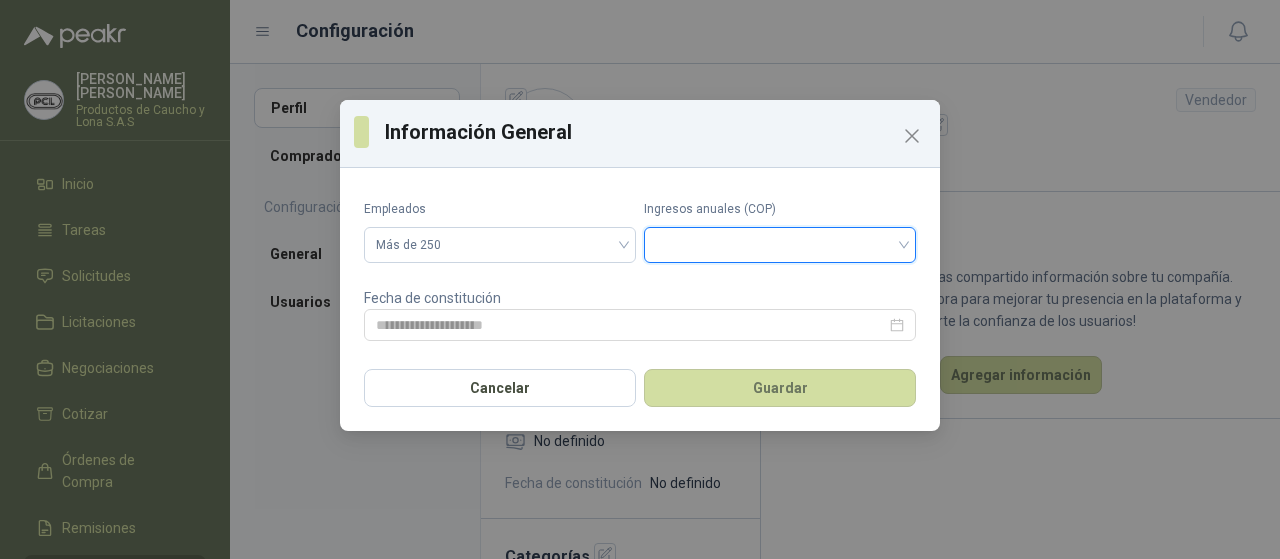 click at bounding box center (780, 243) 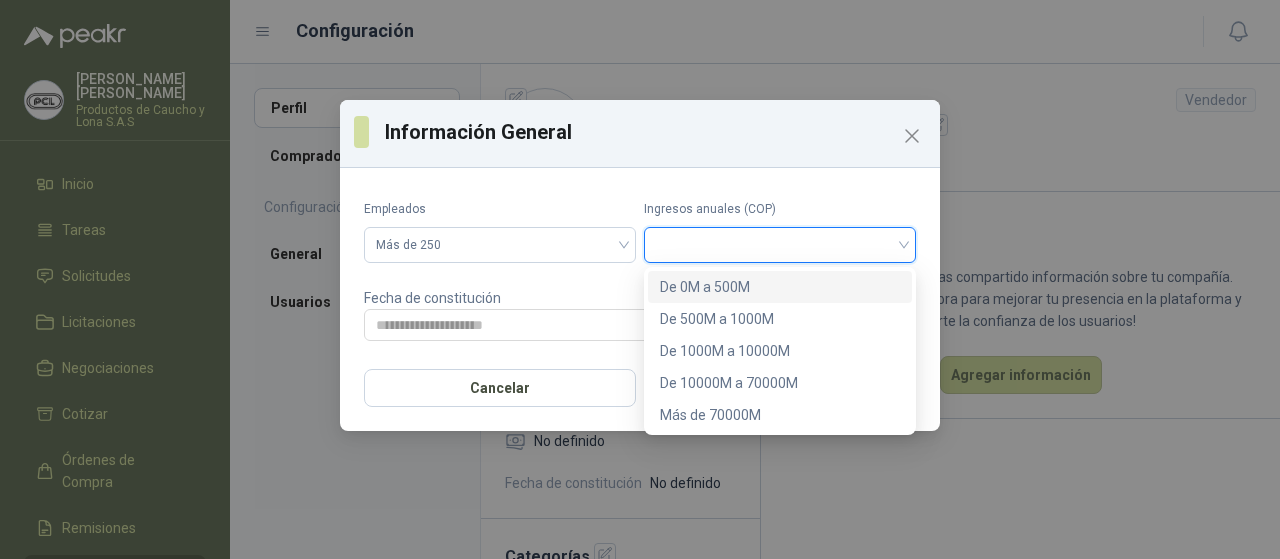 click on "Información General" at bounding box center [640, 134] 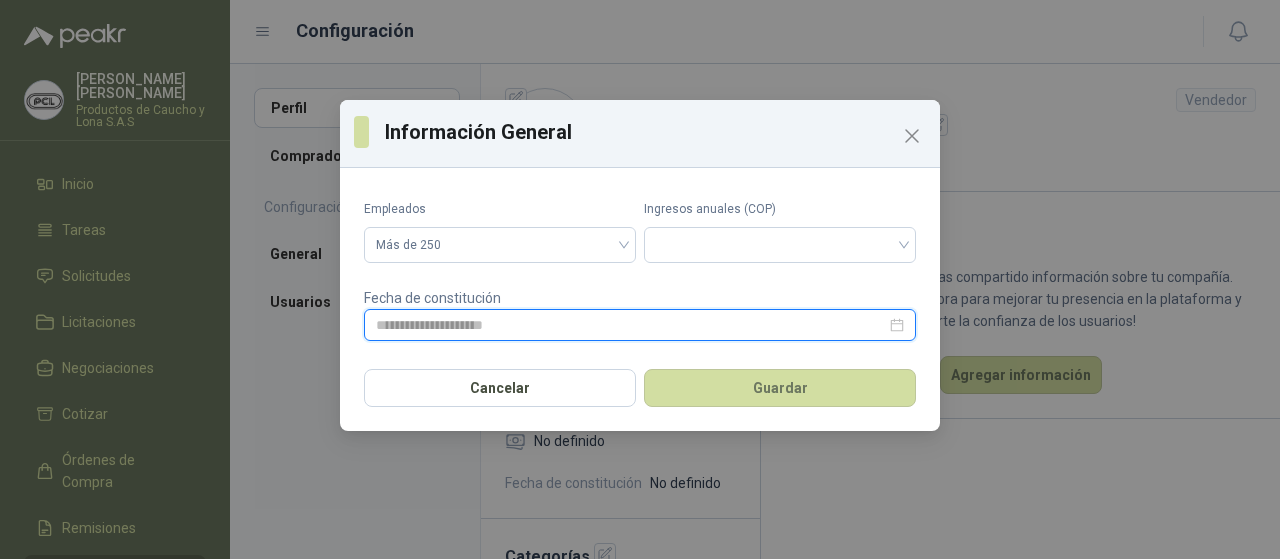 click at bounding box center [631, 325] 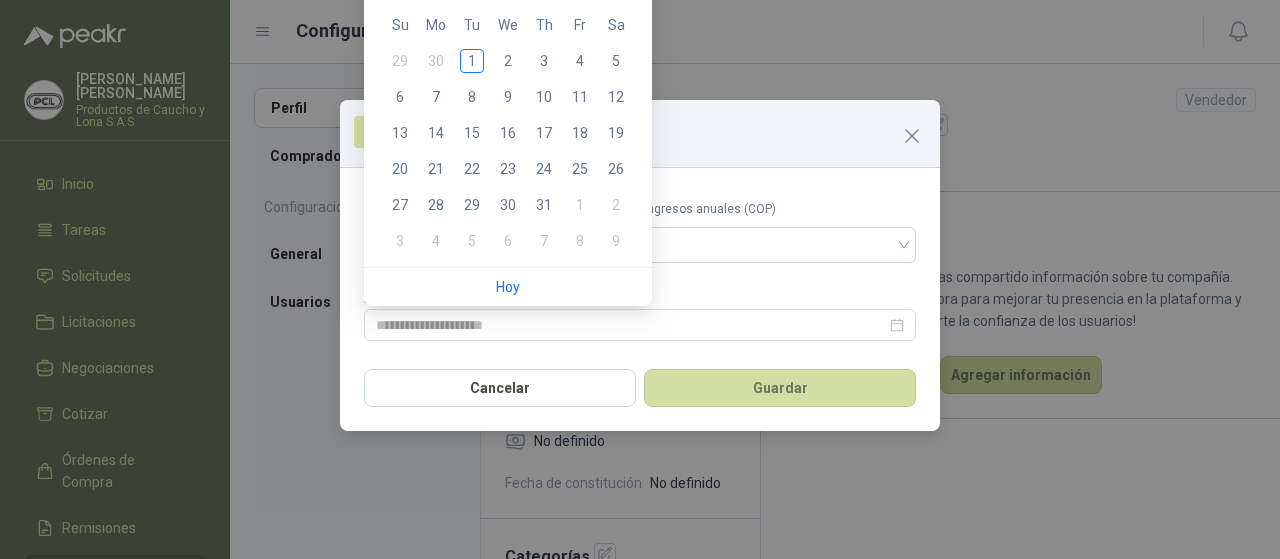 click on "Fecha de constitución" at bounding box center (640, 298) 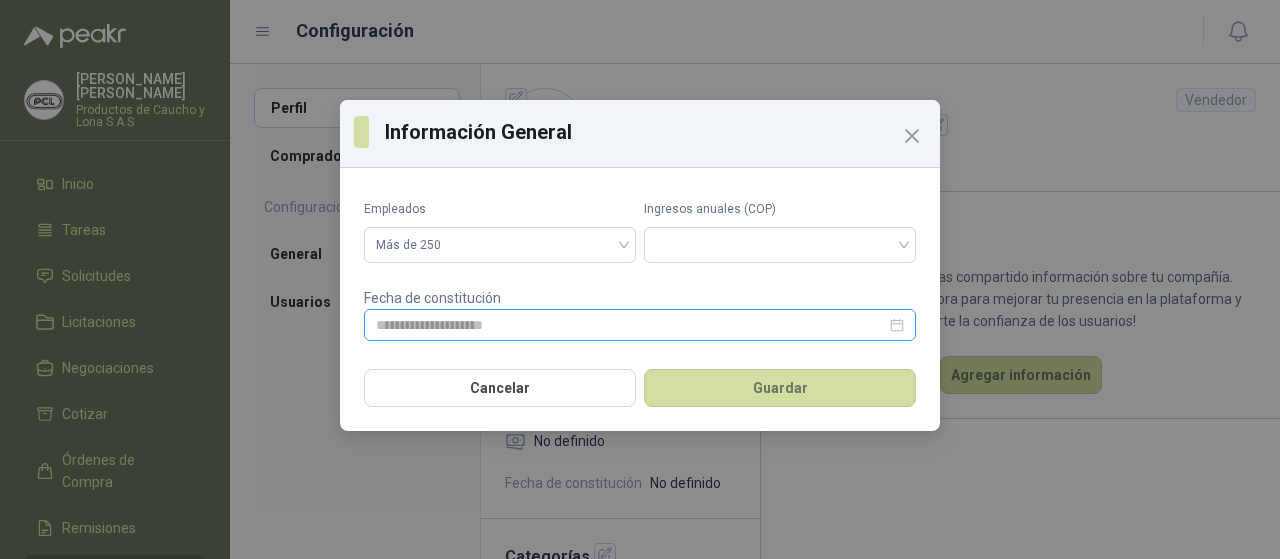click at bounding box center [640, 325] 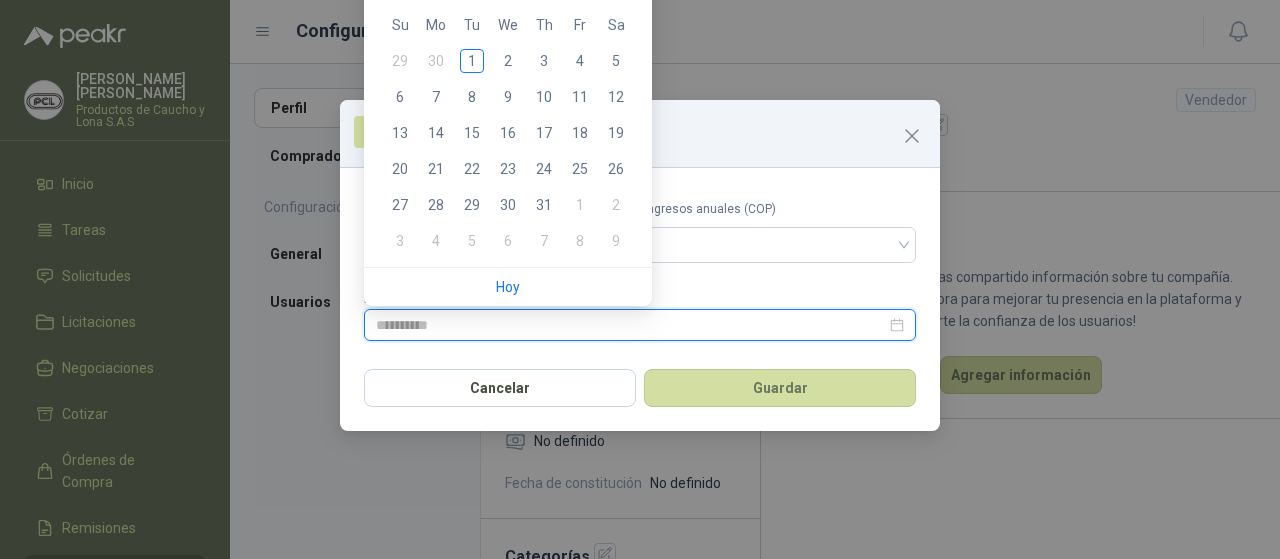 type on "**********" 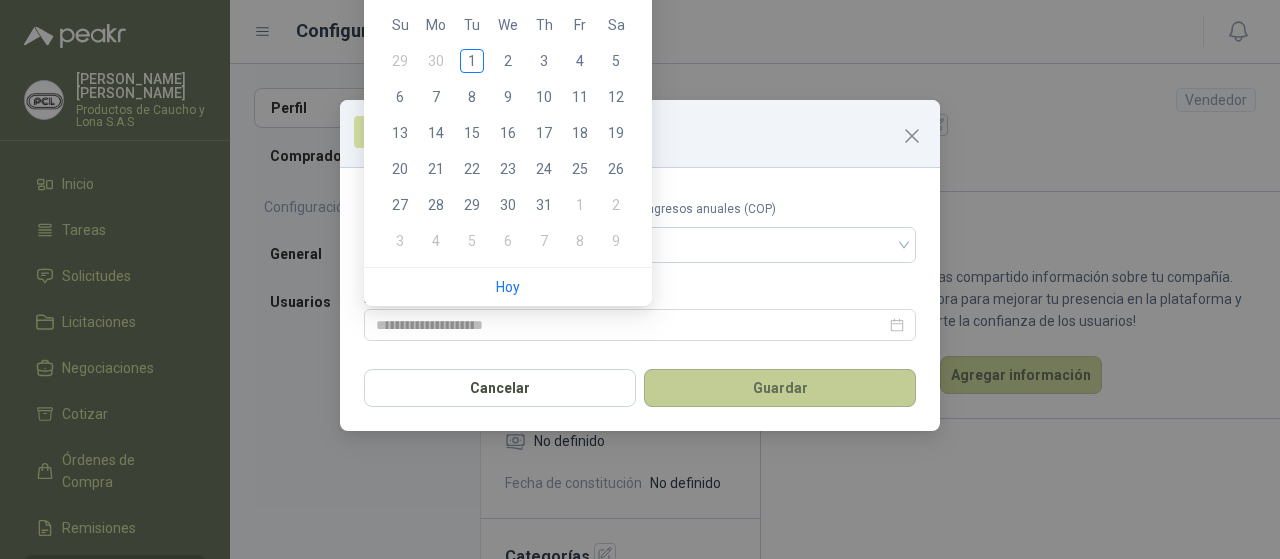 click on "Guardar" at bounding box center [780, 388] 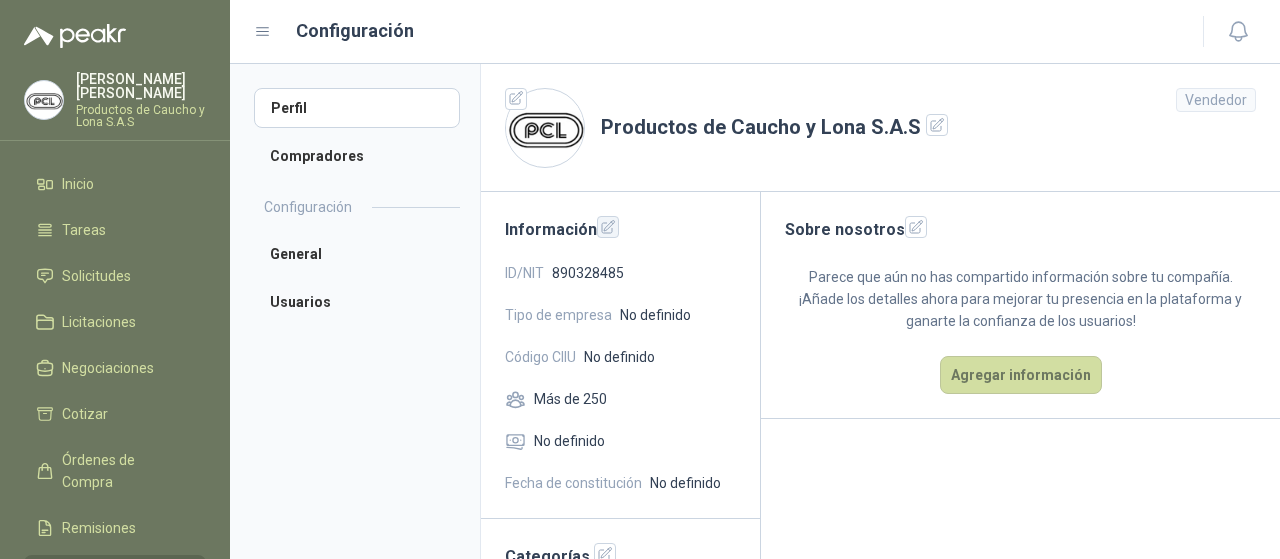 click 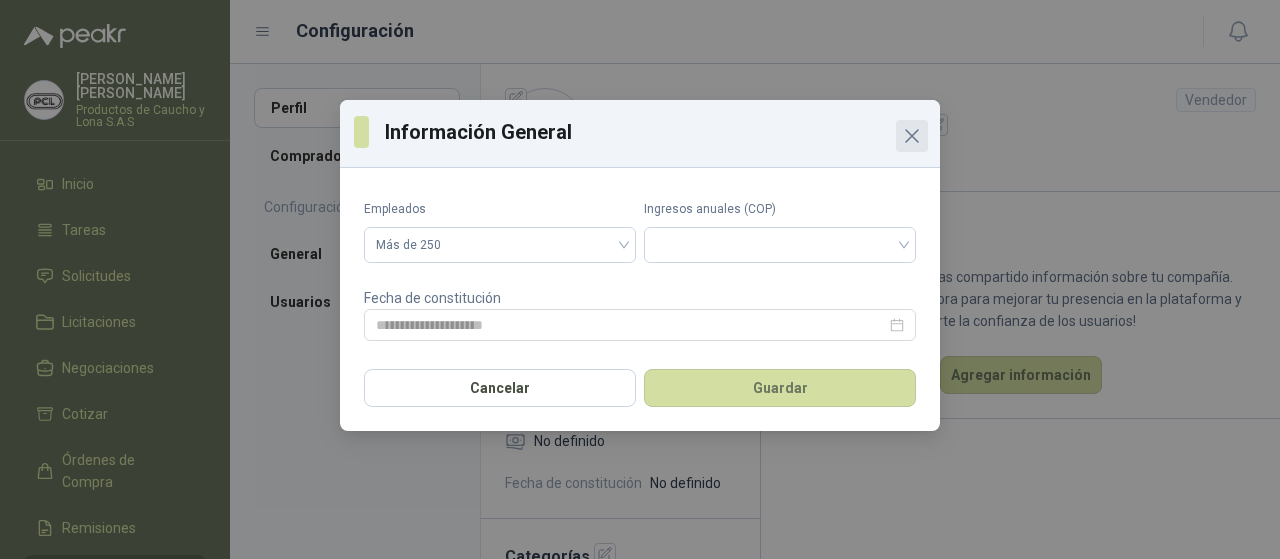 click 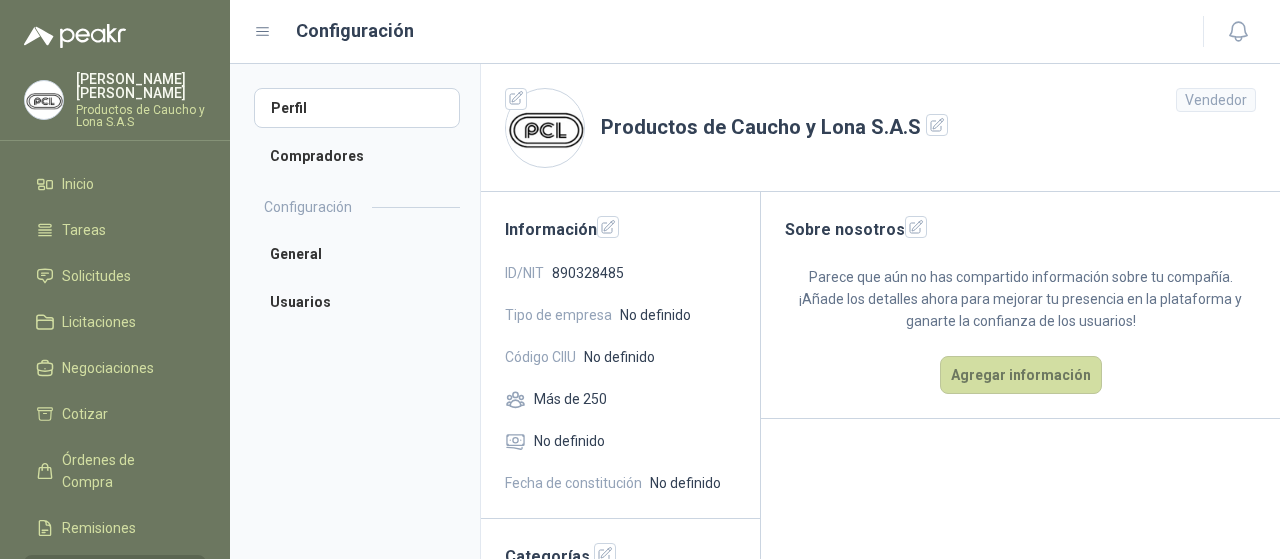 click on "No definido" at bounding box center [619, 357] 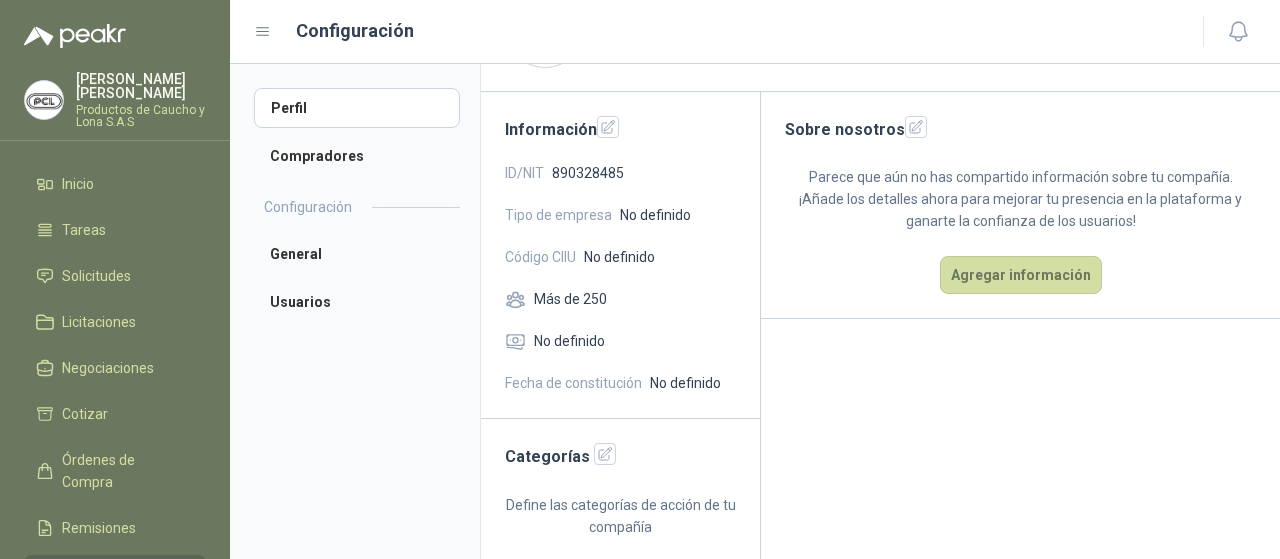 scroll, scrollTop: 101, scrollLeft: 0, axis: vertical 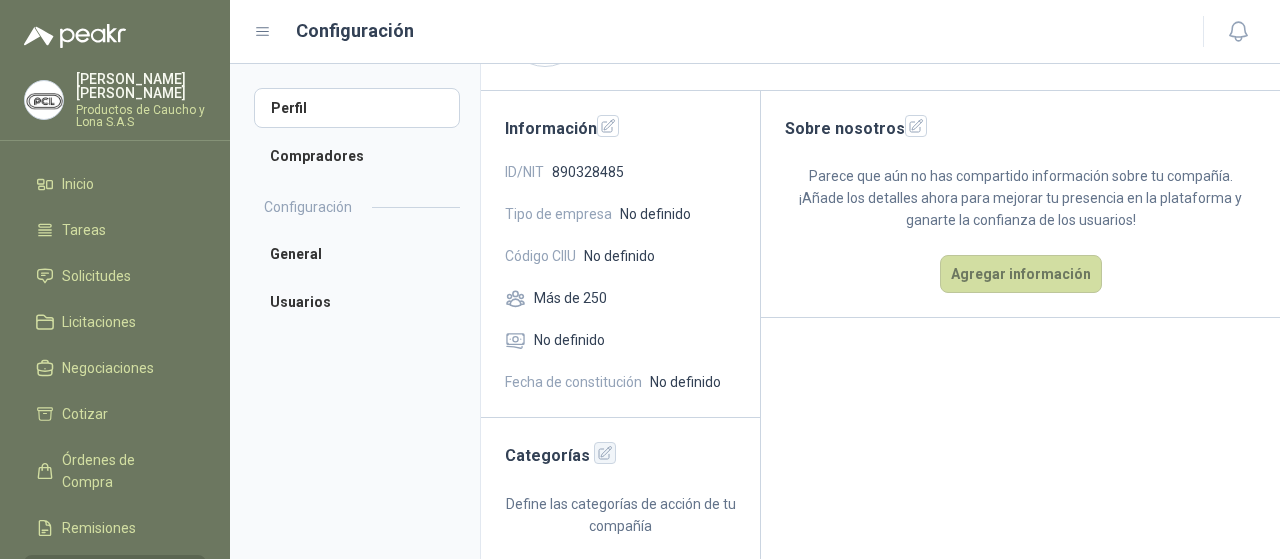 click at bounding box center [605, 453] 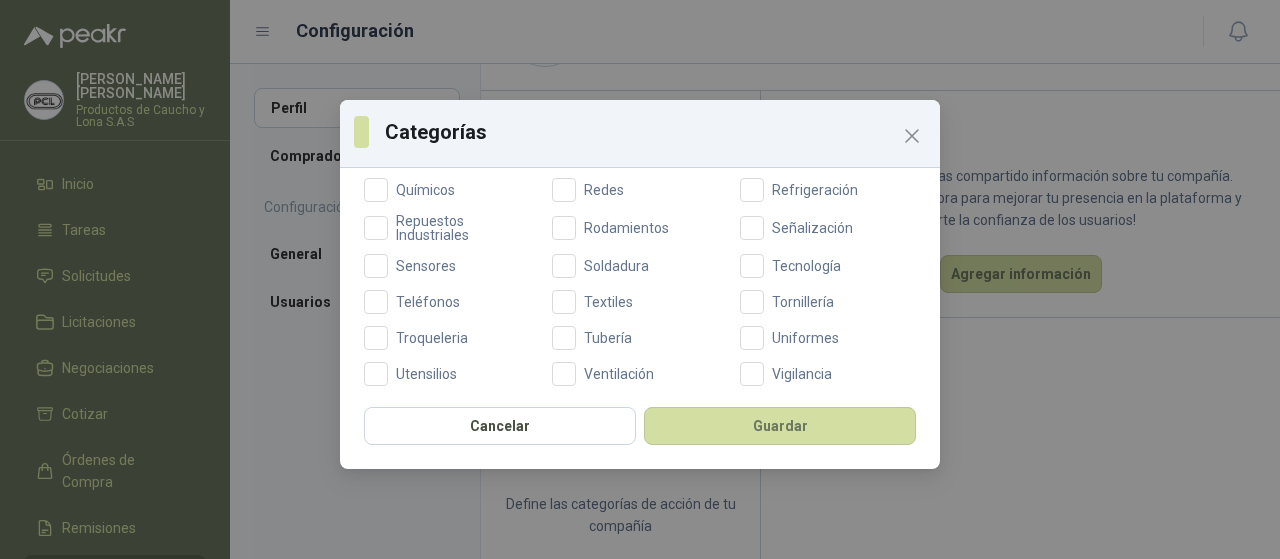 scroll, scrollTop: 875, scrollLeft: 0, axis: vertical 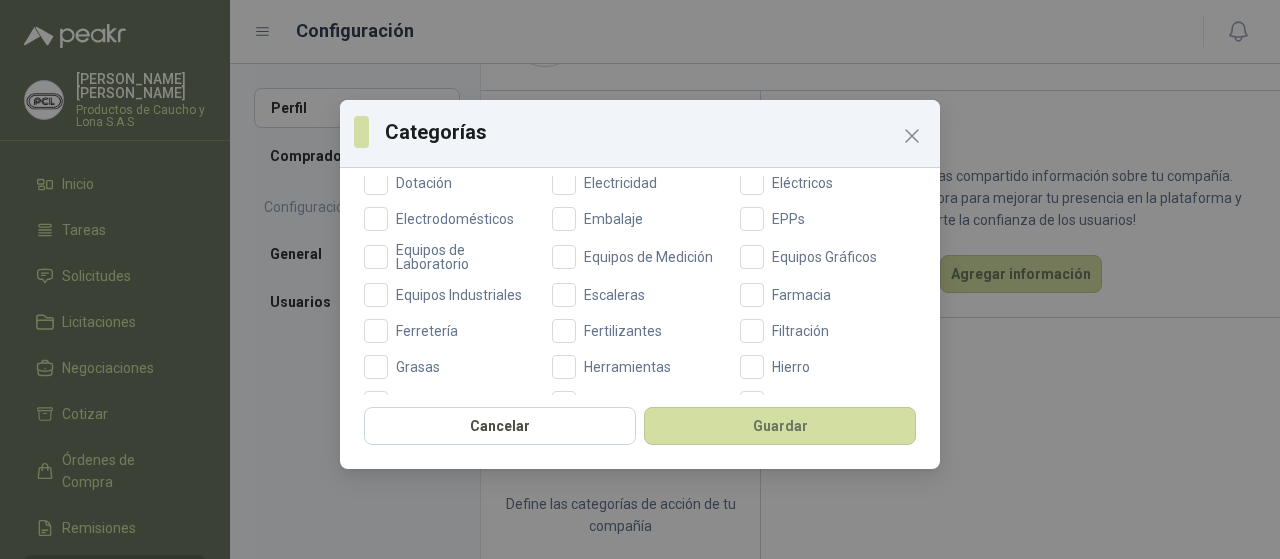 click on "Categorías Categorías Aceites Acero Agropecuario Aires Acondicionados Alambres Alarmas Artículos Deportivos Aseo Audio Automotriz Bandas Transportadoras Baterías Cableado Eléctrico Cafetería Cámaras de Seguridad Carpintería Cementos Combustible Comida Compresores Computación Comunicación Cuidado Personal Diseño Digital Dotación Electricidad Eléctricos Electrodomésticos Embalaje [PERSON_NAME] Equipos de Laboratorio Equipos de Medición Equipos Gráficos Equipos Industriales Escaleras Farmacia Ferretería Fertilizantes Filtración Grasas Herramientas Hierro Iluminación Impresión Instrumentación Insumos Médicos Jardinería Juguetería Llantas y Neumáticos Lubricantes Marketing Materiales de Construcción Medicamentos Mobiliario Musical Oficina Papelería Pintura Plomería Publicidad Químicos Redes Refrigeración Repuestos Industriales Rodamientos Señalización Sensores Soldadura Tecnología Teléfonos Textiles Tornillería Troqueleria Tubería Uniformes Utensilios Ventilación Vigilancia Cancelar" at bounding box center (640, 279) 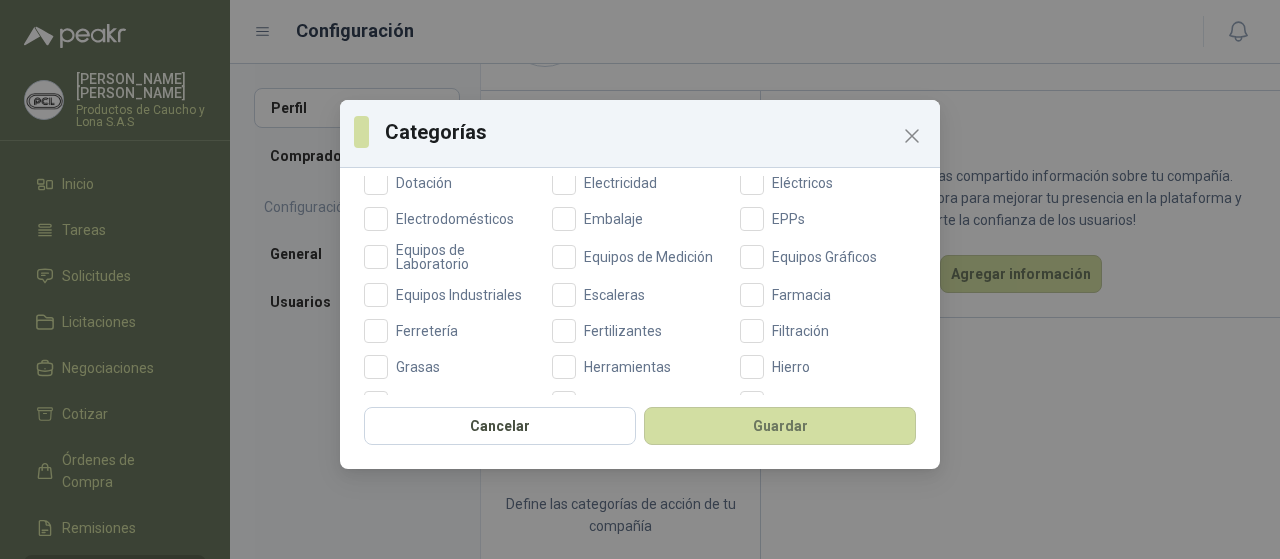click at bounding box center (912, 136) 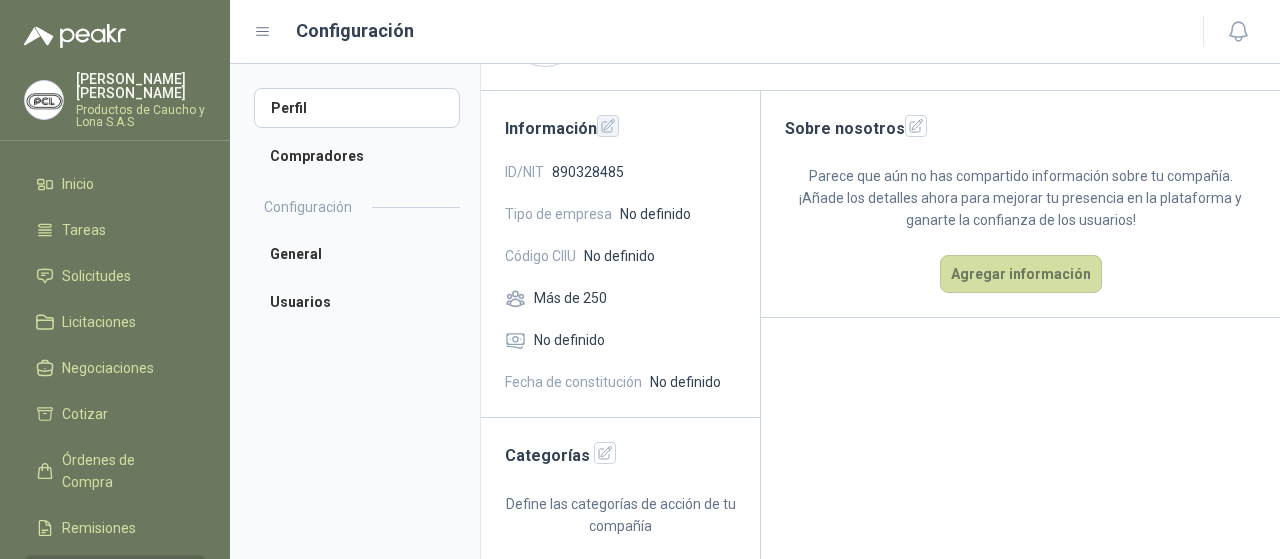 click 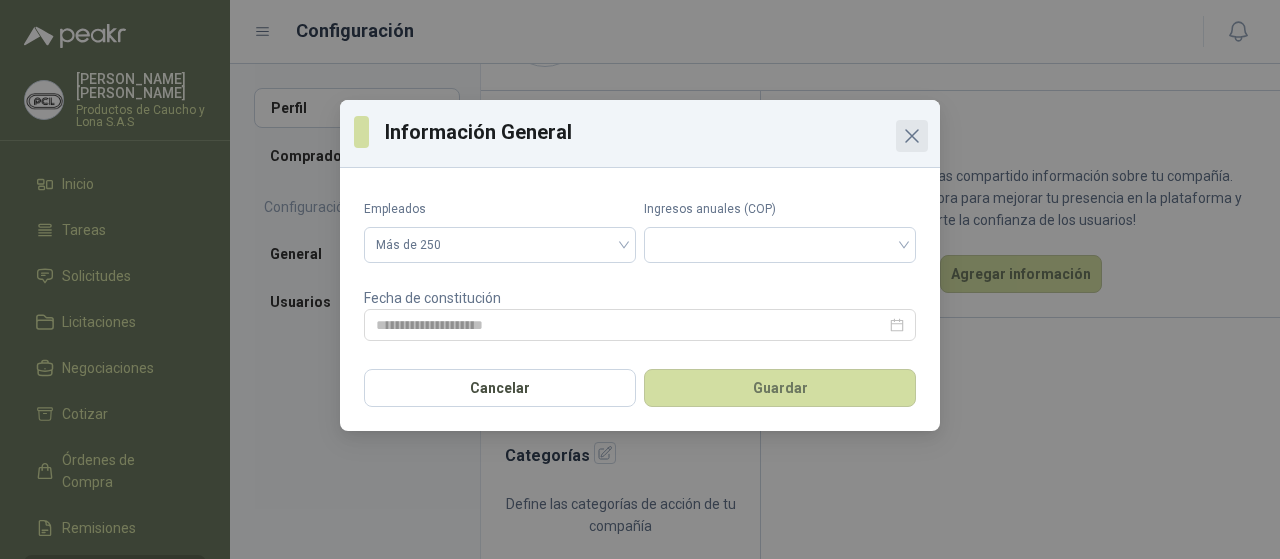 click at bounding box center (912, 136) 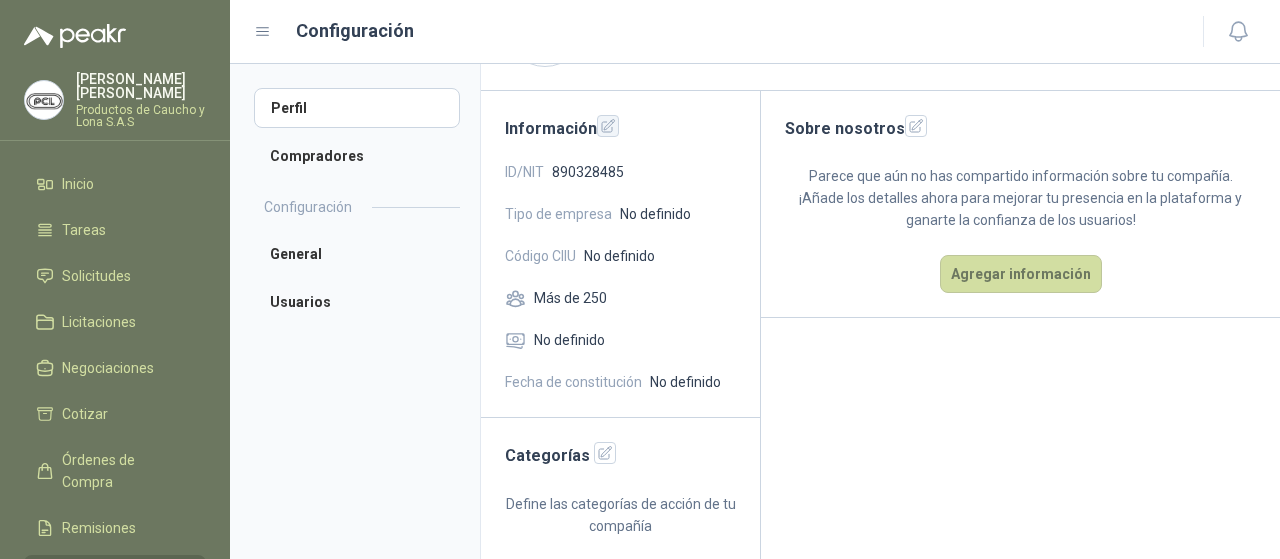 click 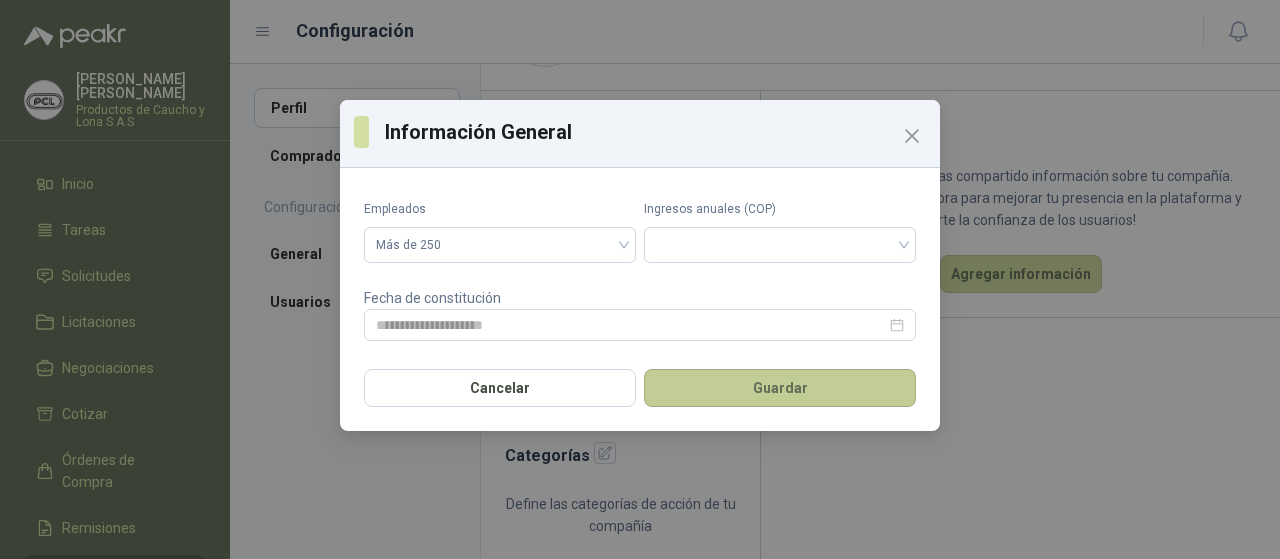 click on "Guardar" at bounding box center (780, 388) 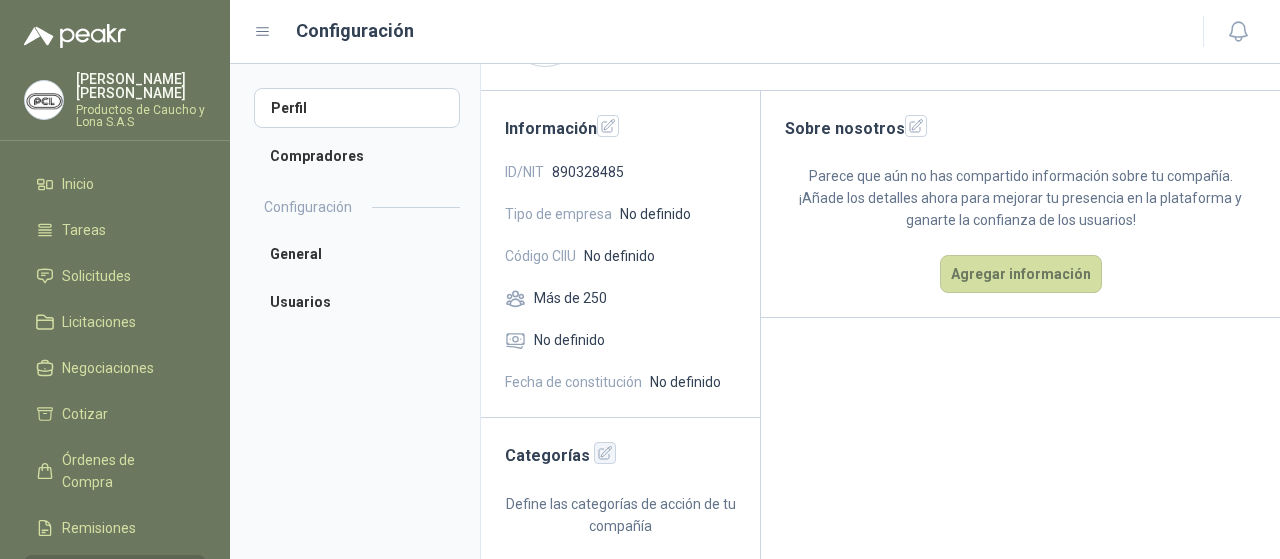 click 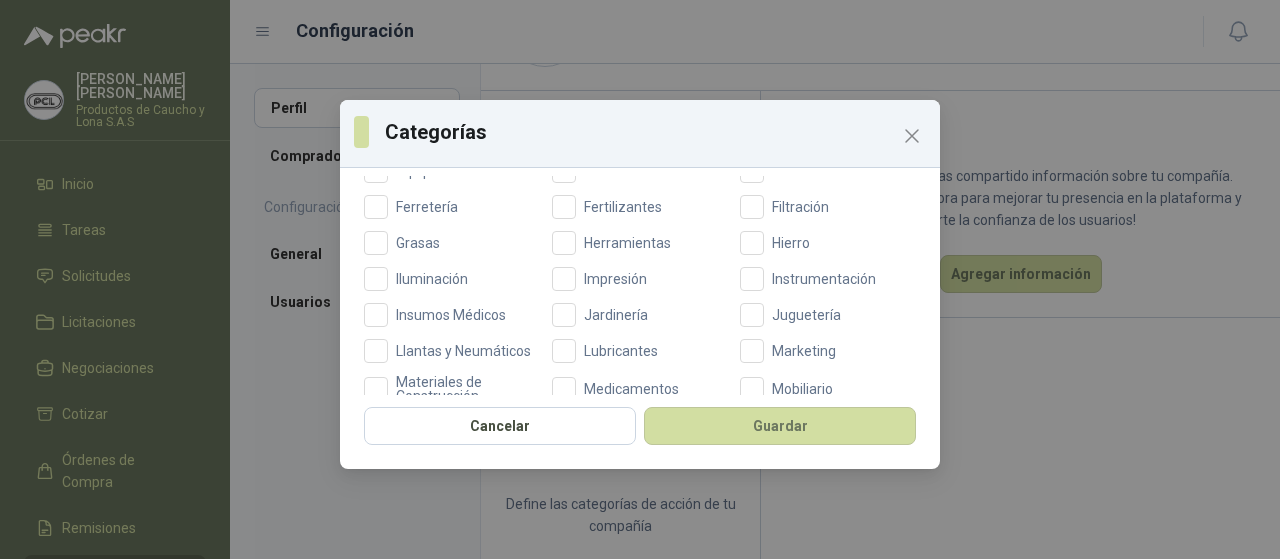 scroll, scrollTop: 535, scrollLeft: 0, axis: vertical 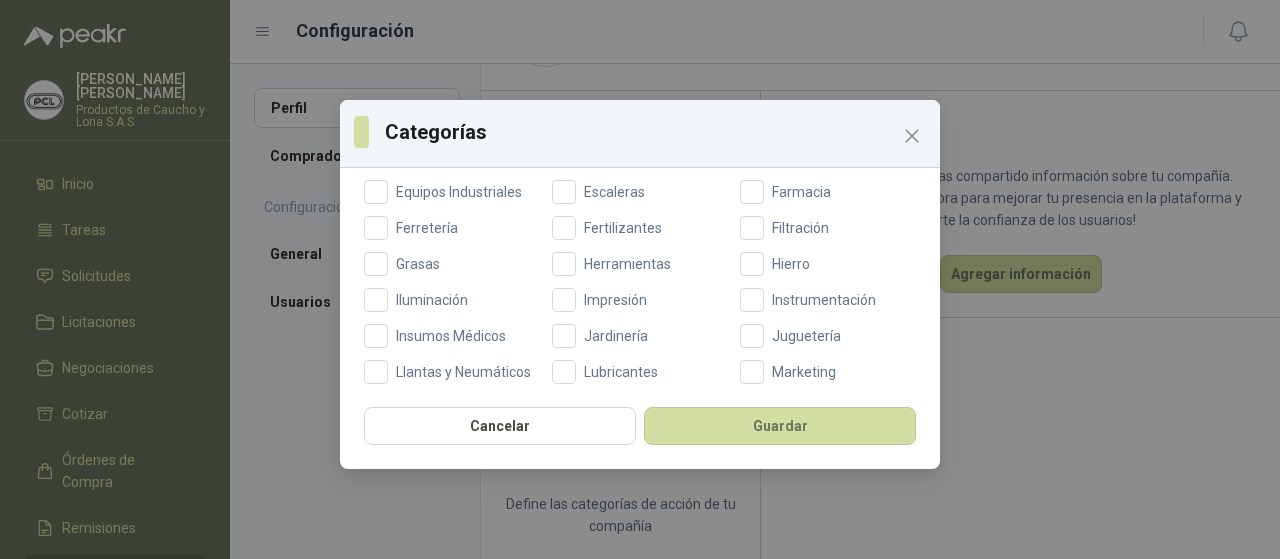 click on "Categorías Categorías Aceites Acero Agropecuario Aires Acondicionados Alambres Alarmas Artículos Deportivos Aseo Audio Automotriz Bandas Transportadoras Baterías Cableado Eléctrico Cafetería Cámaras de Seguridad Carpintería Cementos Combustible Comida Compresores Computación Comunicación Cuidado Personal Diseño Digital Dotación Electricidad Eléctricos Electrodomésticos Embalaje [PERSON_NAME] Equipos de Laboratorio Equipos de Medición Equipos Gráficos Equipos Industriales Escaleras Farmacia Ferretería Fertilizantes Filtración Grasas Herramientas Hierro Iluminación Impresión Instrumentación Insumos Médicos Jardinería Juguetería Llantas y Neumáticos Lubricantes Marketing Materiales de Construcción Medicamentos Mobiliario Musical Oficina Papelería Pintura Plomería Publicidad Químicos Redes Refrigeración Repuestos Industriales Rodamientos Señalización Sensores Soldadura Tecnología Teléfonos Textiles Tornillería Troqueleria Tubería Uniformes Utensilios Ventilación Vigilancia Cancelar" at bounding box center (640, 279) 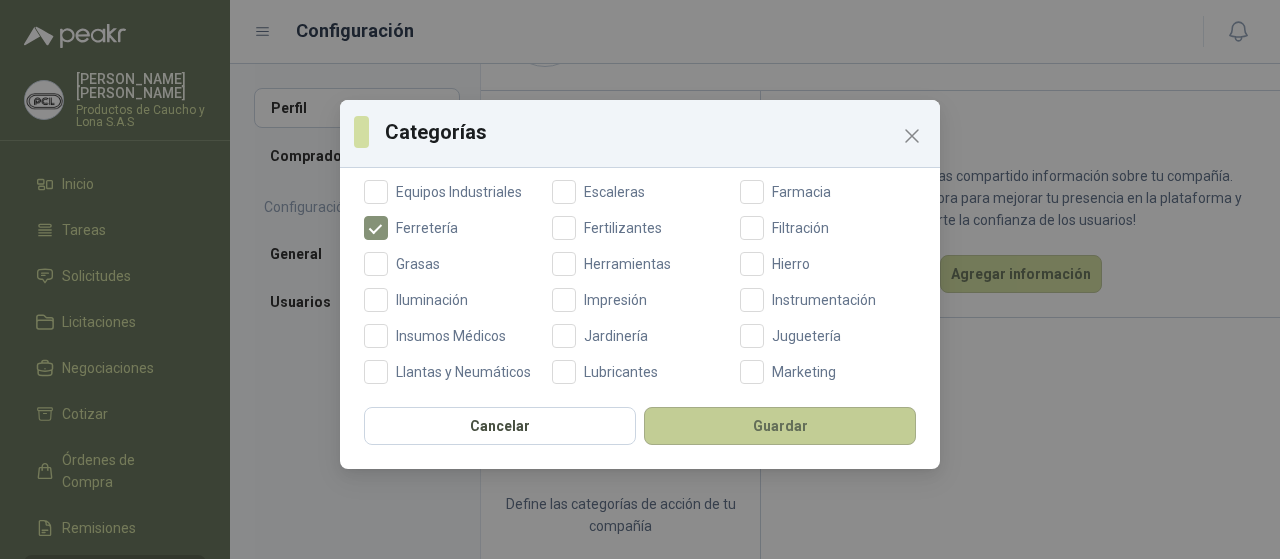 click on "Guardar" at bounding box center (780, 426) 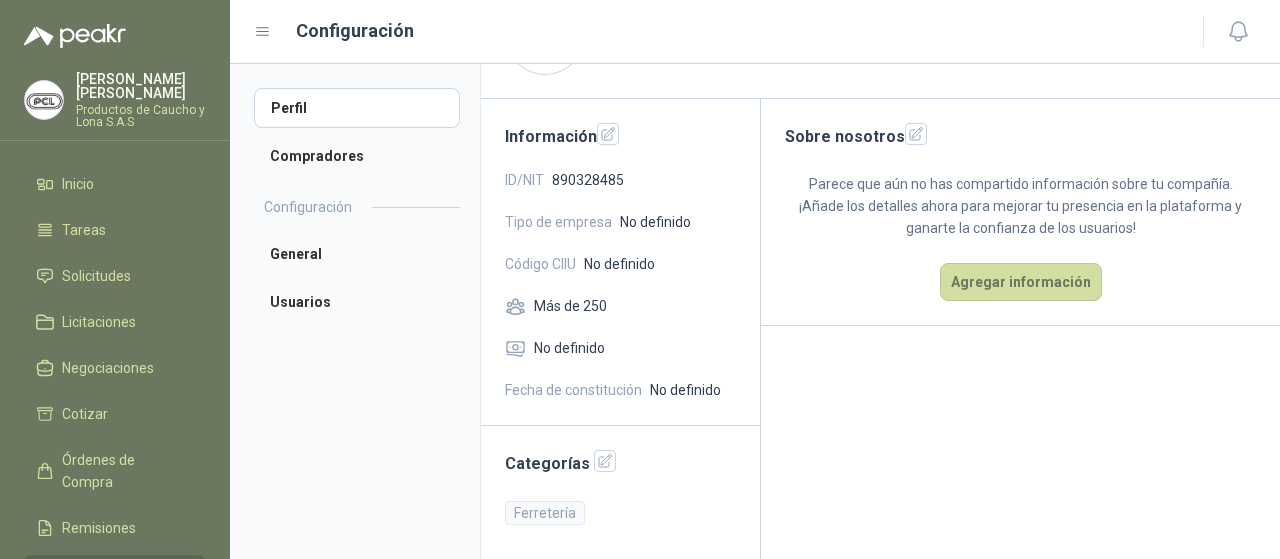 scroll, scrollTop: 0, scrollLeft: 0, axis: both 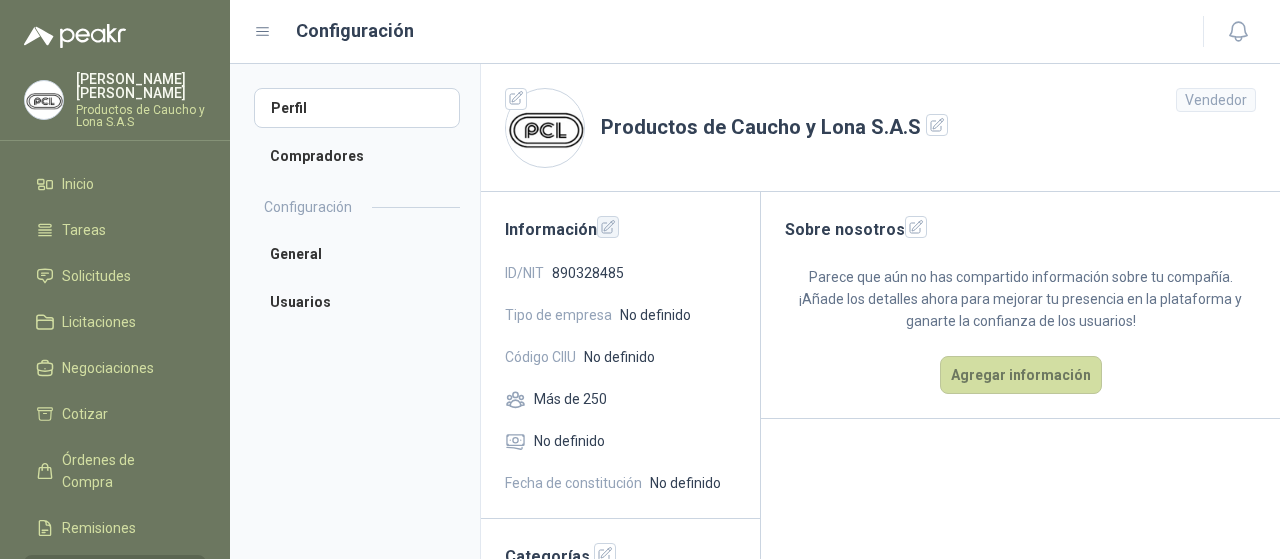 click 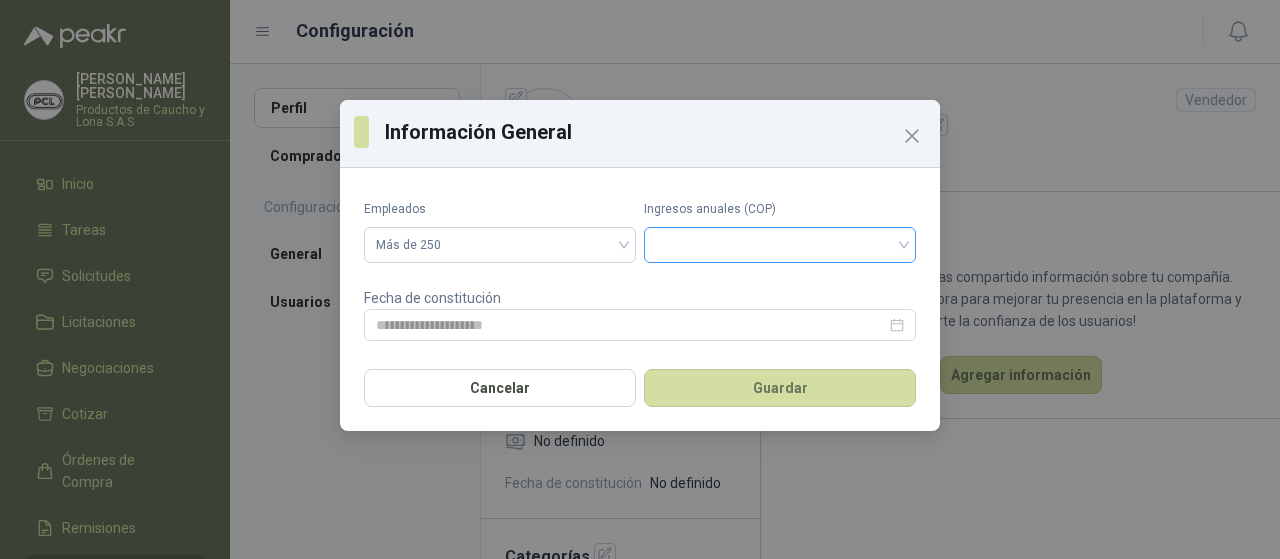 click at bounding box center [780, 243] 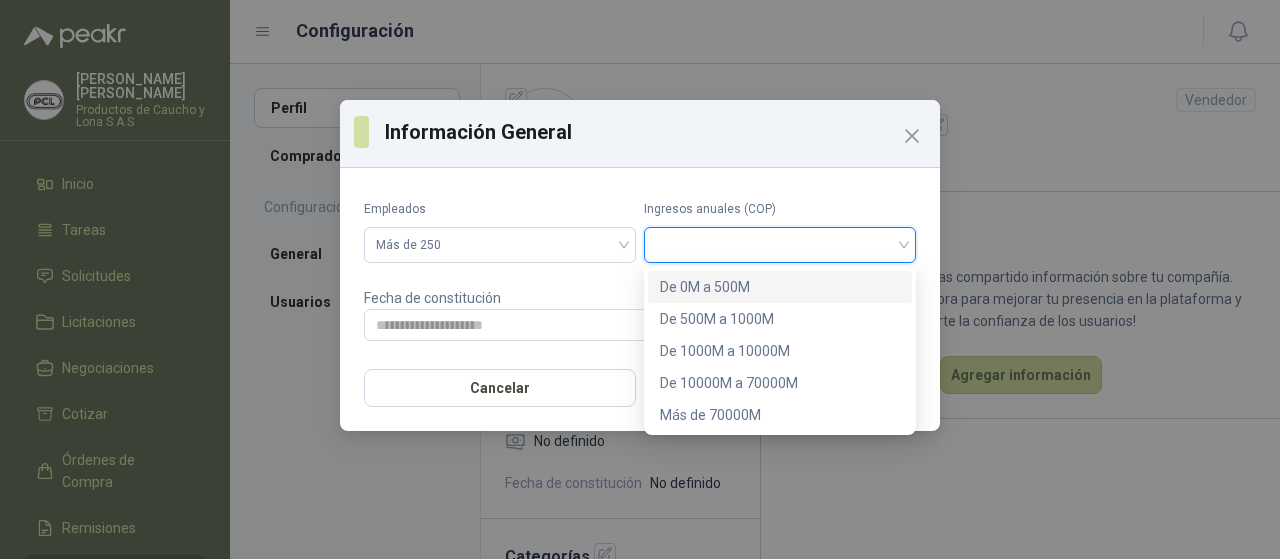 click at bounding box center [780, 243] 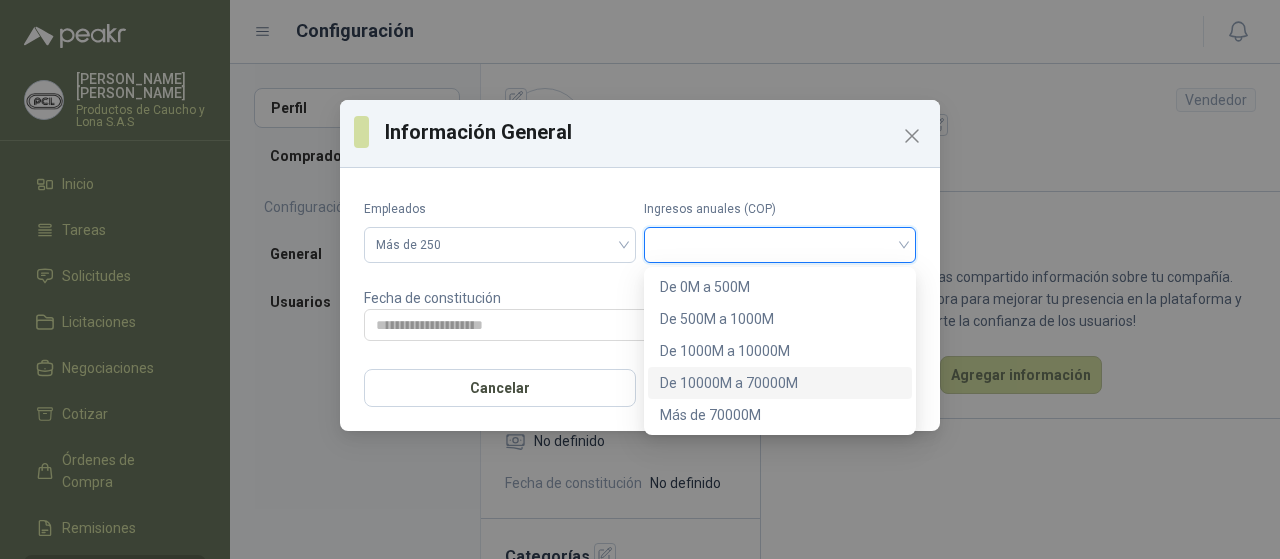 click on "De 10000M a 70000M" at bounding box center (780, 383) 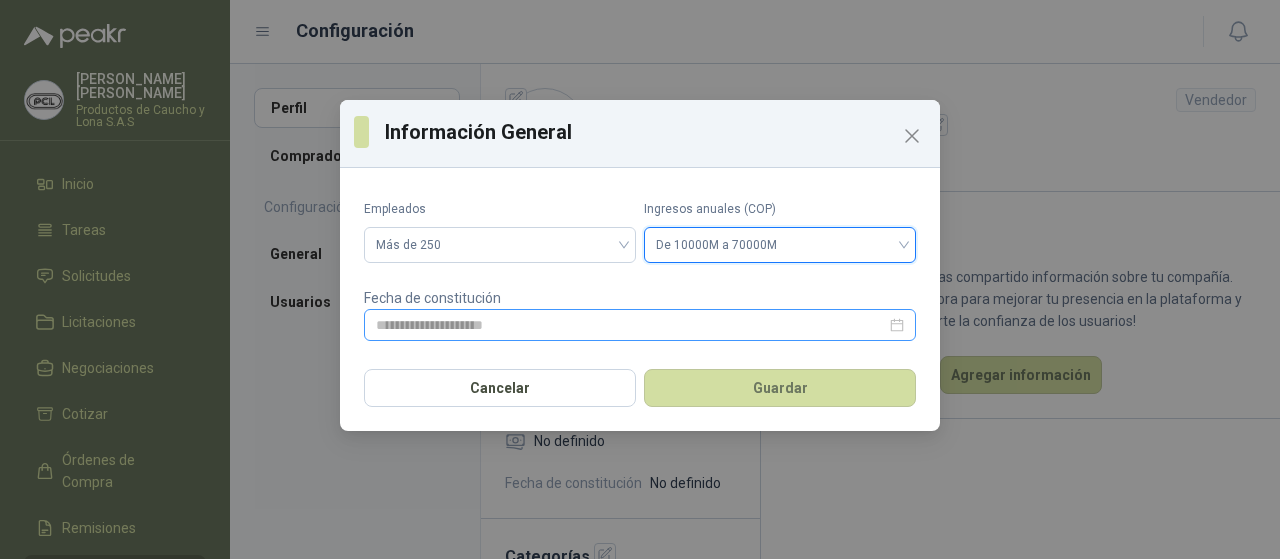 click at bounding box center (640, 325) 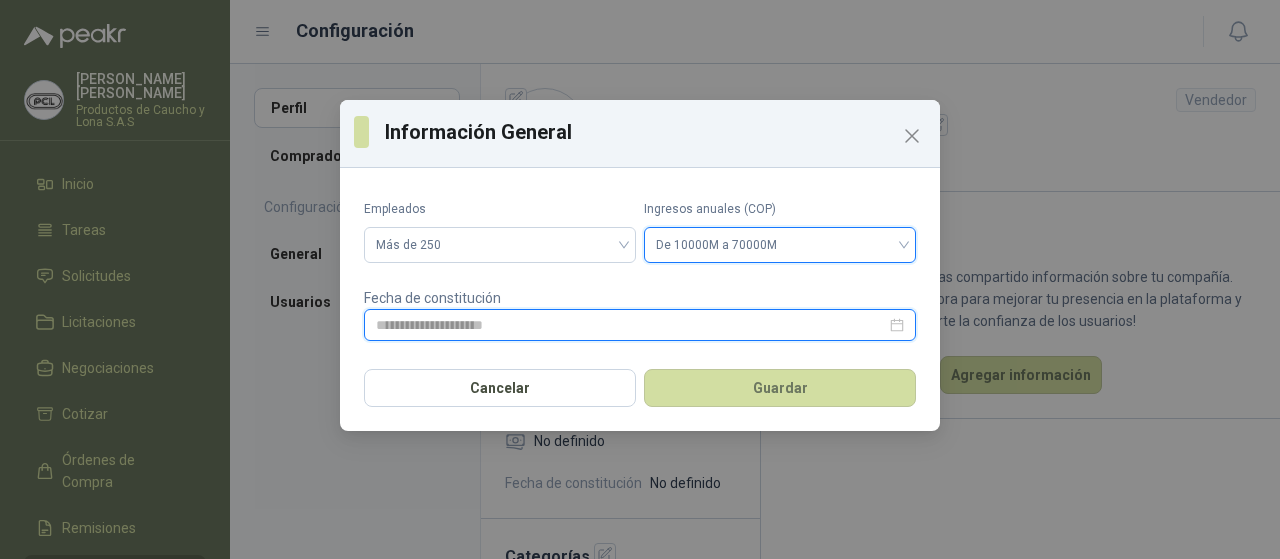 click at bounding box center [640, 325] 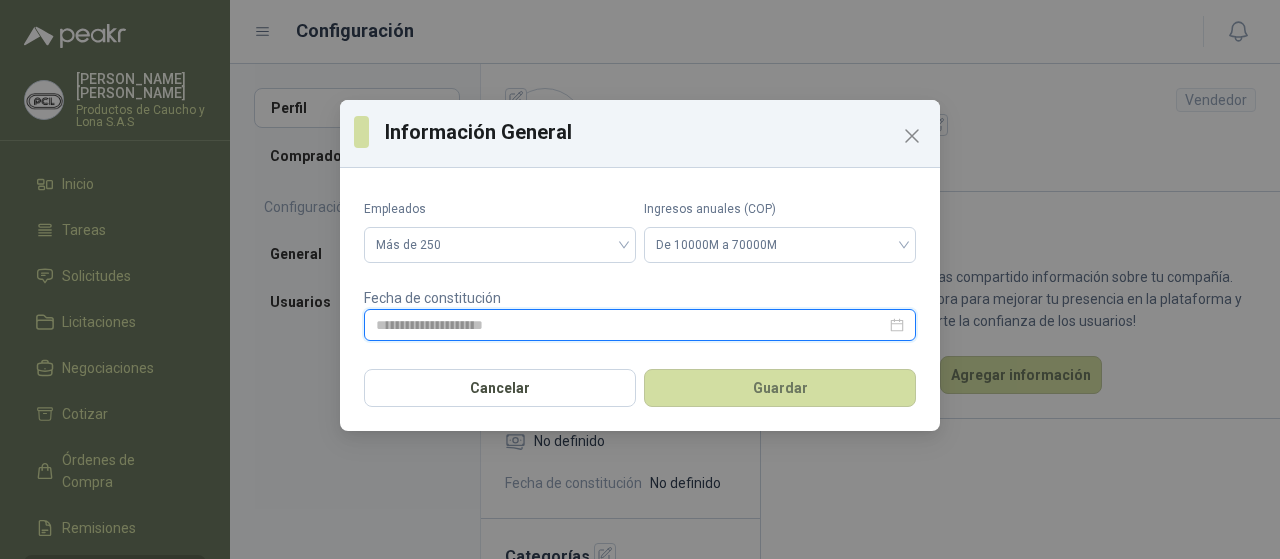 click at bounding box center [631, 325] 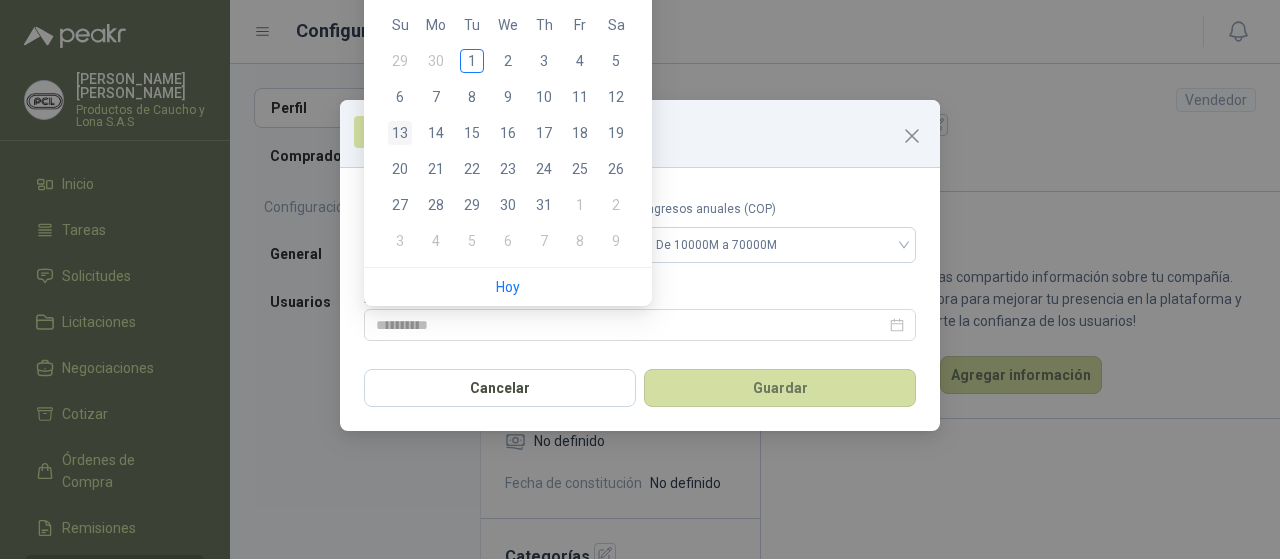 click on "13" at bounding box center [400, 133] 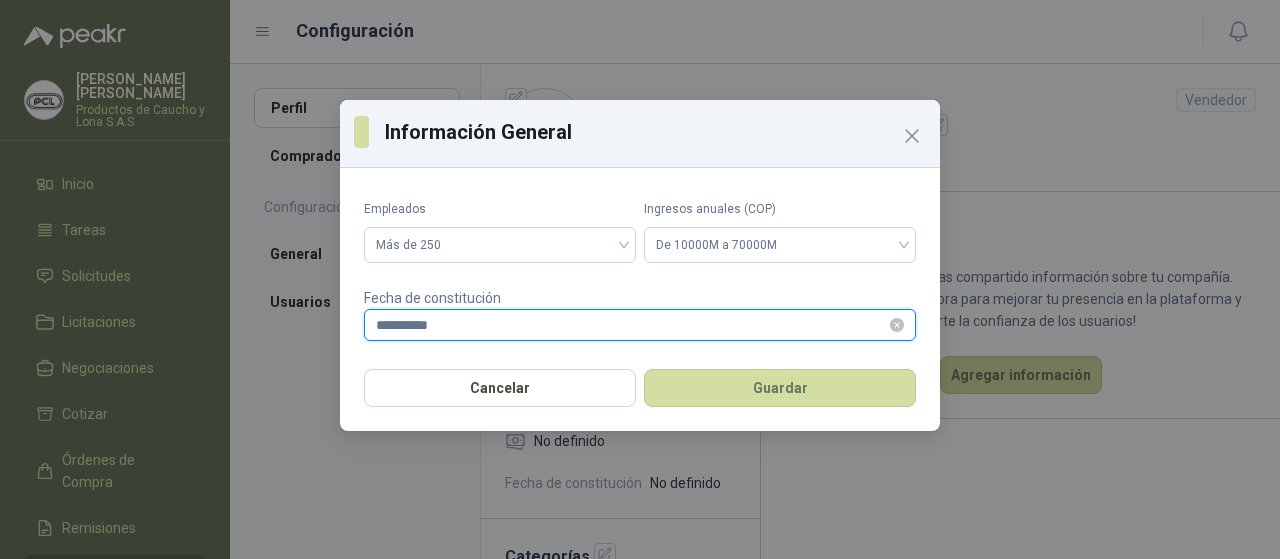 click on "**********" at bounding box center [631, 325] 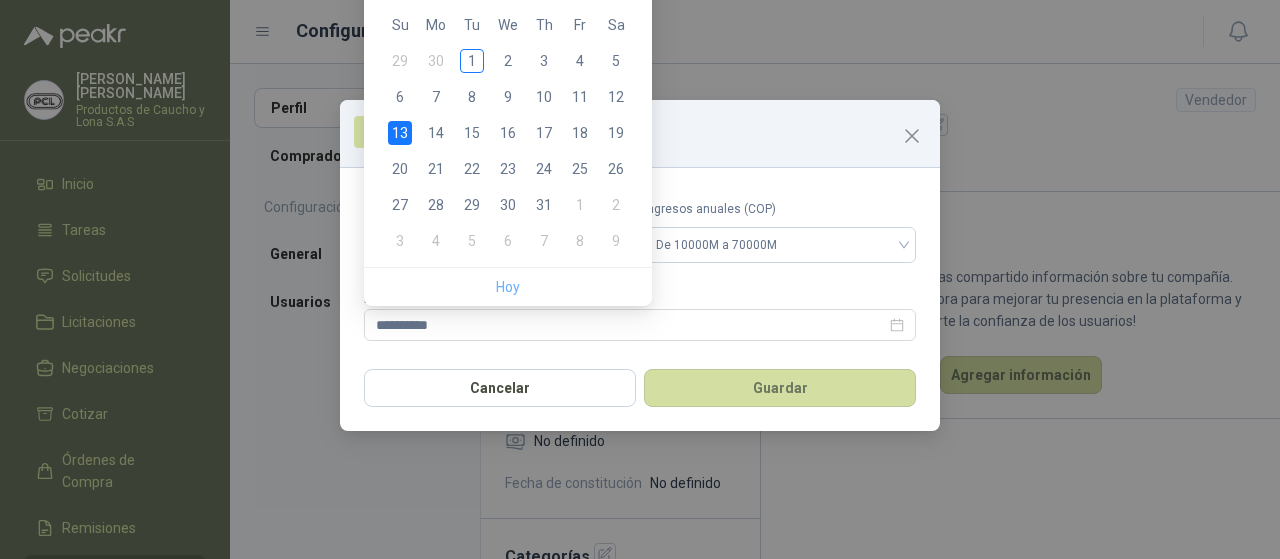 click on "Hoy" at bounding box center (508, 287) 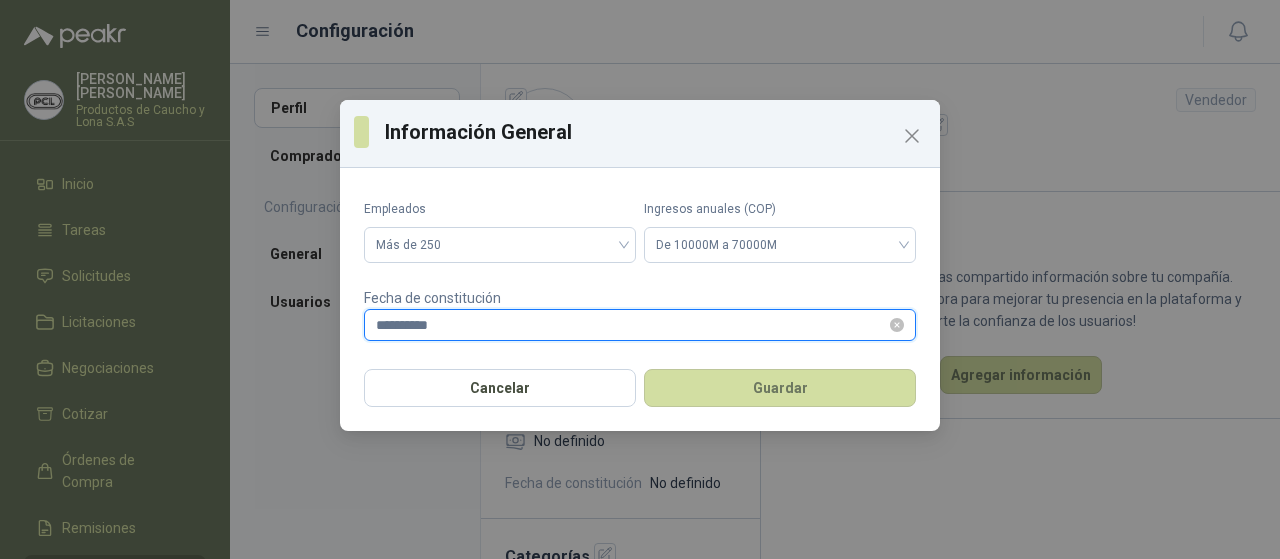 click on "**********" at bounding box center [631, 325] 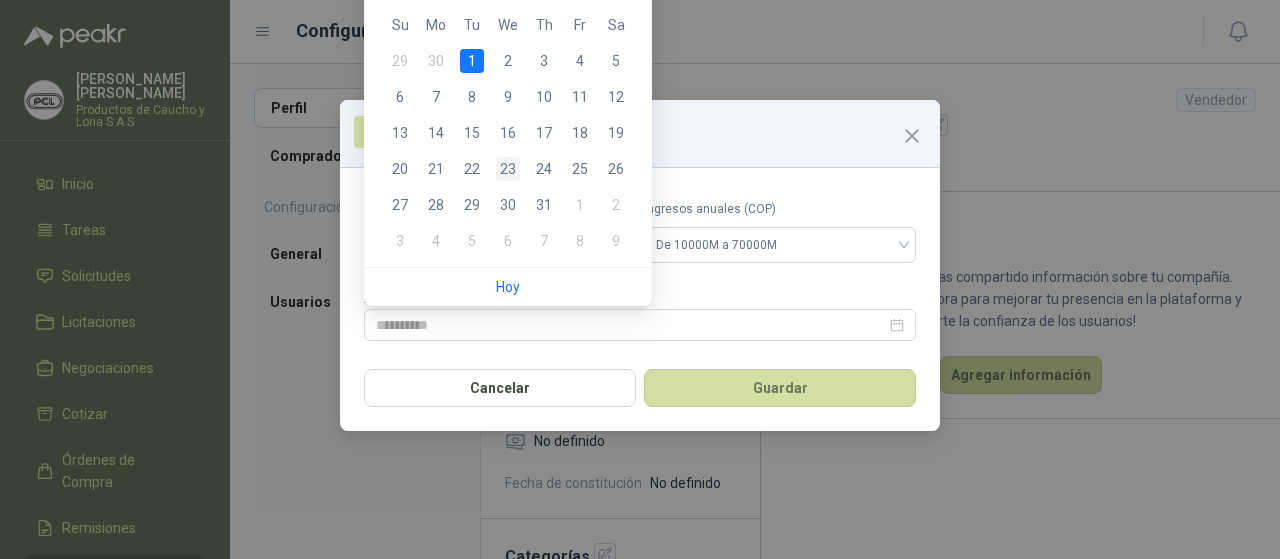 click on "23" at bounding box center (508, 169) 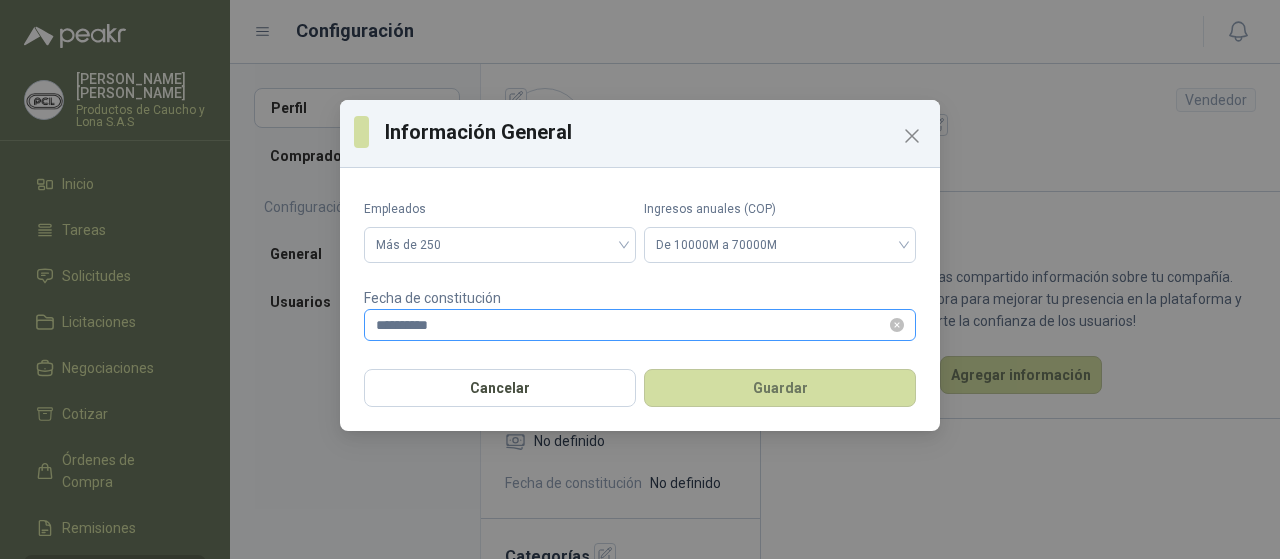 click on "**********" at bounding box center [640, 325] 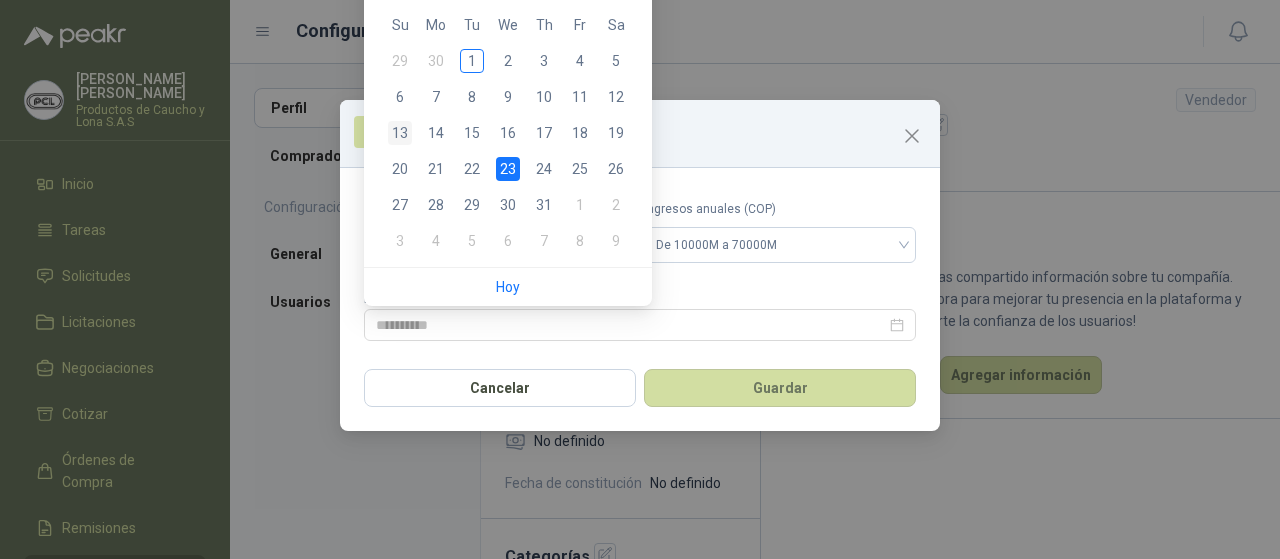 click on "13" at bounding box center (400, 133) 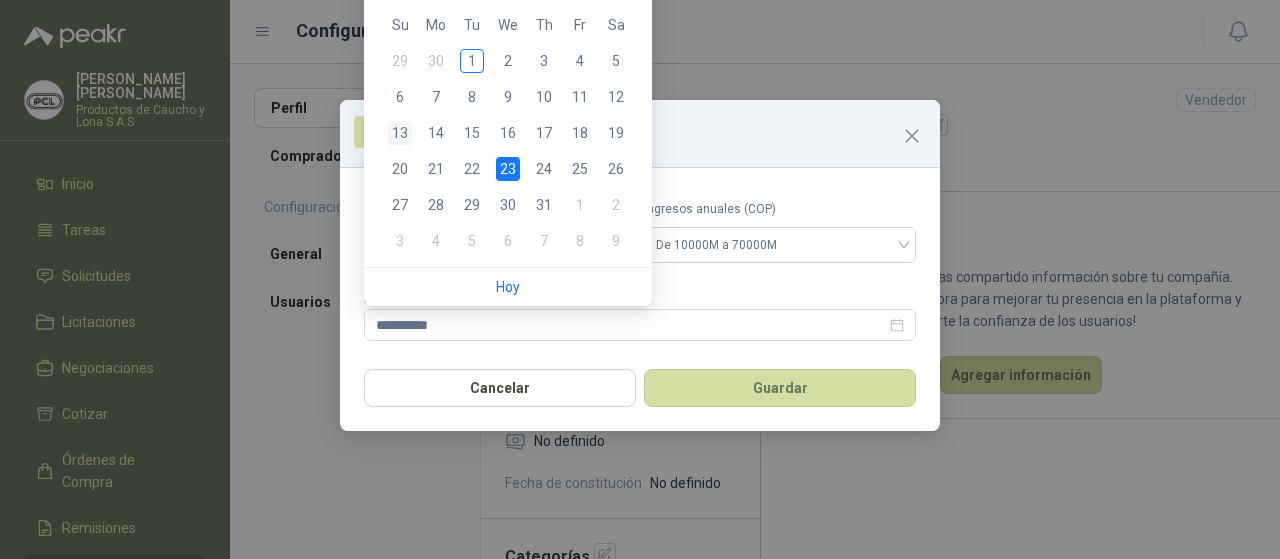 click on "13" at bounding box center [400, 133] 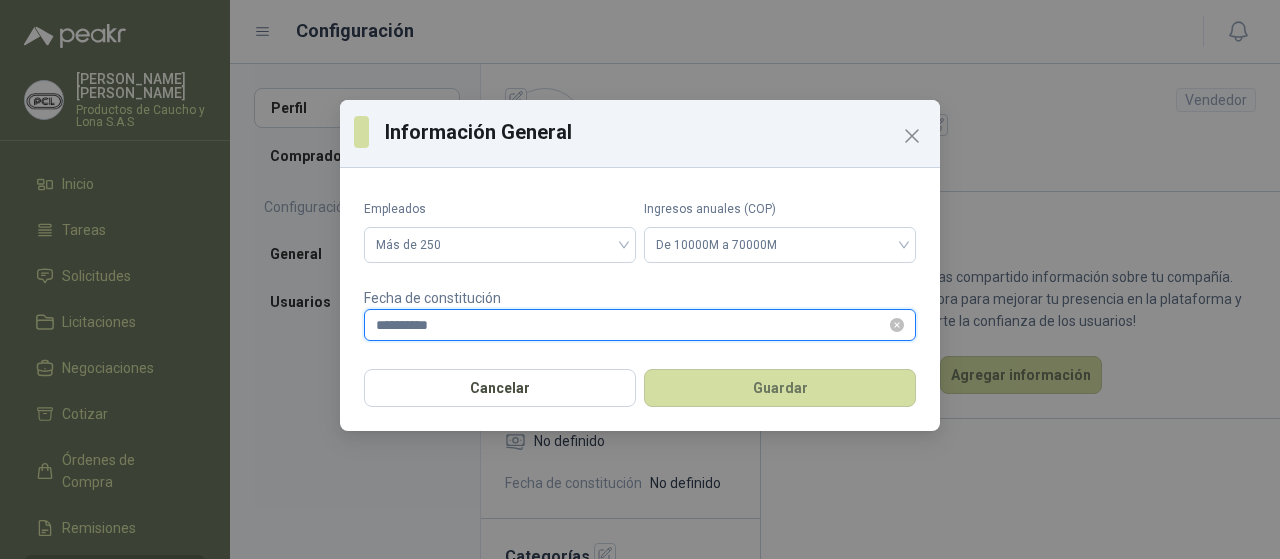 click on "**********" at bounding box center [631, 325] 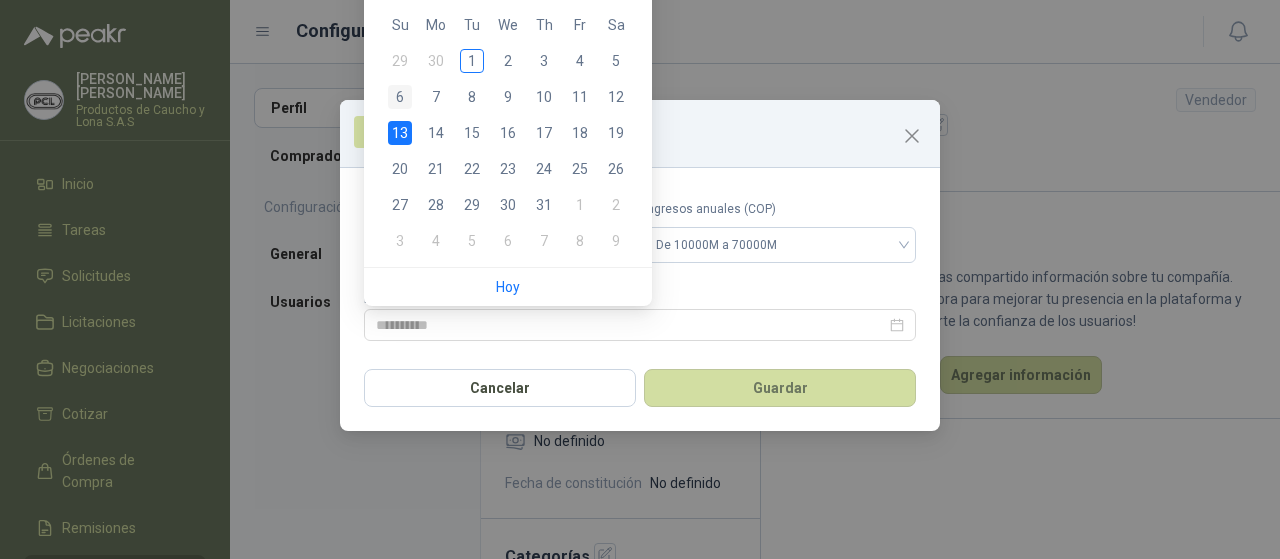 click on "6" at bounding box center [400, 97] 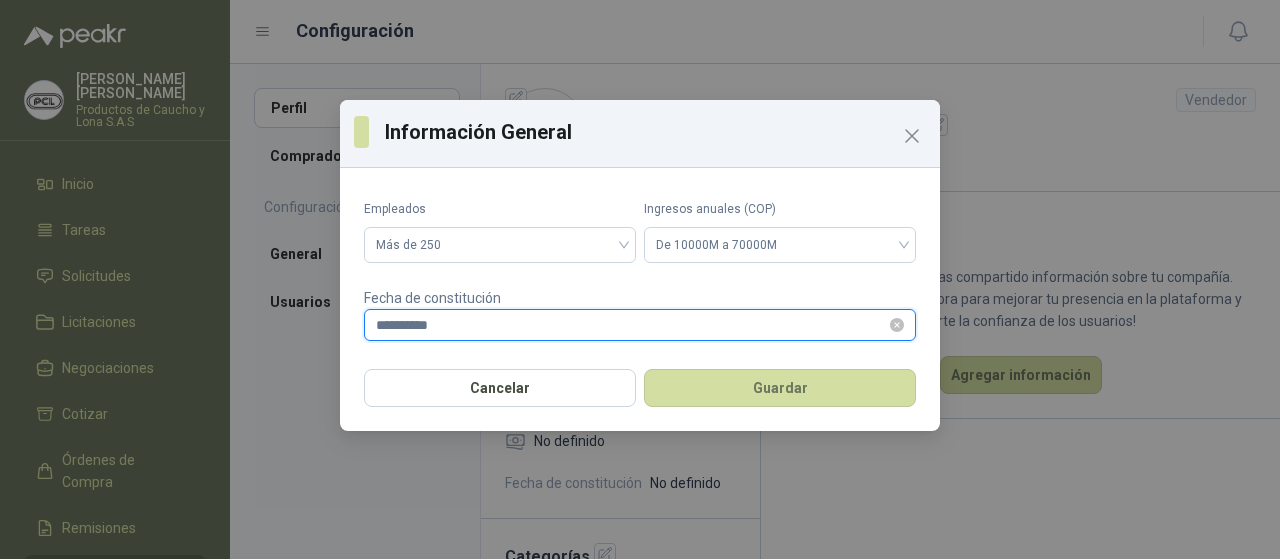 click on "**********" at bounding box center [631, 325] 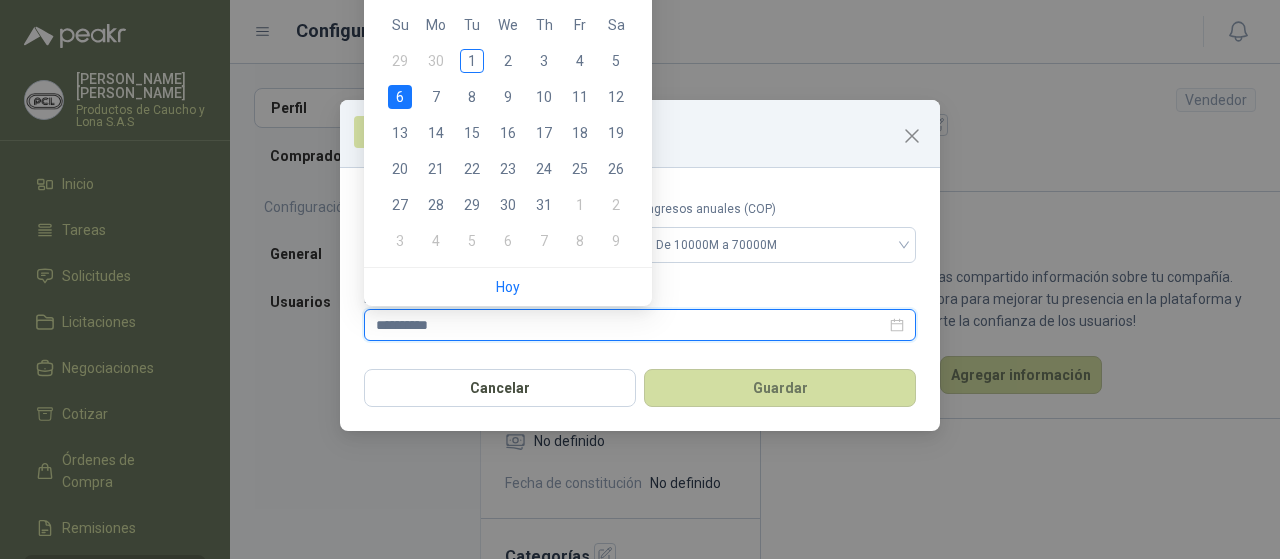 type on "**********" 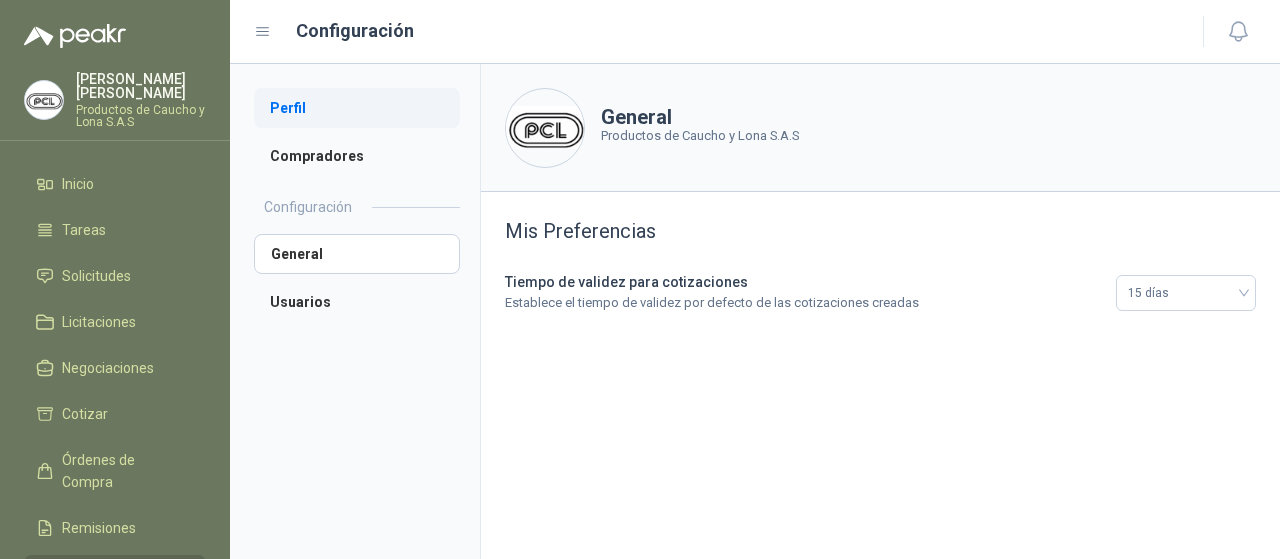 click on "Perfil" at bounding box center (357, 108) 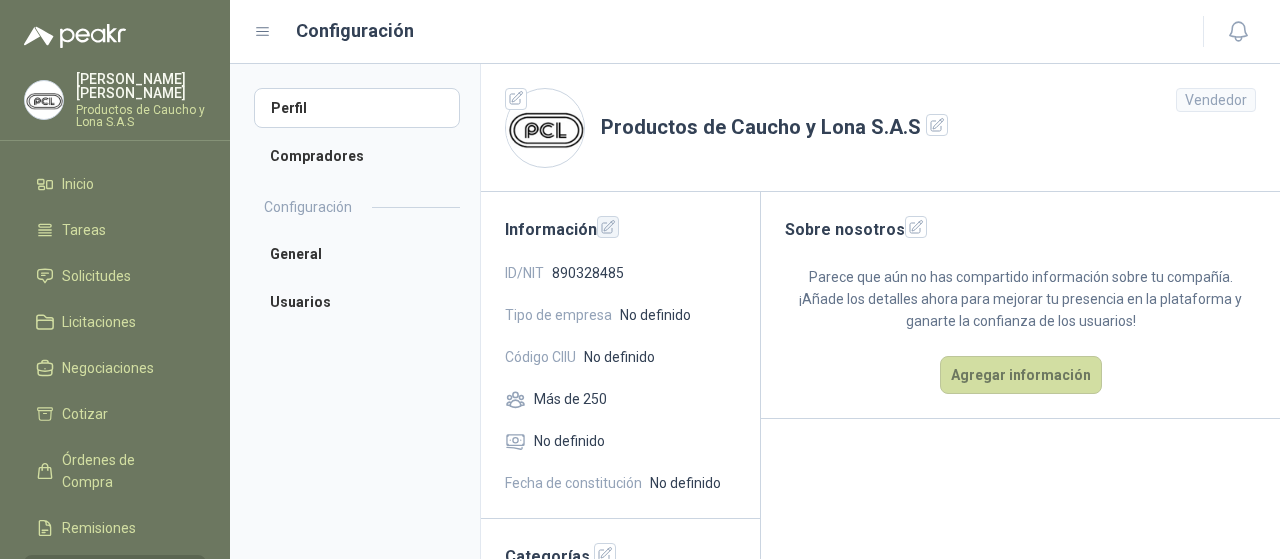 click 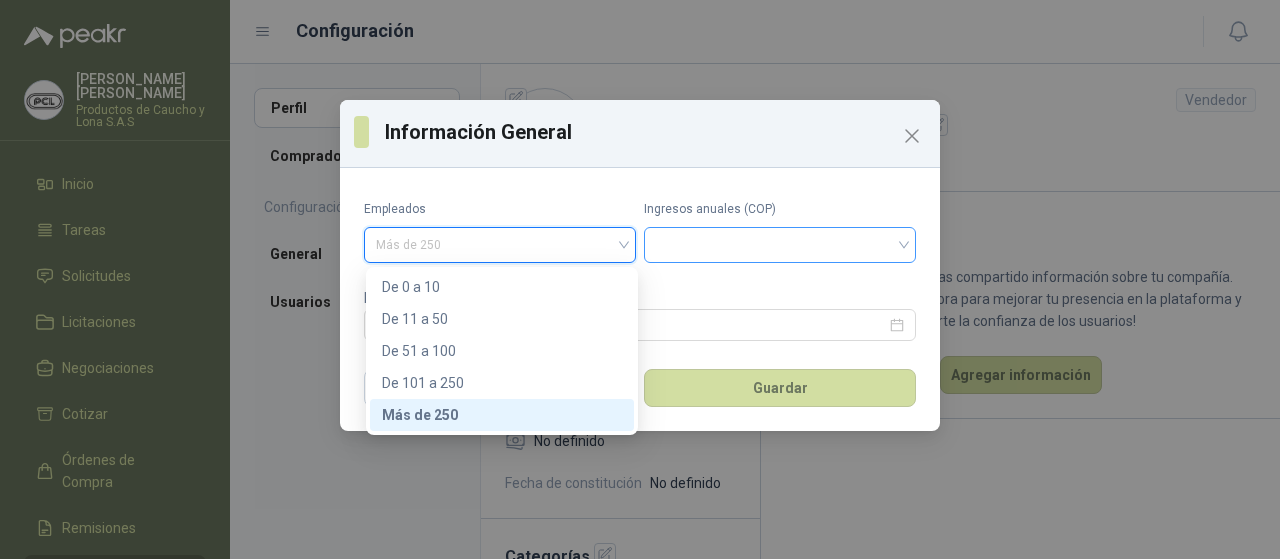 click at bounding box center [780, 243] 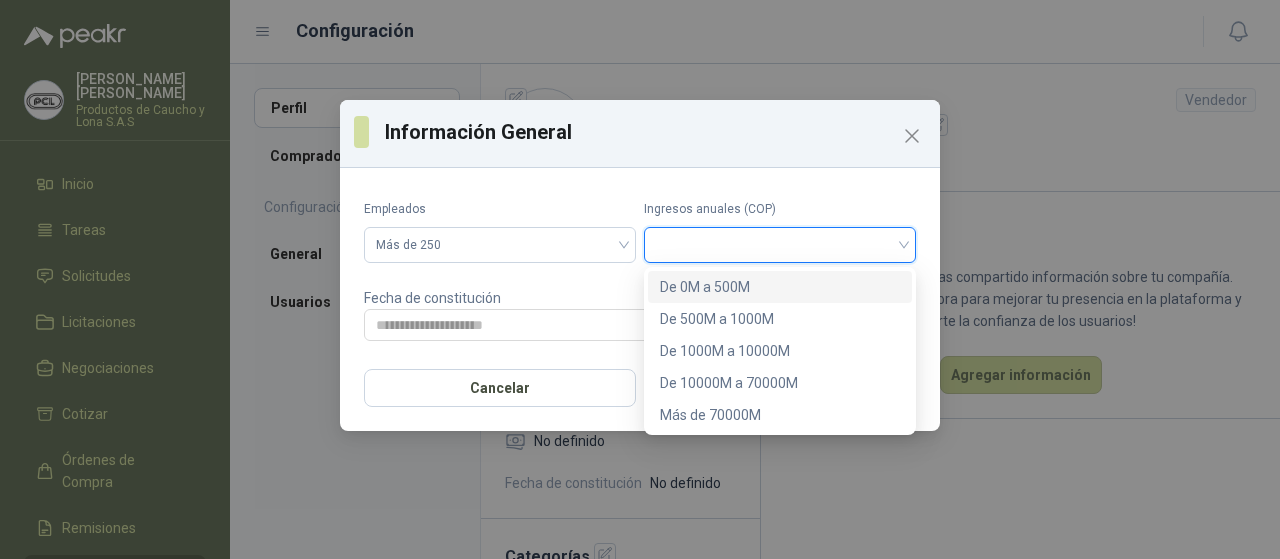 click at bounding box center (780, 243) 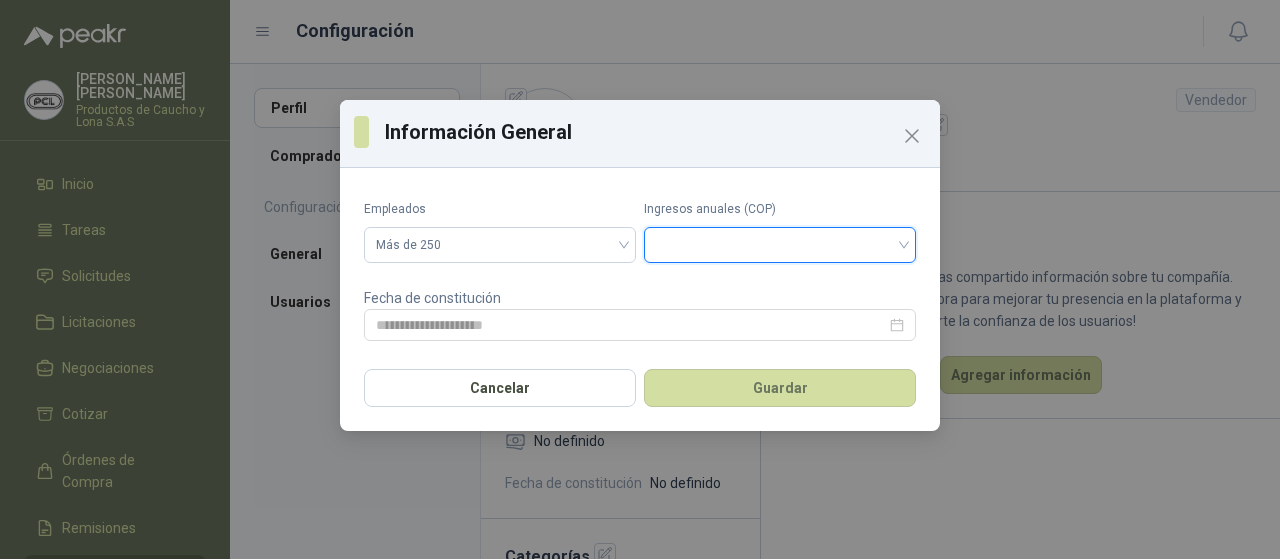 click at bounding box center (780, 243) 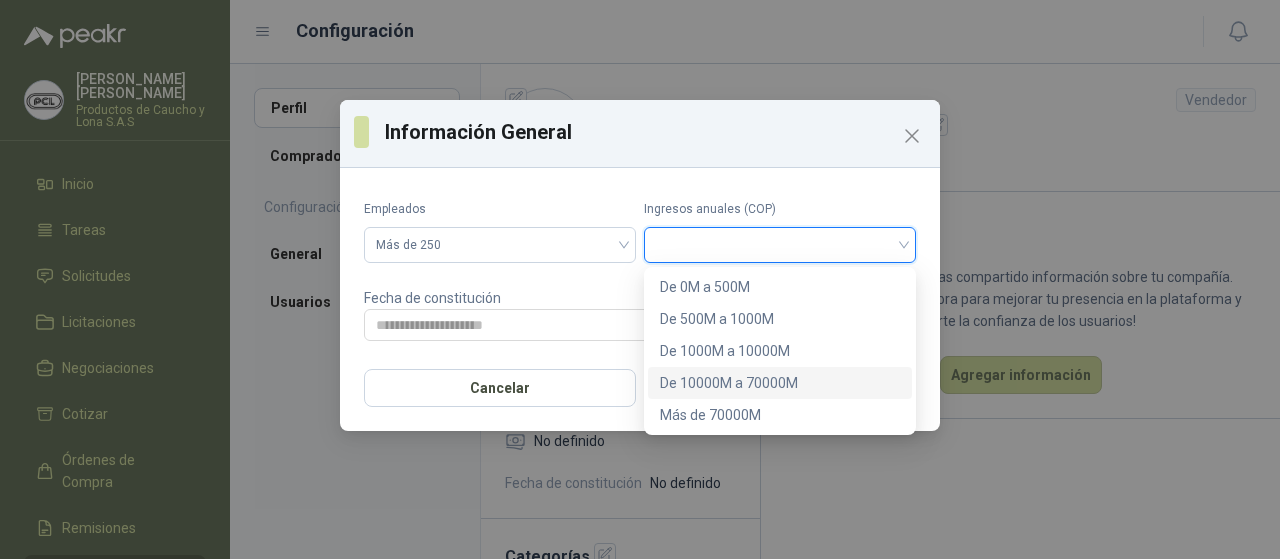 click on "De 10000M a 70000M" at bounding box center (780, 383) 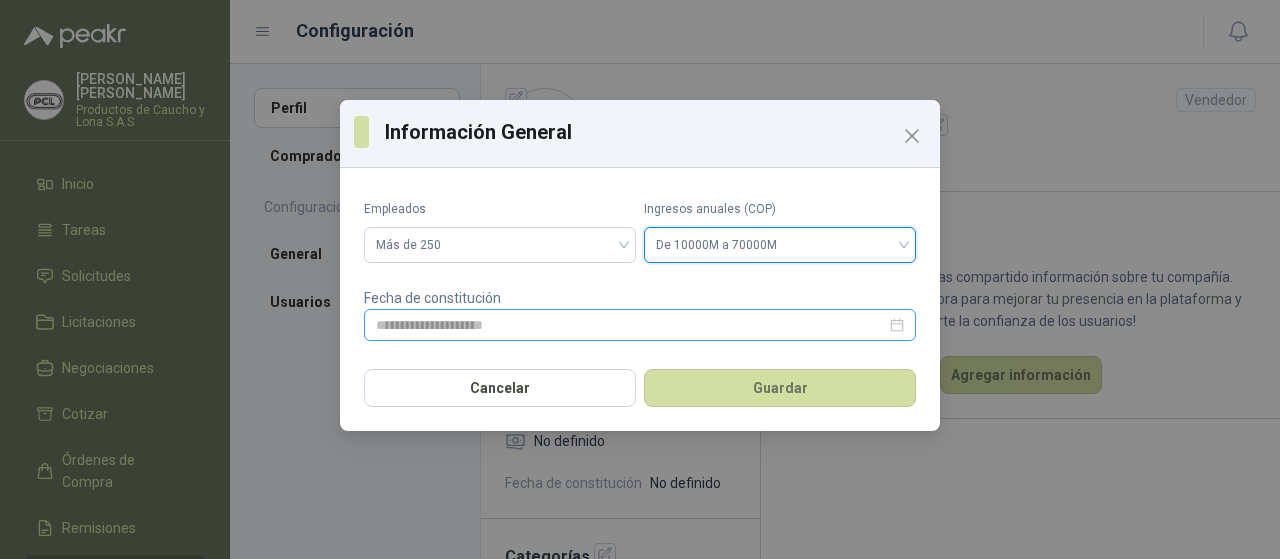 click at bounding box center (640, 325) 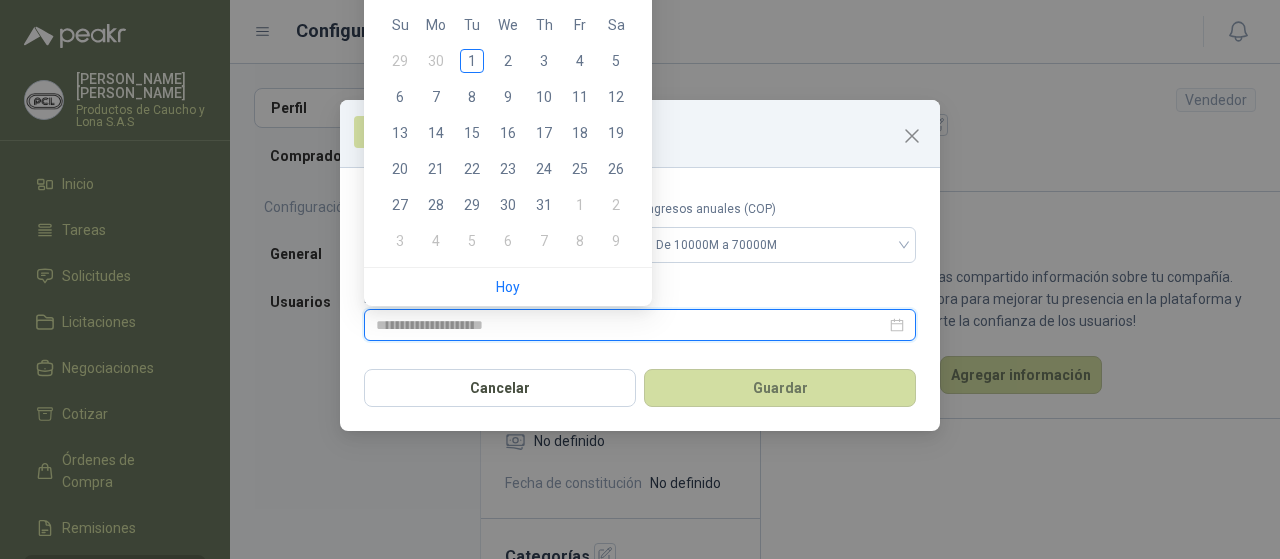 click at bounding box center [640, 325] 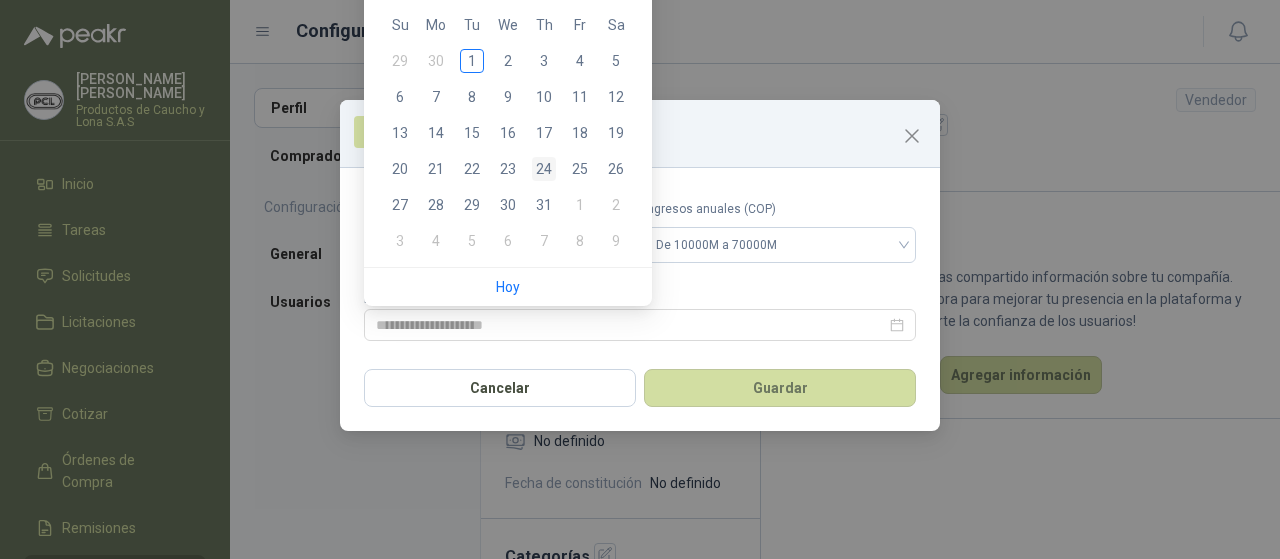 type on "**********" 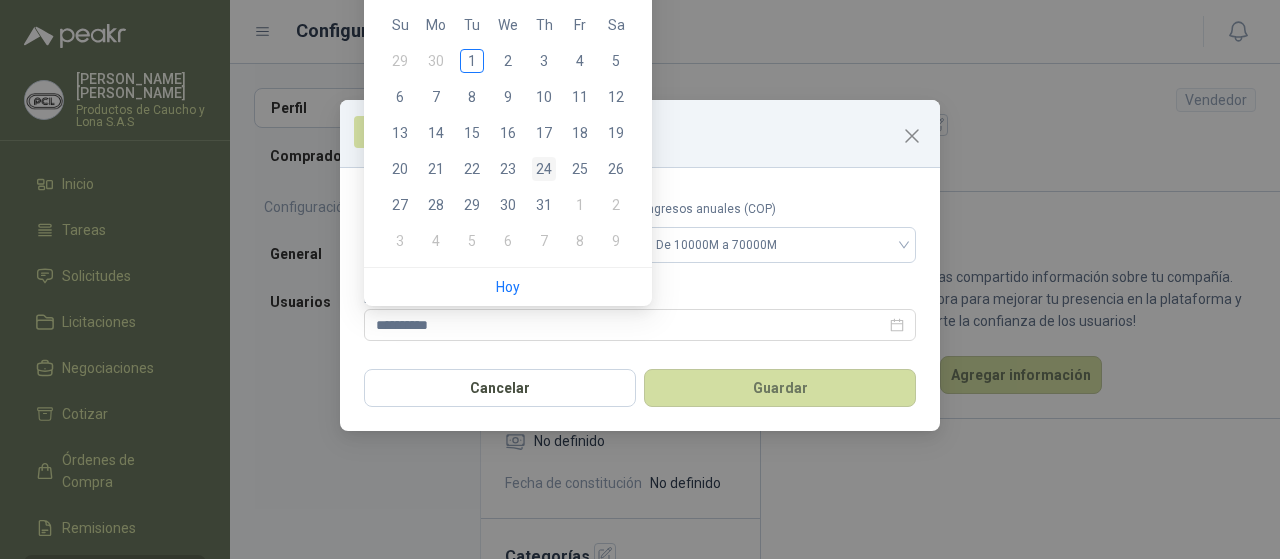 drag, startPoint x: 895, startPoint y: 324, endPoint x: 551, endPoint y: 174, distance: 375.28122 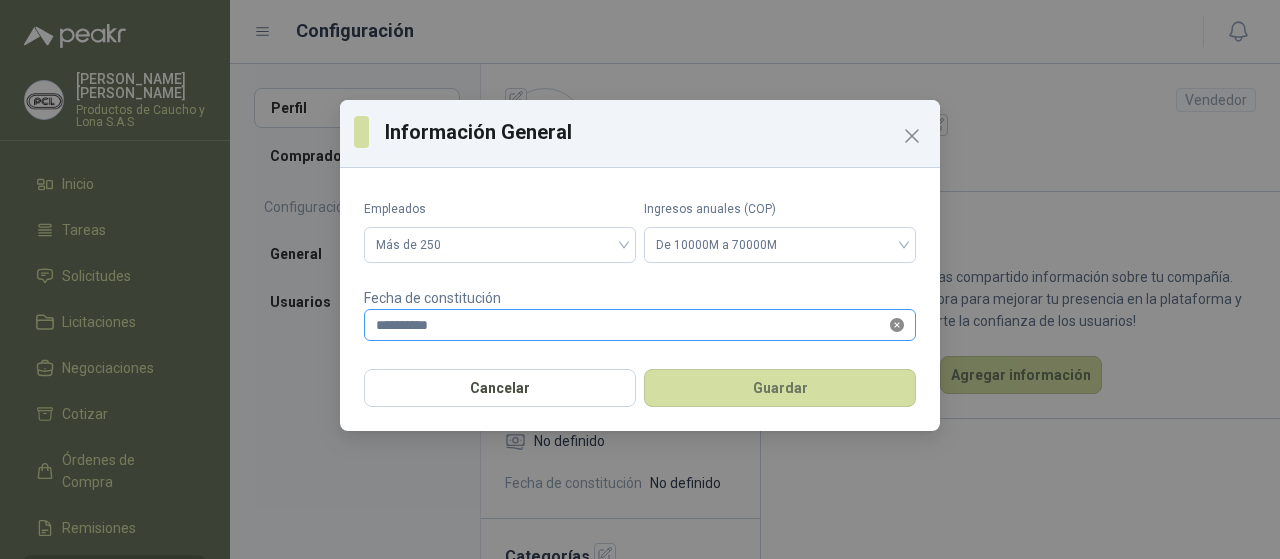 click 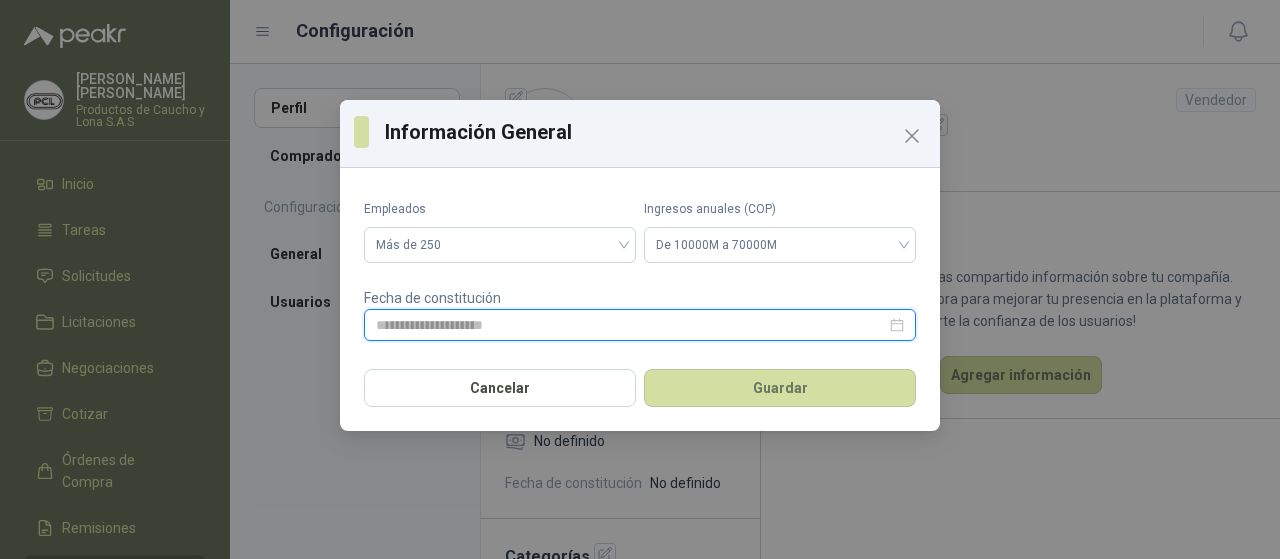 click at bounding box center [631, 325] 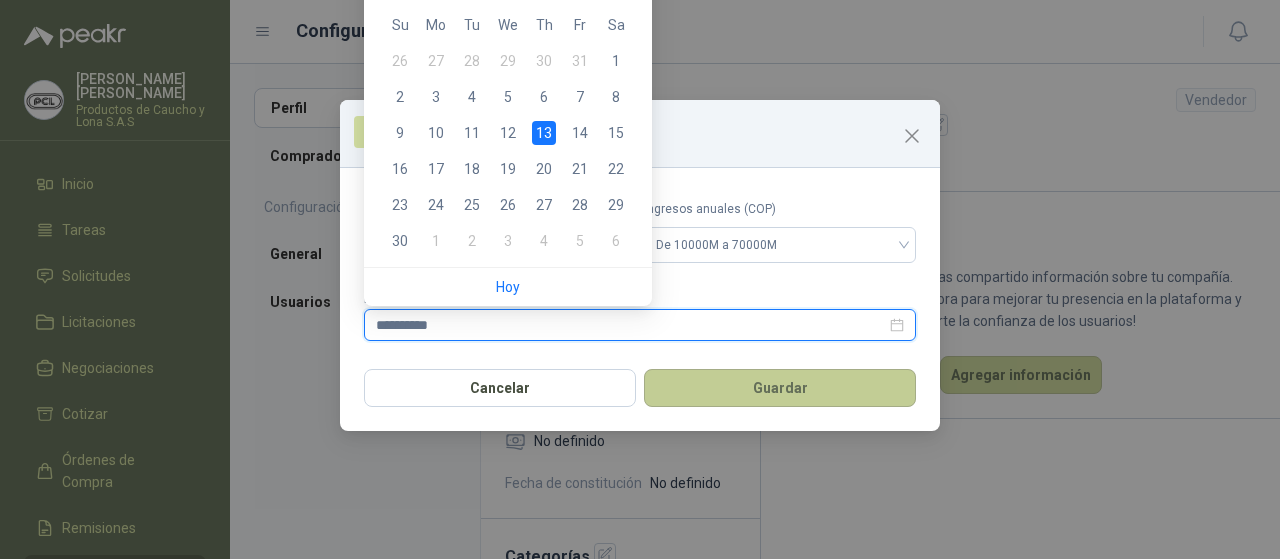 type on "**********" 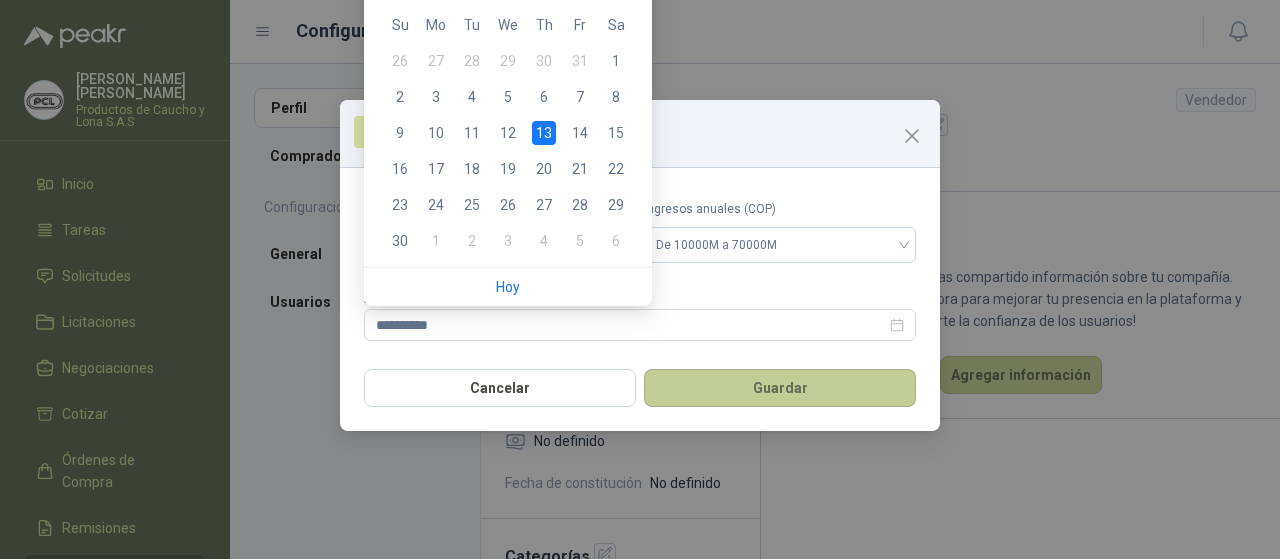 click on "Guardar" at bounding box center [780, 388] 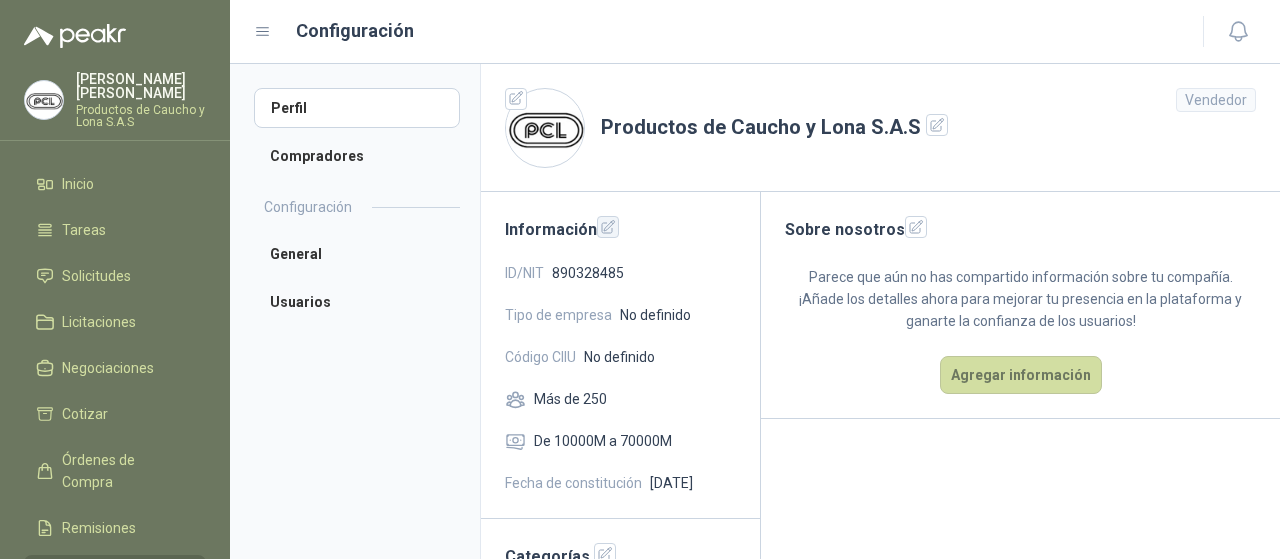 click 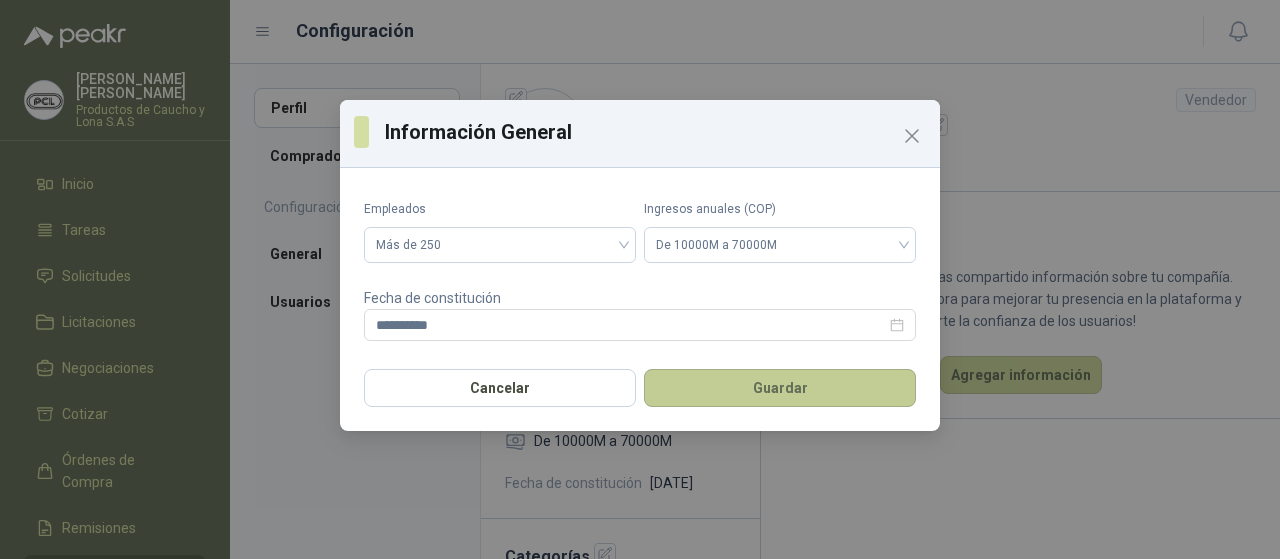 click on "Guardar" at bounding box center [780, 388] 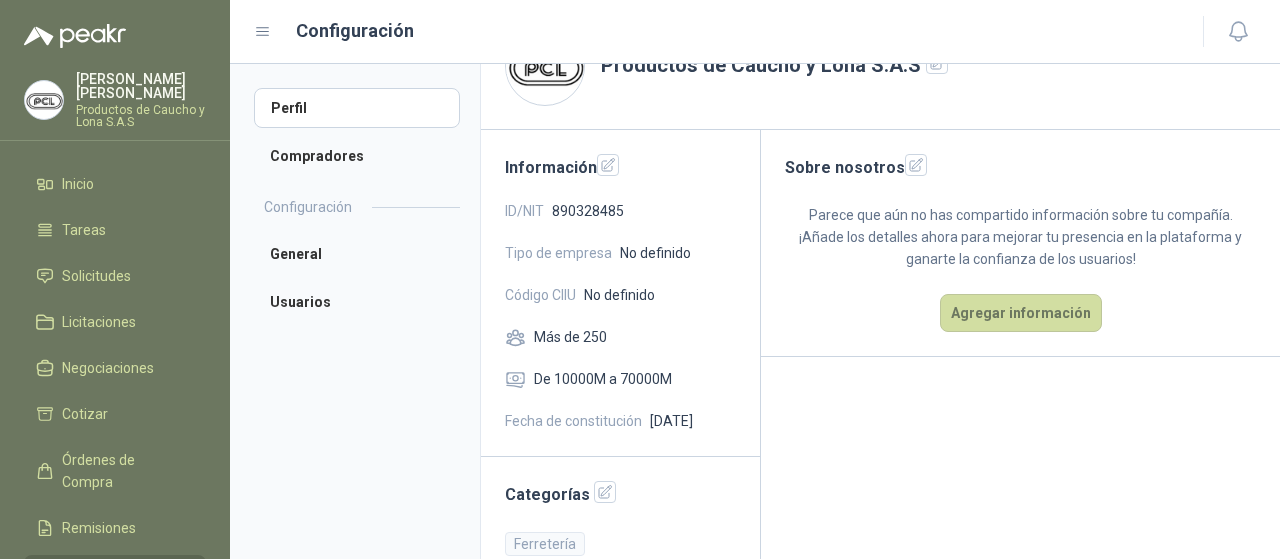 scroll, scrollTop: 93, scrollLeft: 0, axis: vertical 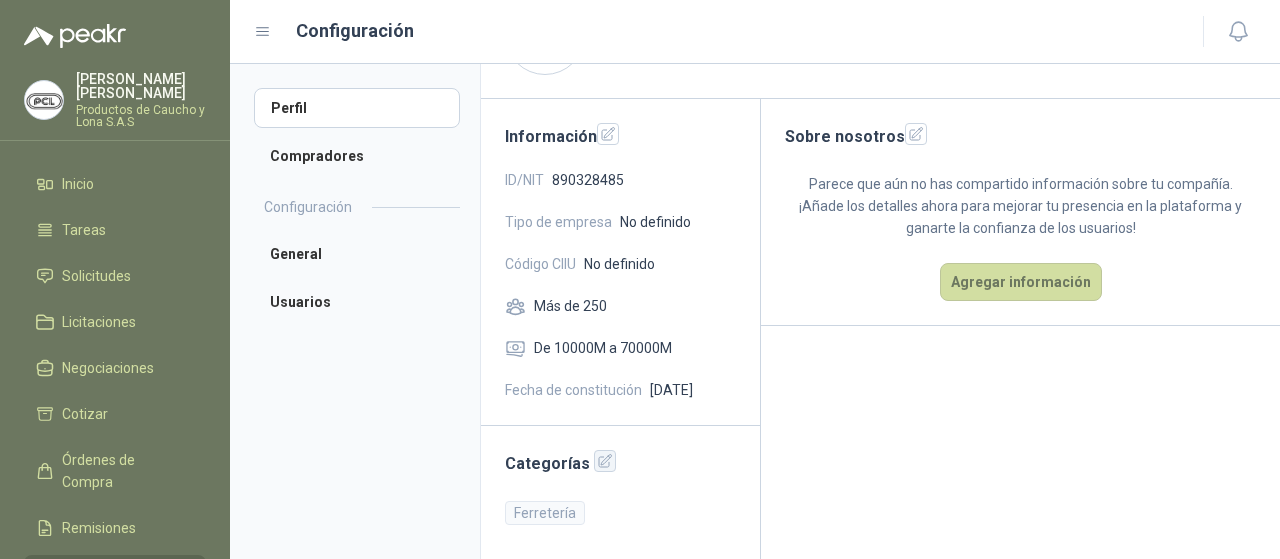 click 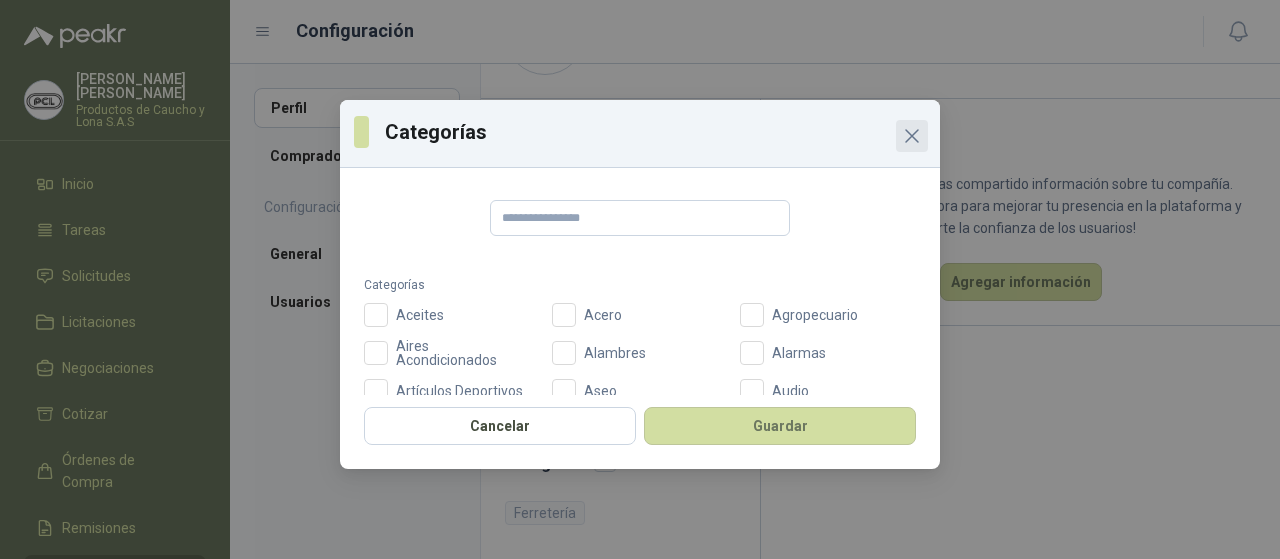 click 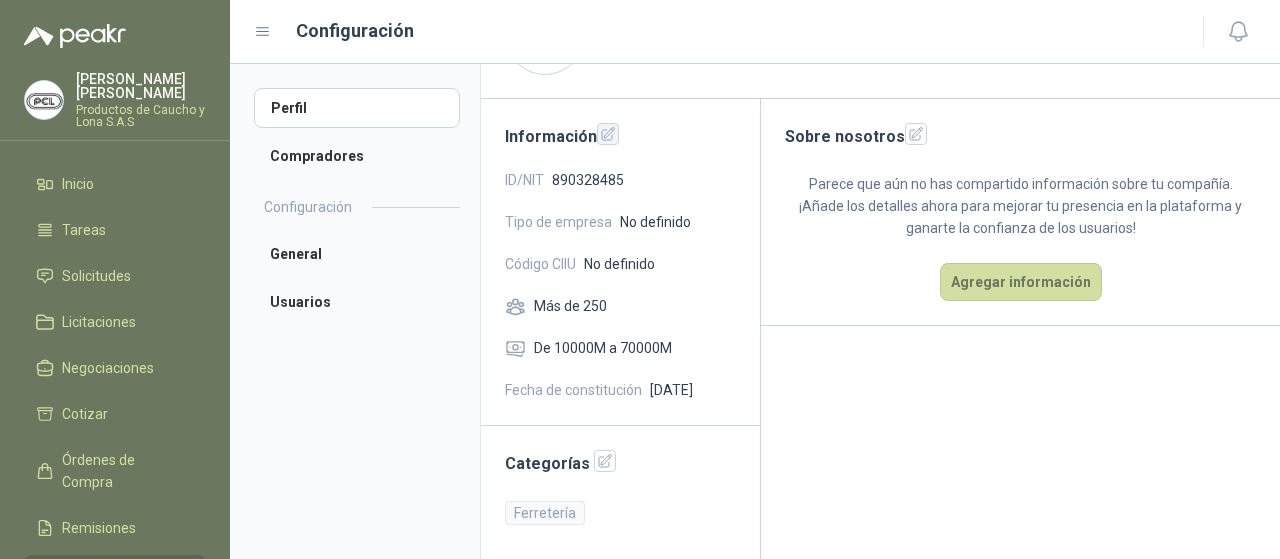 click 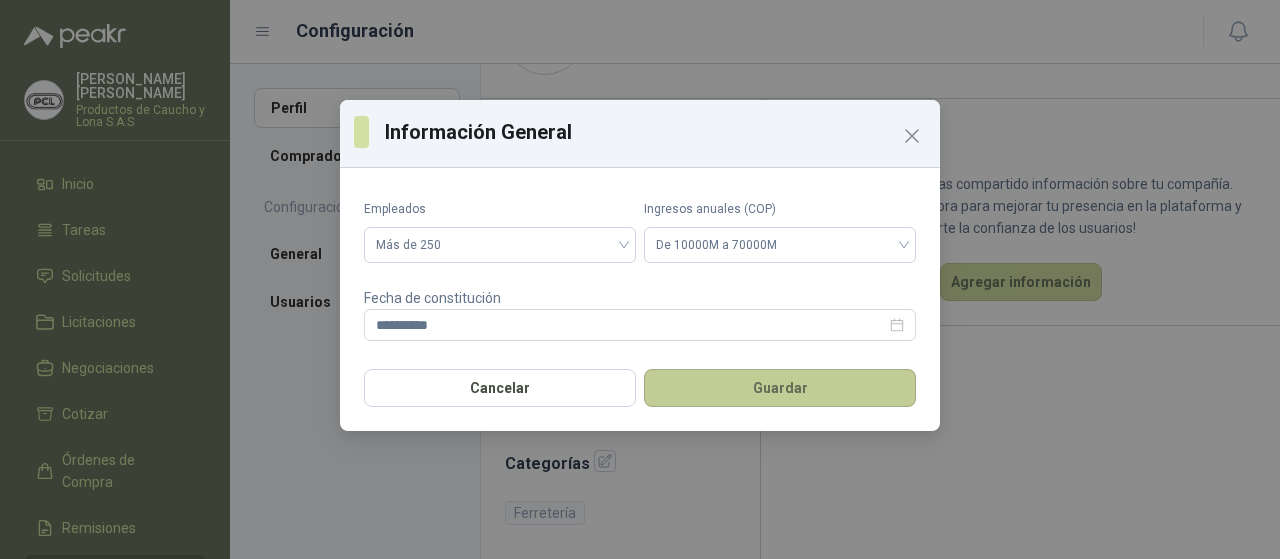 click on "Guardar" at bounding box center [780, 388] 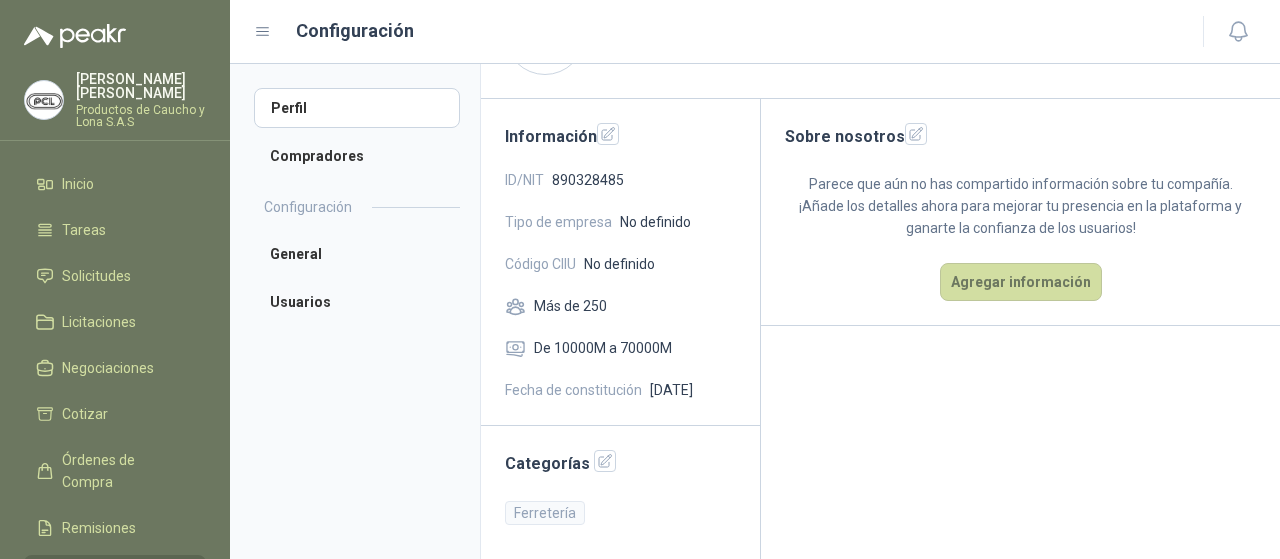 click on "Código CIIU" at bounding box center [540, 264] 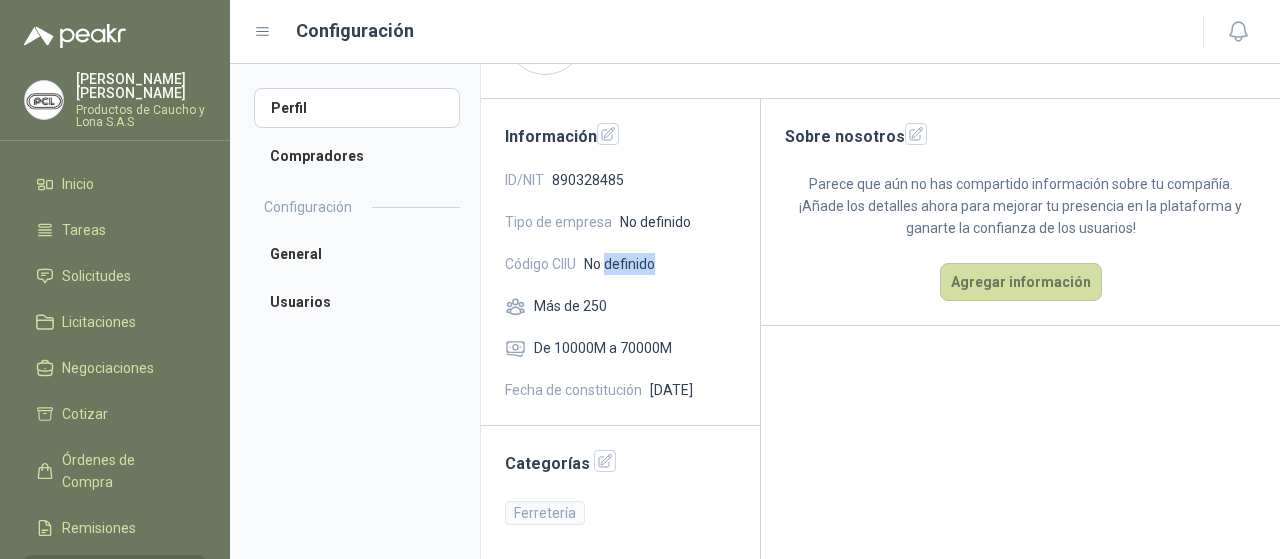 click on "No definido" at bounding box center [619, 264] 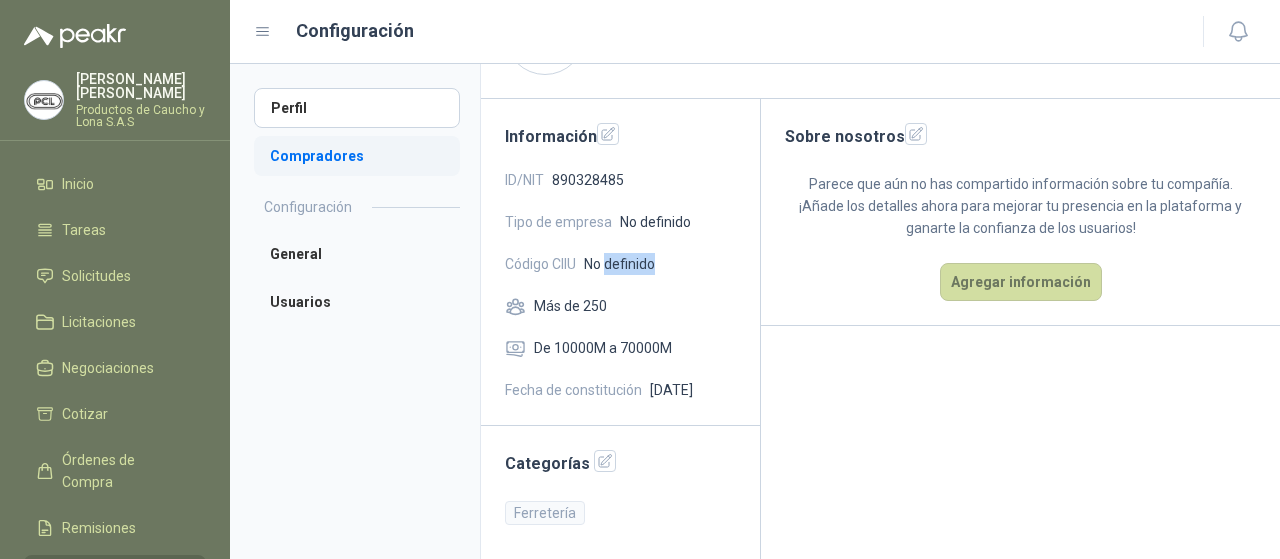 click on "Compradores" at bounding box center (357, 156) 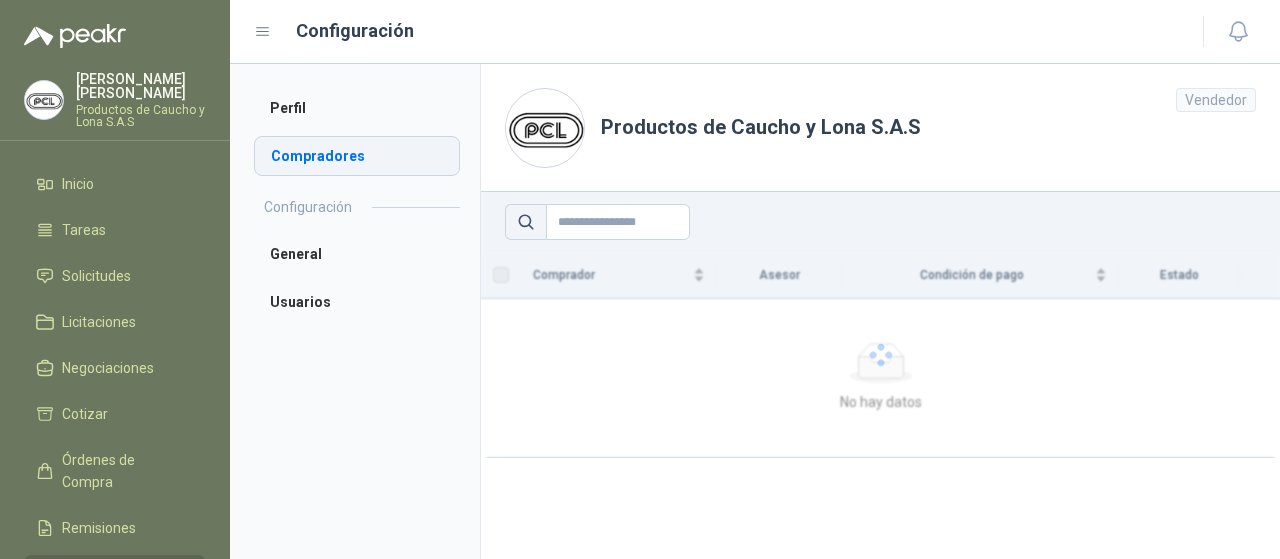 scroll, scrollTop: 0, scrollLeft: 0, axis: both 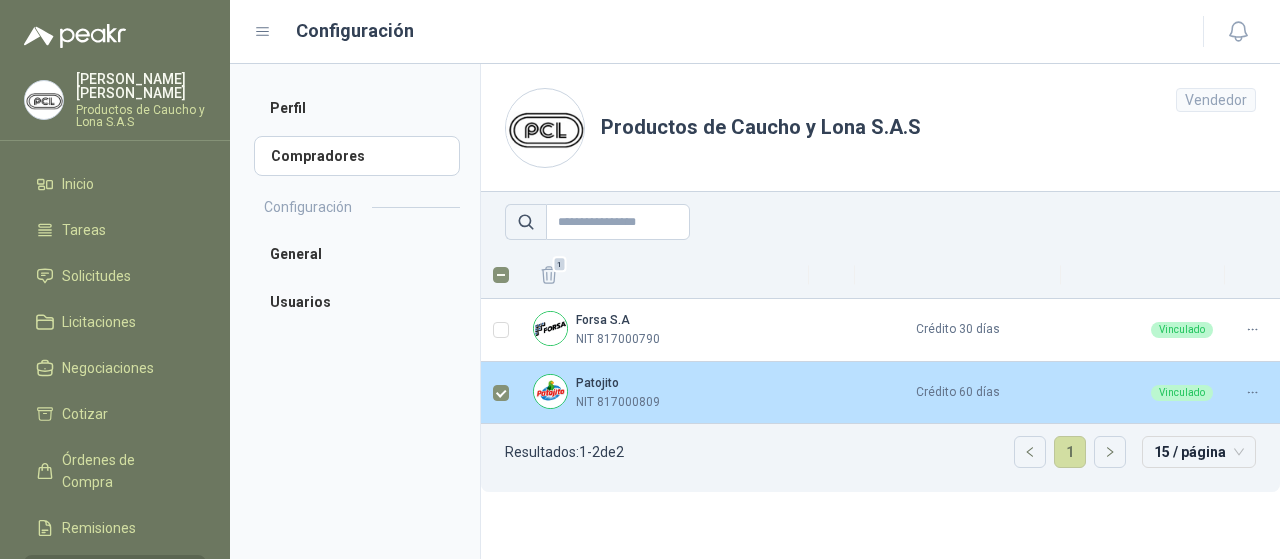 click on "Crédito 60 días" at bounding box center (958, 393) 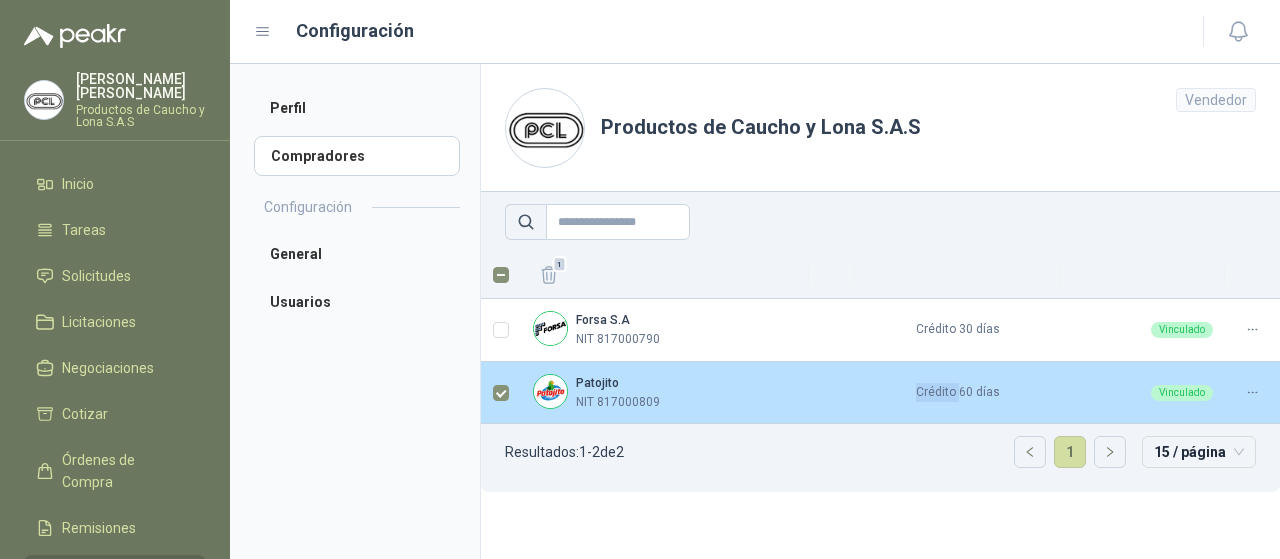 click on "Crédito 60 días" at bounding box center (958, 393) 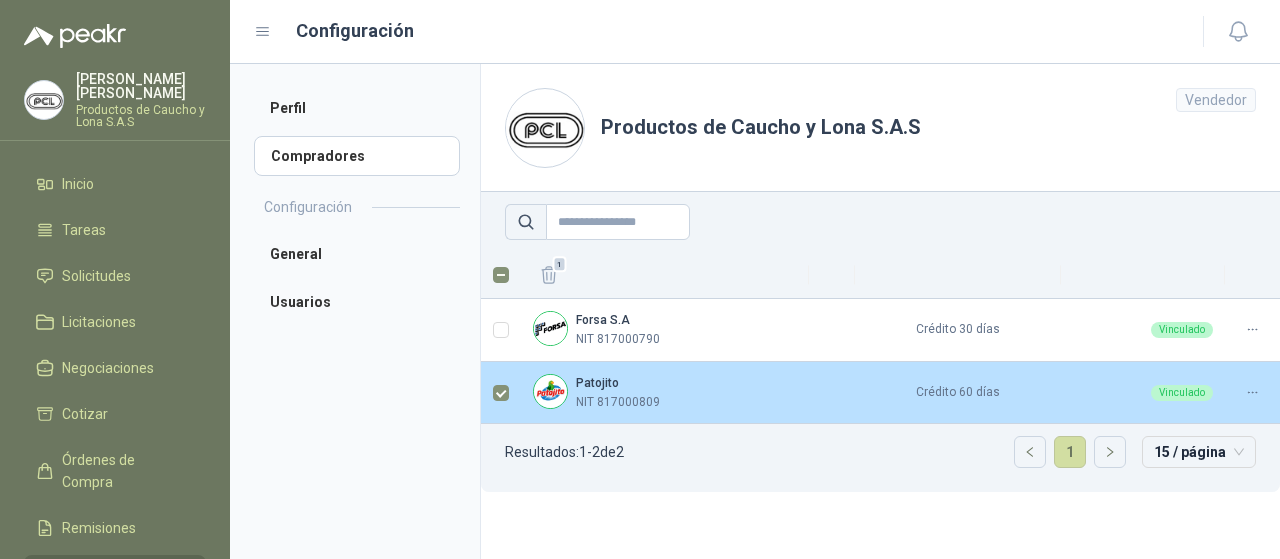 click on "NIT   817000809" at bounding box center [618, 402] 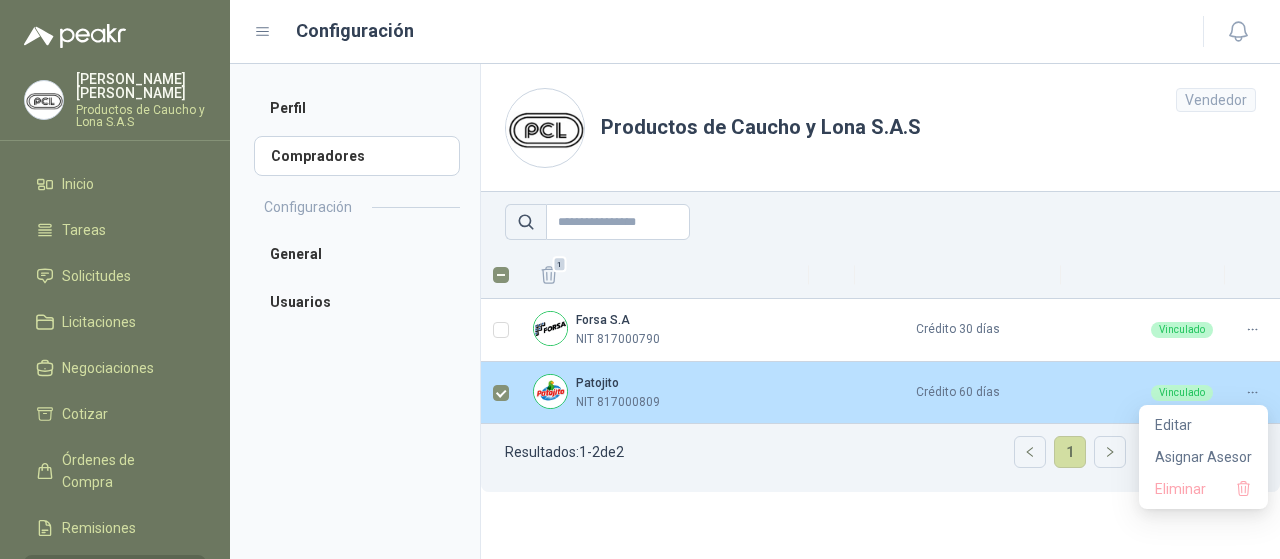 click 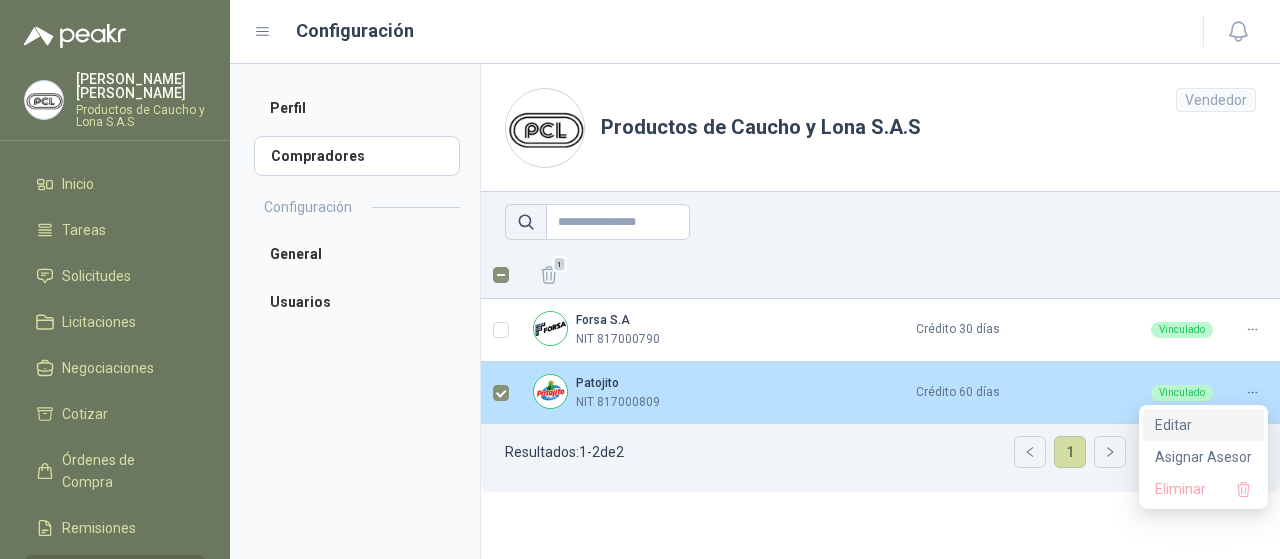 click on "Editar" at bounding box center (1203, 425) 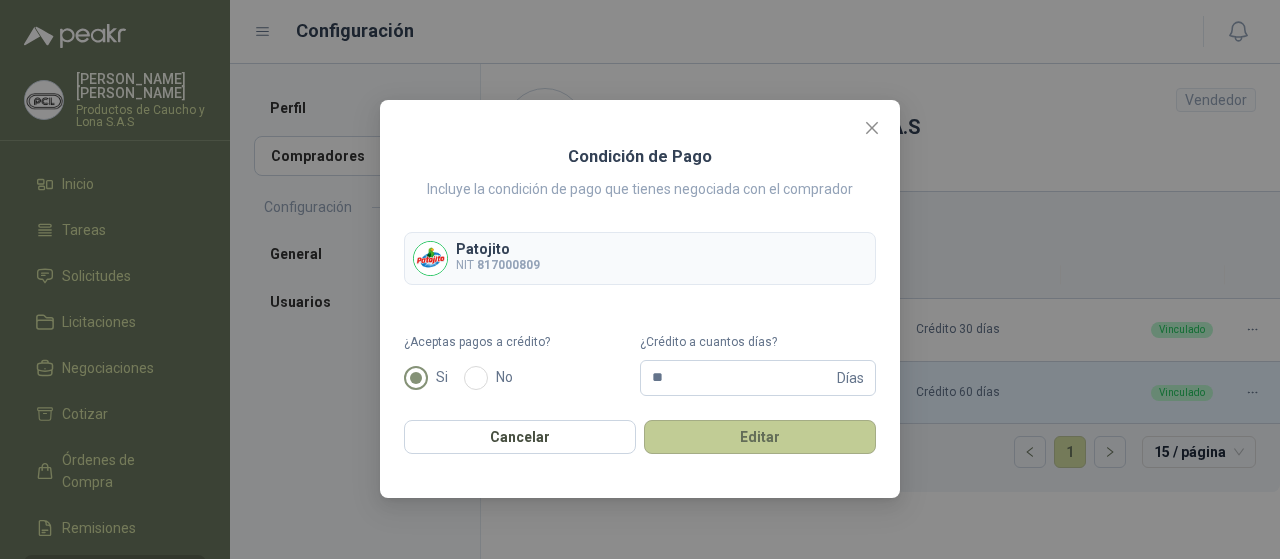 click on "Editar" at bounding box center (760, 437) 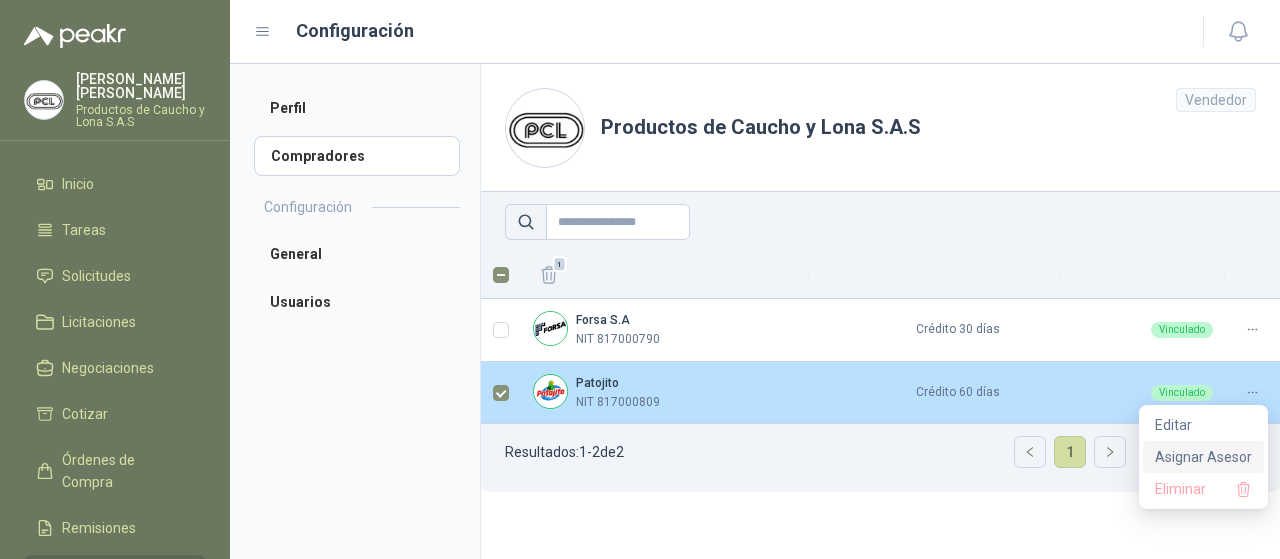 click on "Asignar Asesor" at bounding box center [1203, 457] 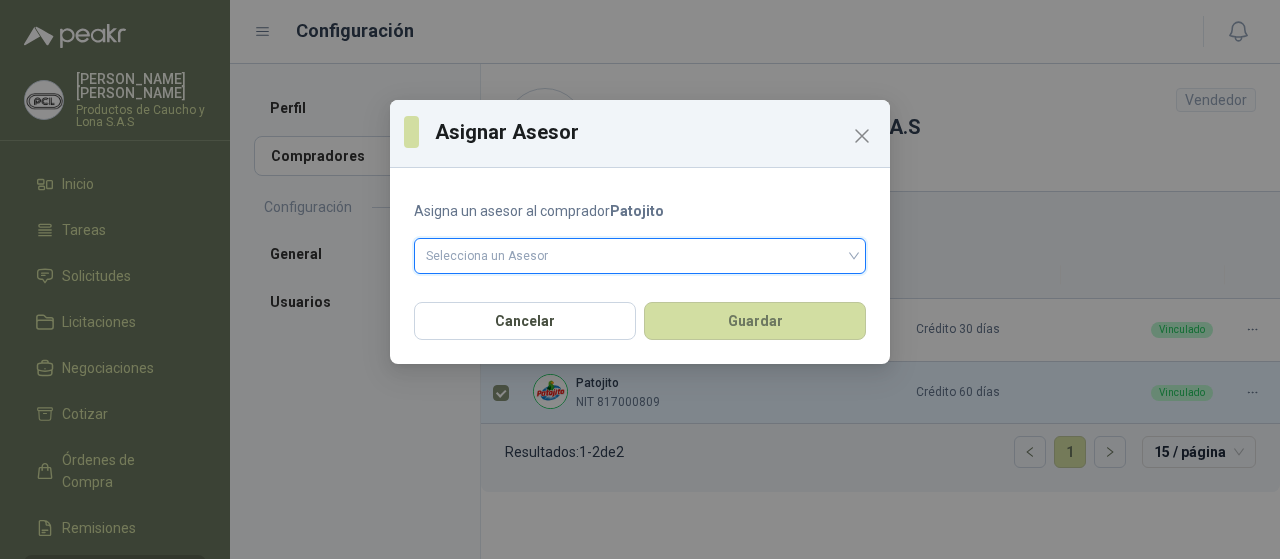 click at bounding box center [640, 254] 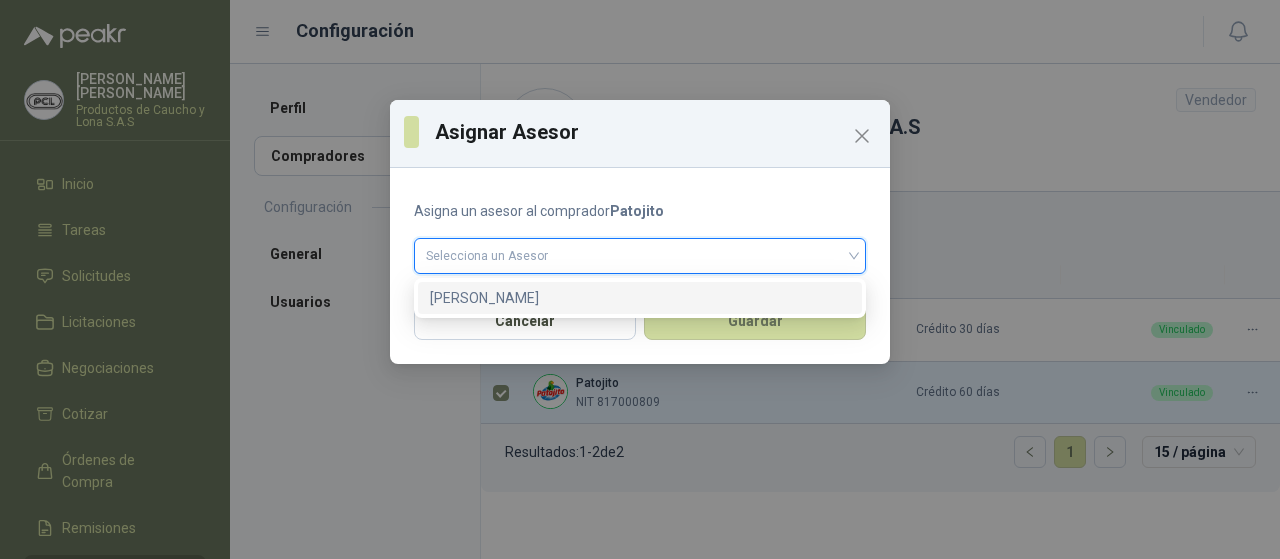 click at bounding box center (640, 254) 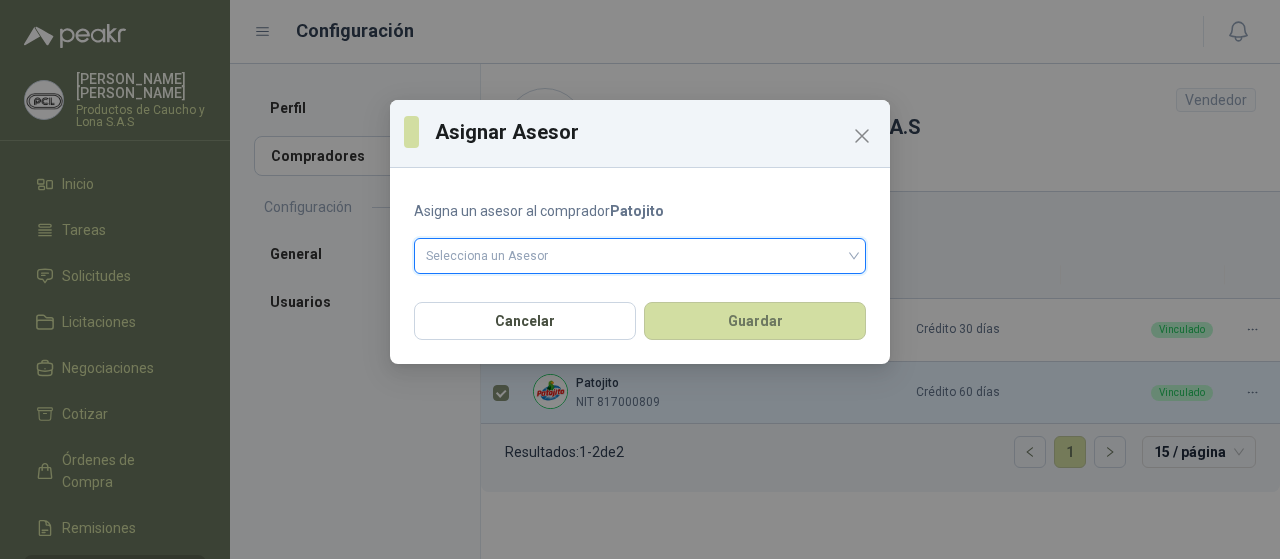 click on "Asignar Asesor" at bounding box center (655, 132) 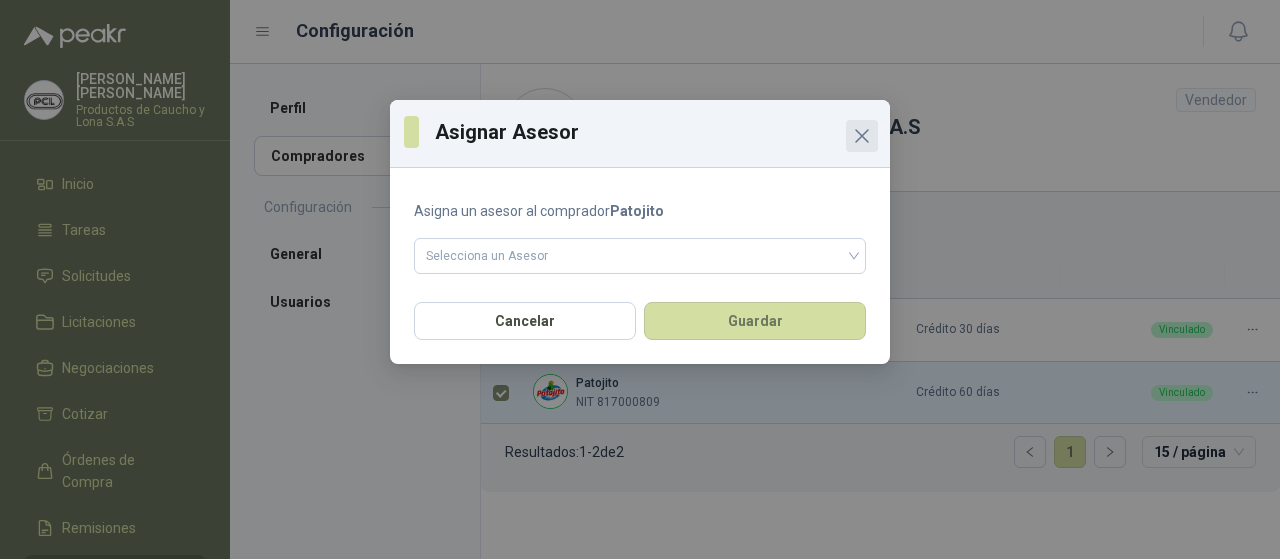 click 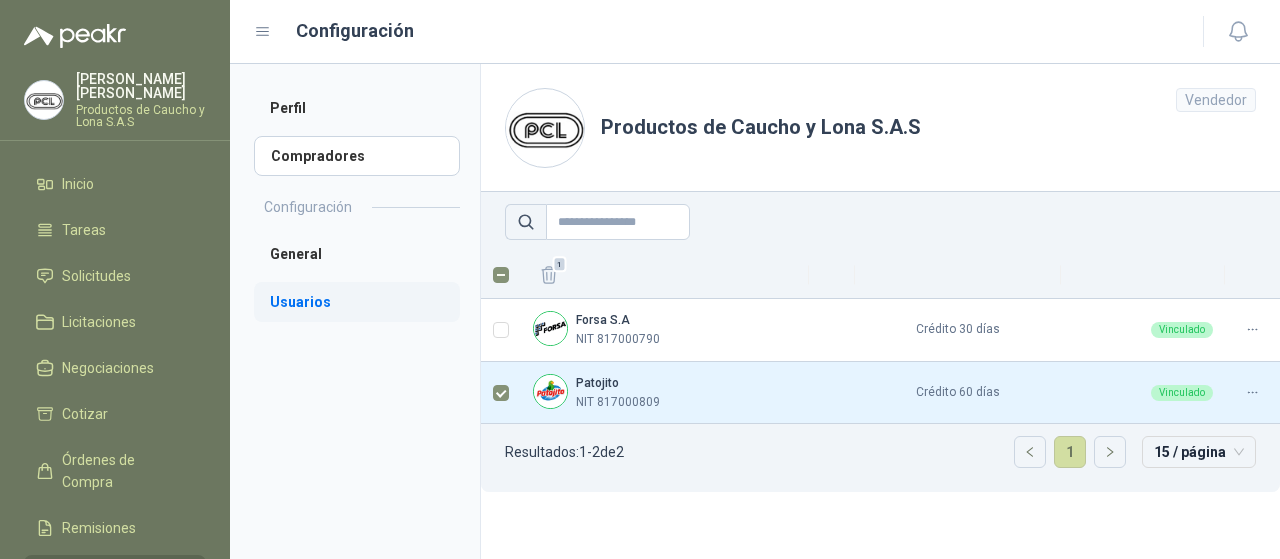 click on "Usuarios" at bounding box center (357, 302) 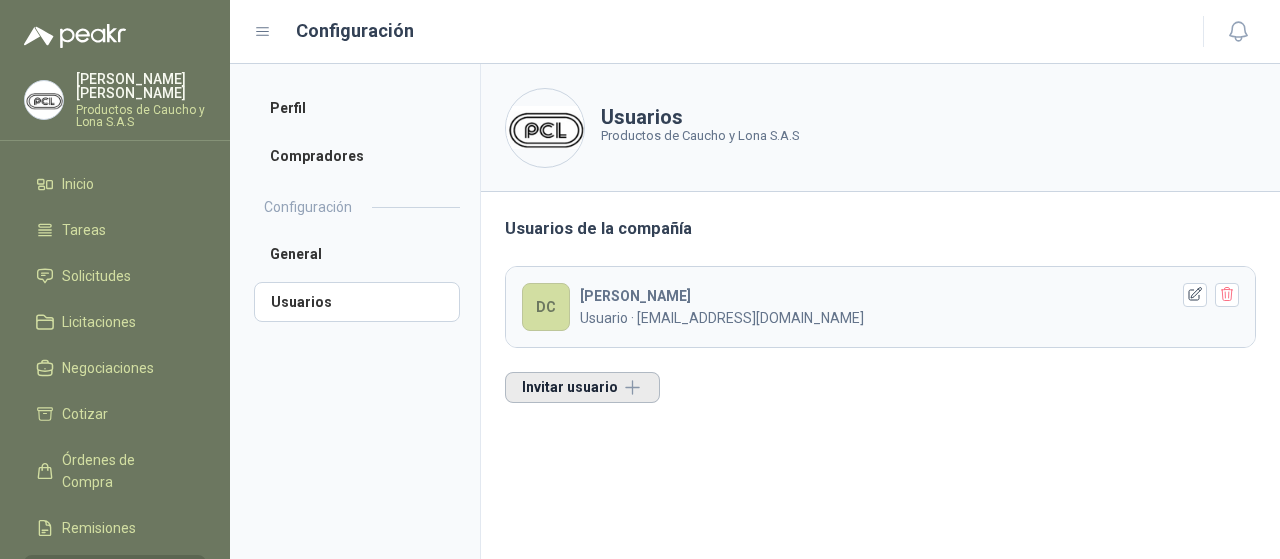 click on "Invitar usuario" at bounding box center (582, 387) 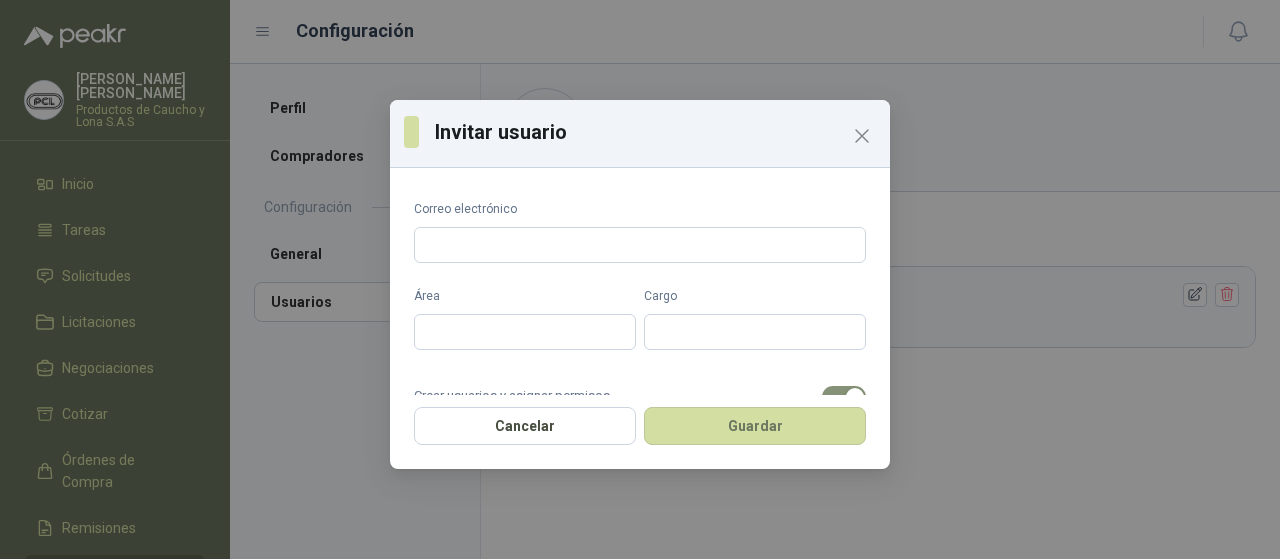 scroll, scrollTop: 12, scrollLeft: 0, axis: vertical 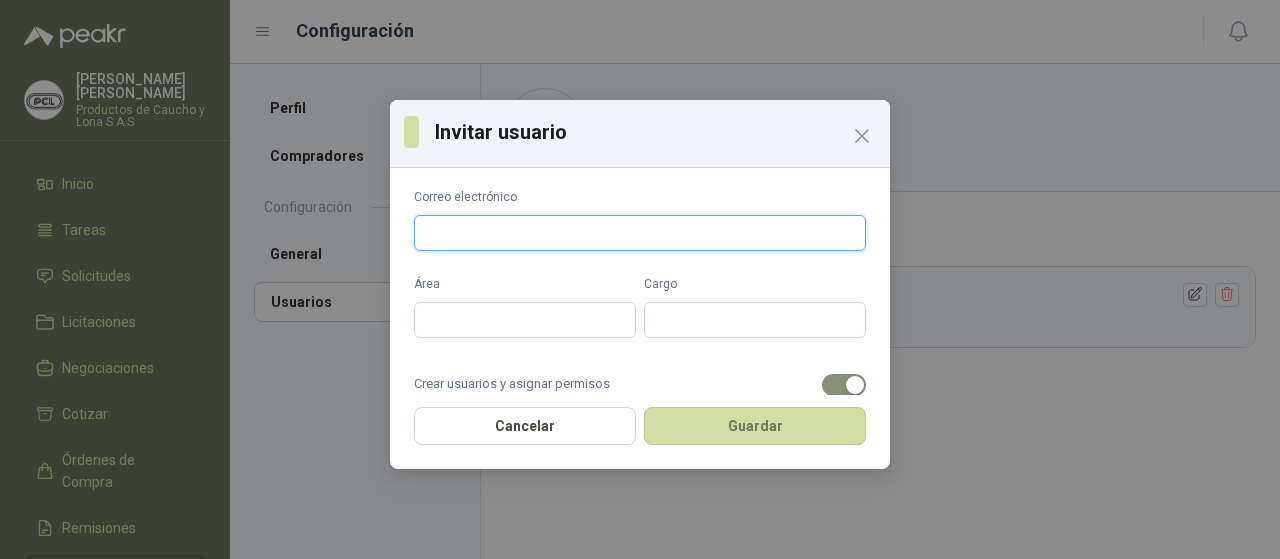 click on "Correo electrónico" at bounding box center [640, 233] 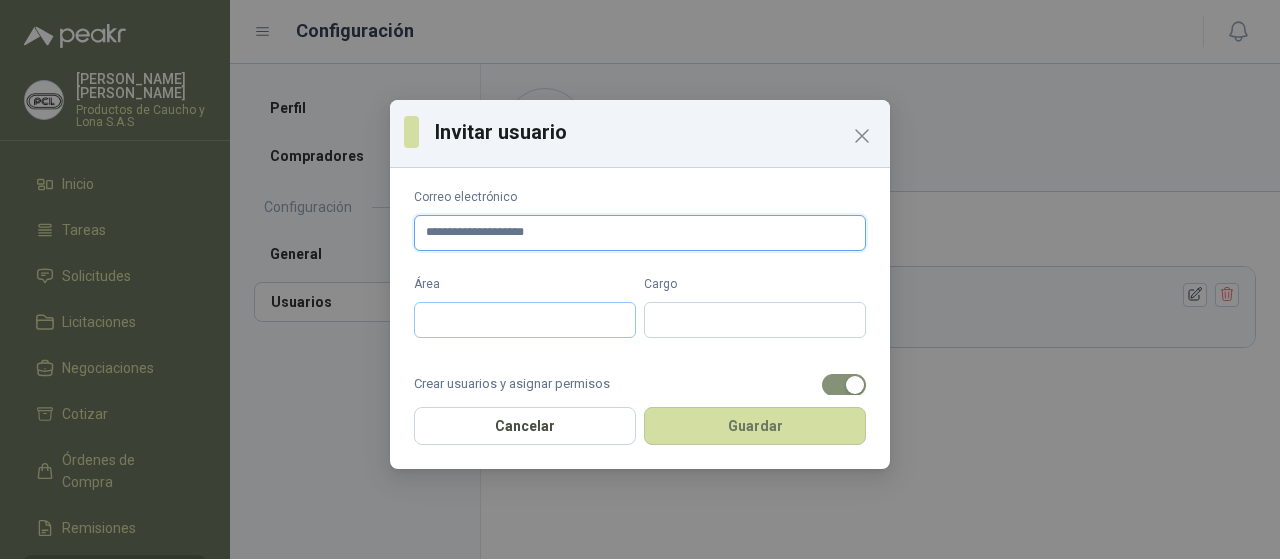type on "**********" 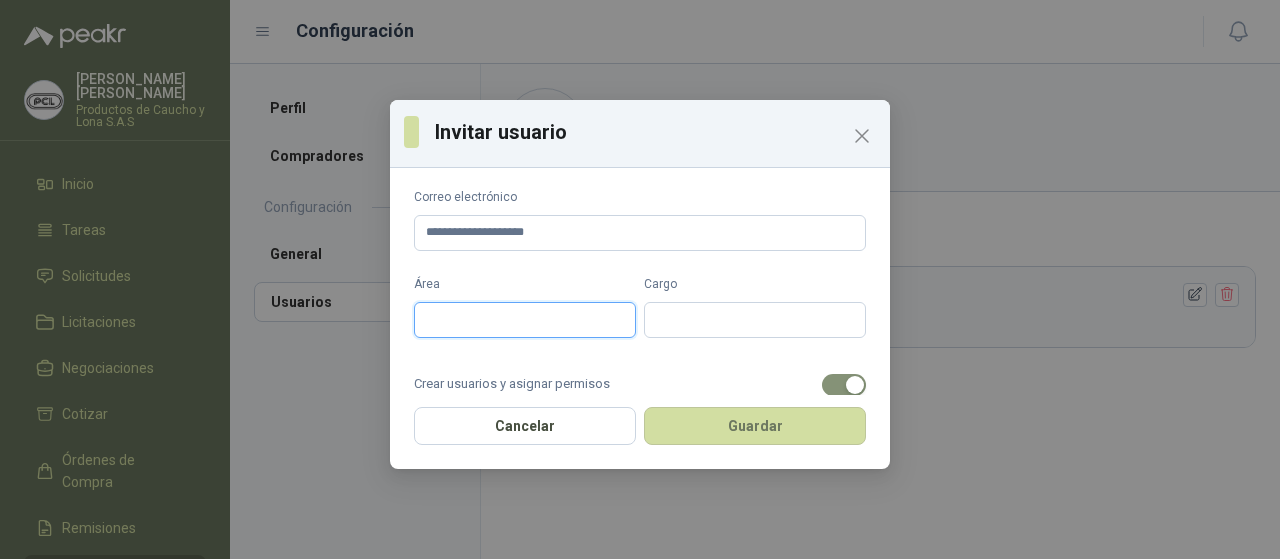click on "Área" at bounding box center [525, 320] 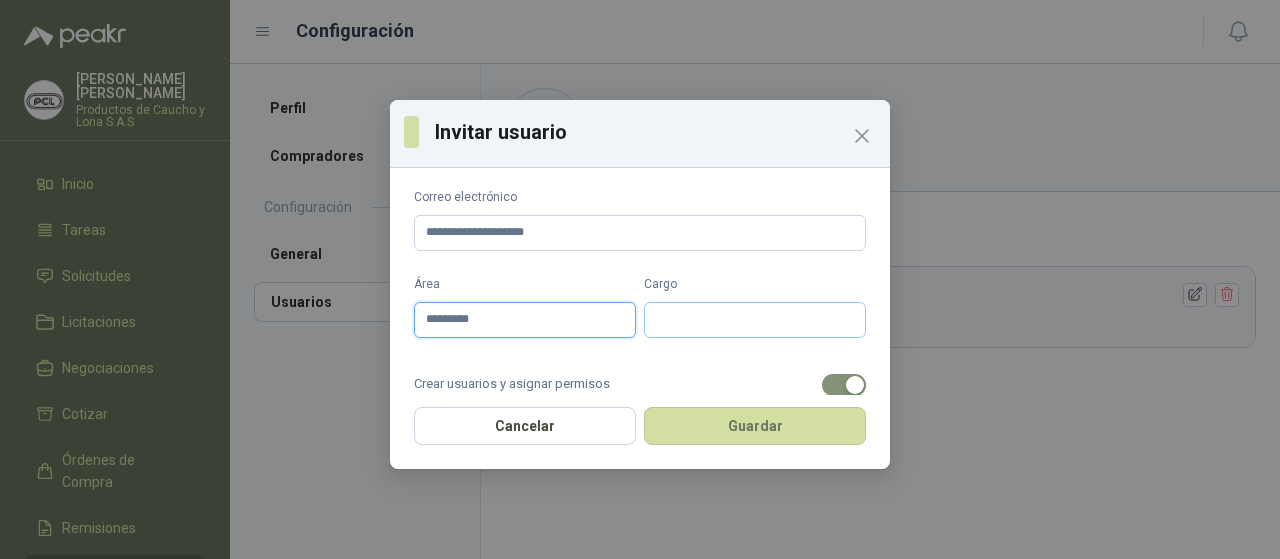 type on "*********" 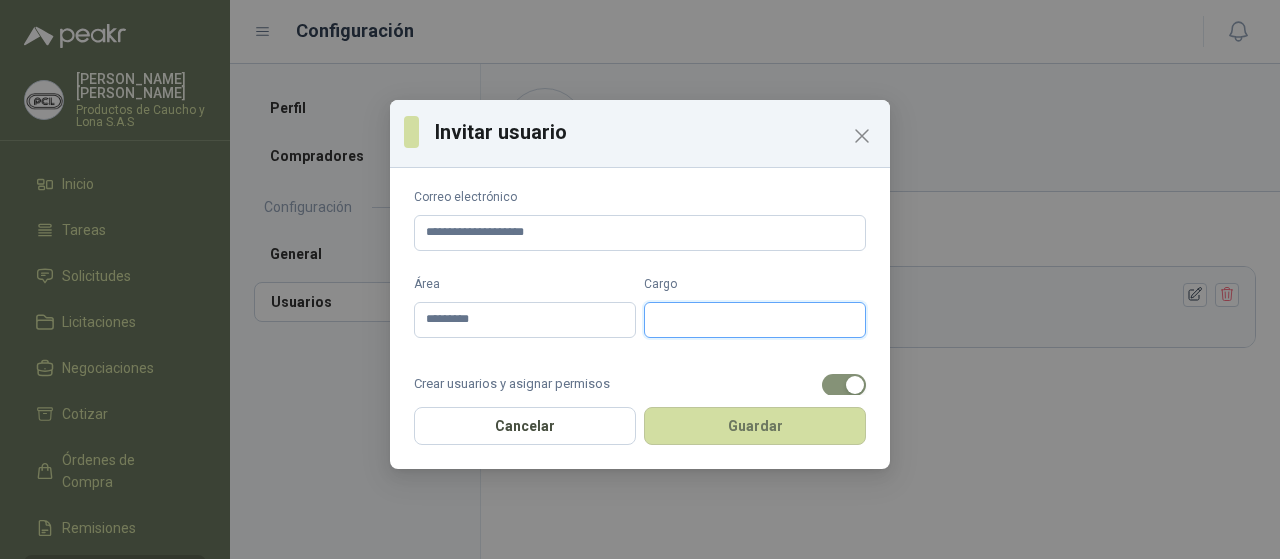 click on "Cargo" at bounding box center [755, 320] 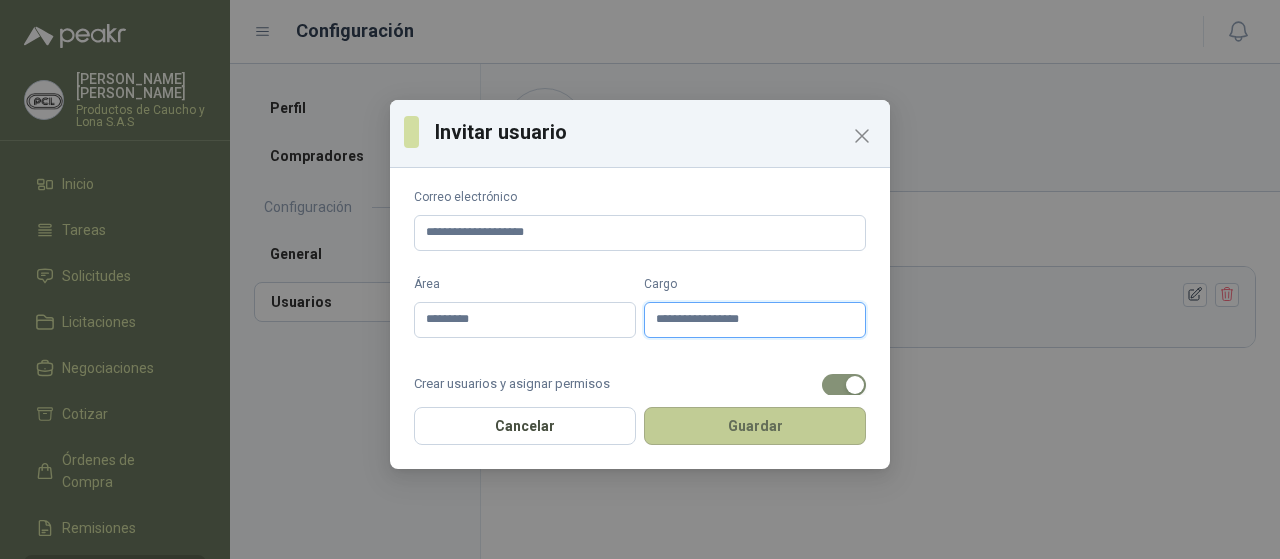 type on "**********" 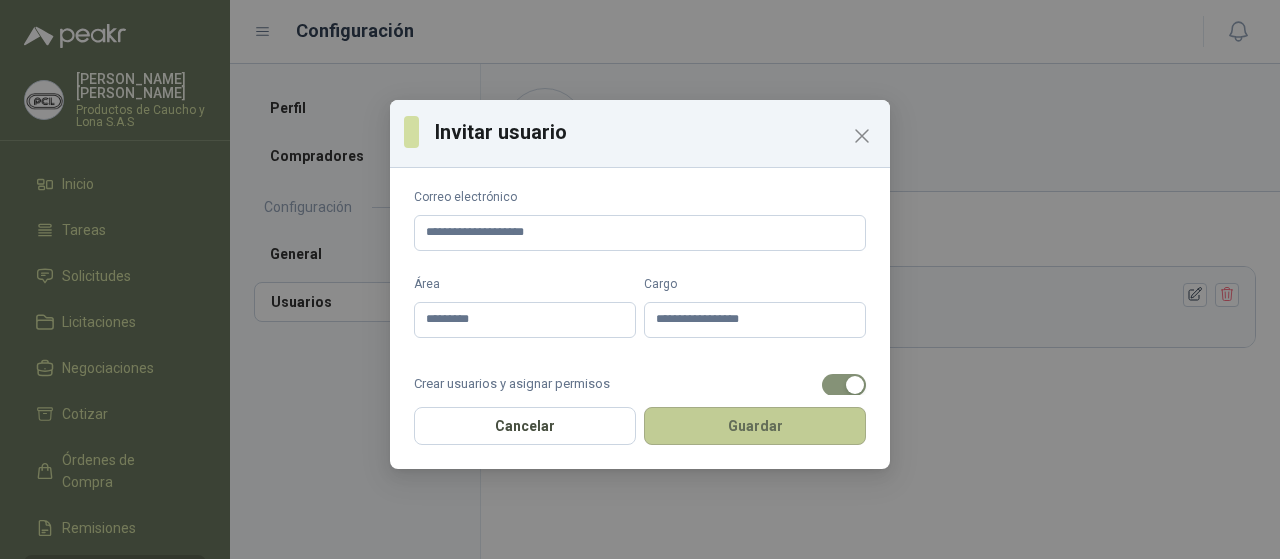 click on "Guardar" at bounding box center [755, 426] 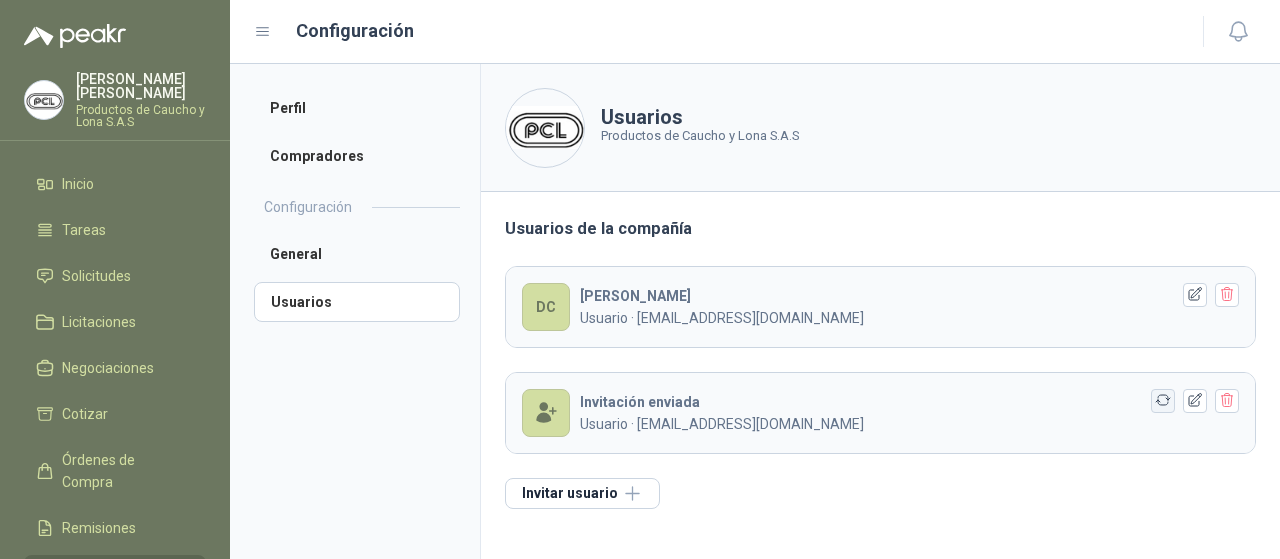 click 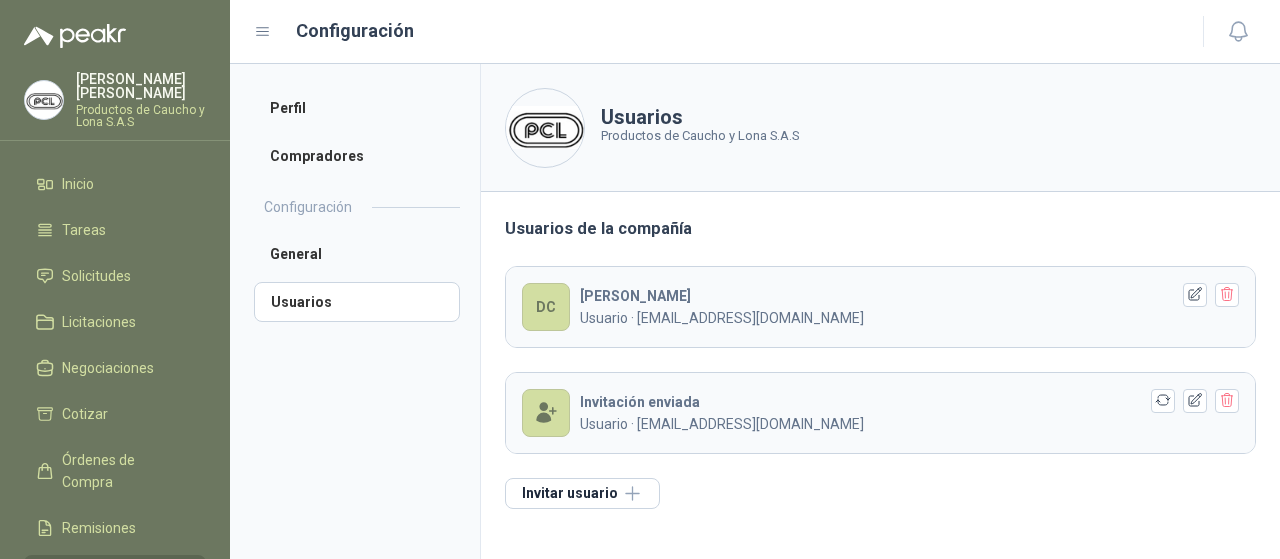 click on "Usuarios de la compañía DC [PERSON_NAME]  C Usuario · [EMAIL_ADDRESS][DOMAIN_NAME] Invitación enviada Usuario · [EMAIL_ADDRESS][DOMAIN_NAME] Invitar usuario" at bounding box center (880, 362) 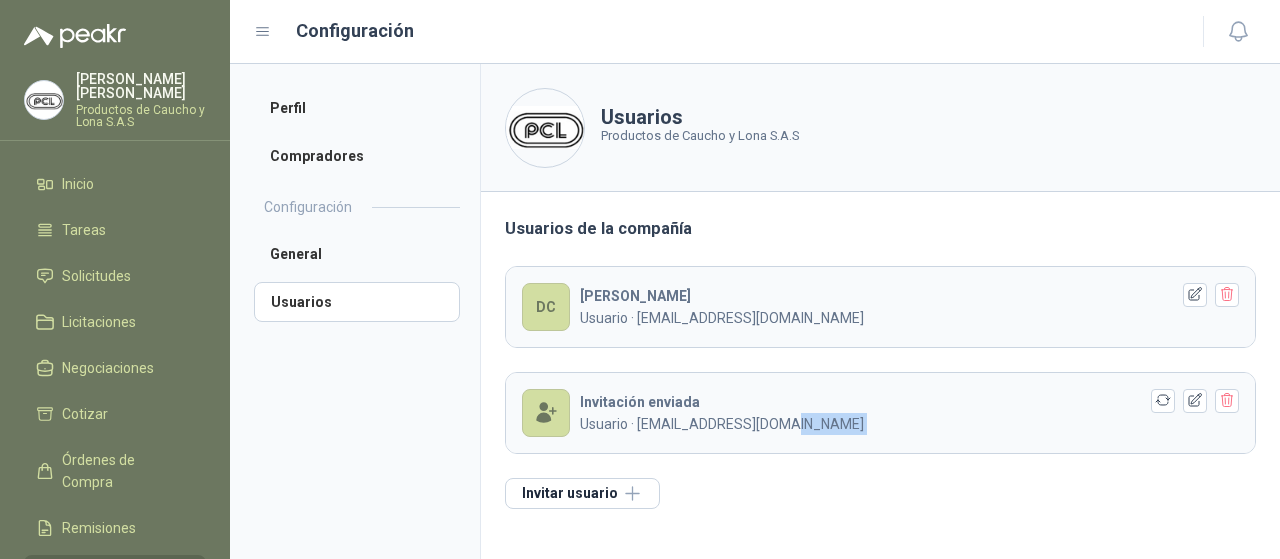 click on "Usuarios de la compañía DC [PERSON_NAME]  C Usuario · [EMAIL_ADDRESS][DOMAIN_NAME] Invitación enviada Usuario · [EMAIL_ADDRESS][DOMAIN_NAME] Invitar usuario" at bounding box center [880, 362] 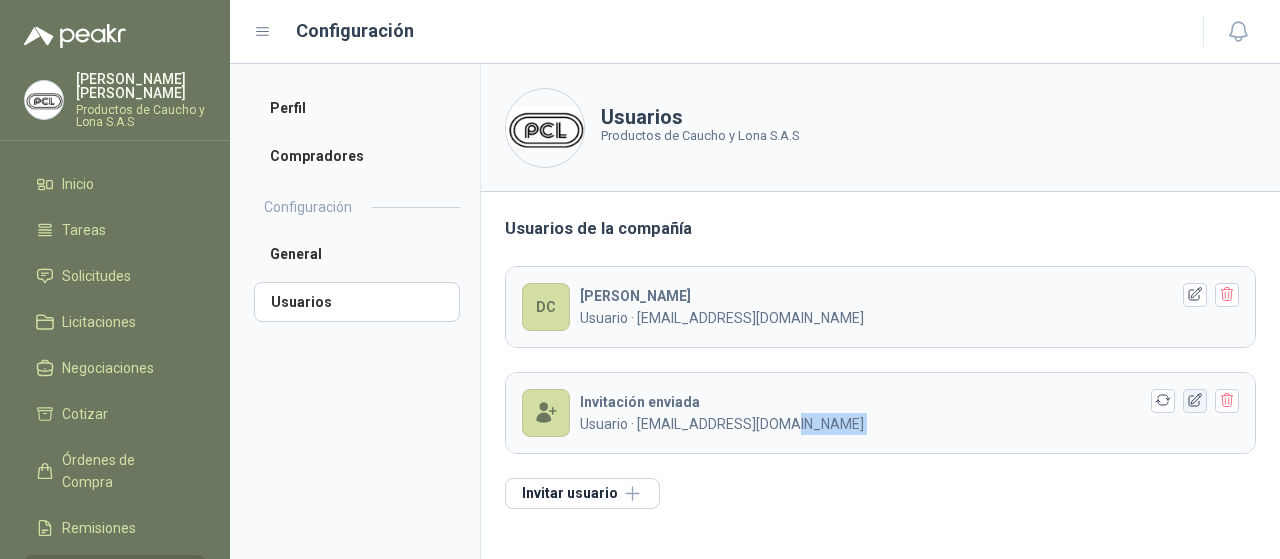 click 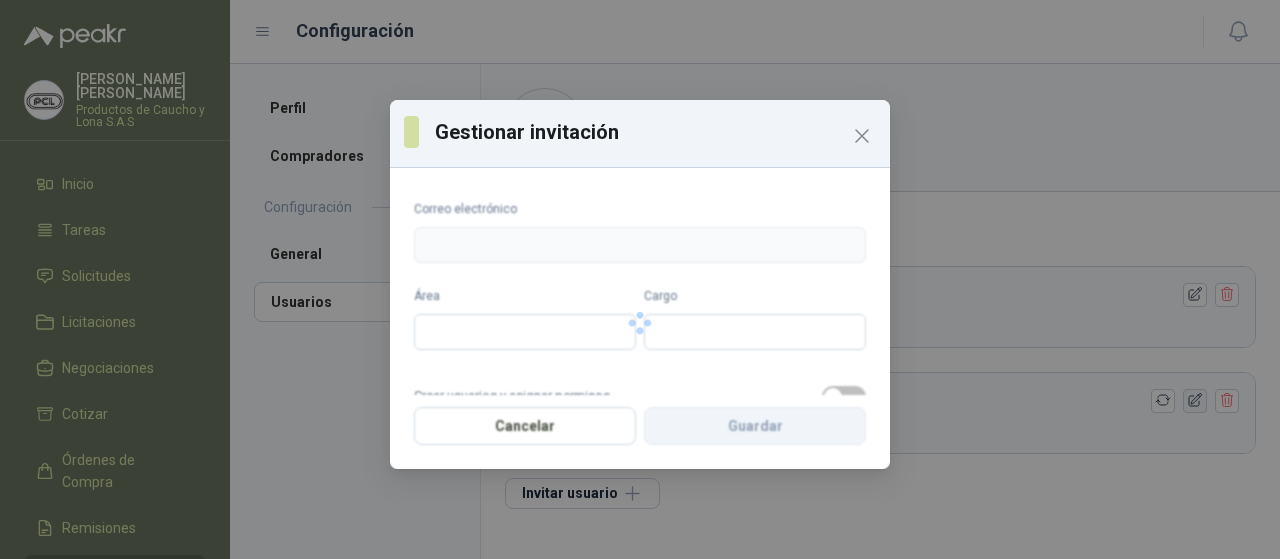 type on "**********" 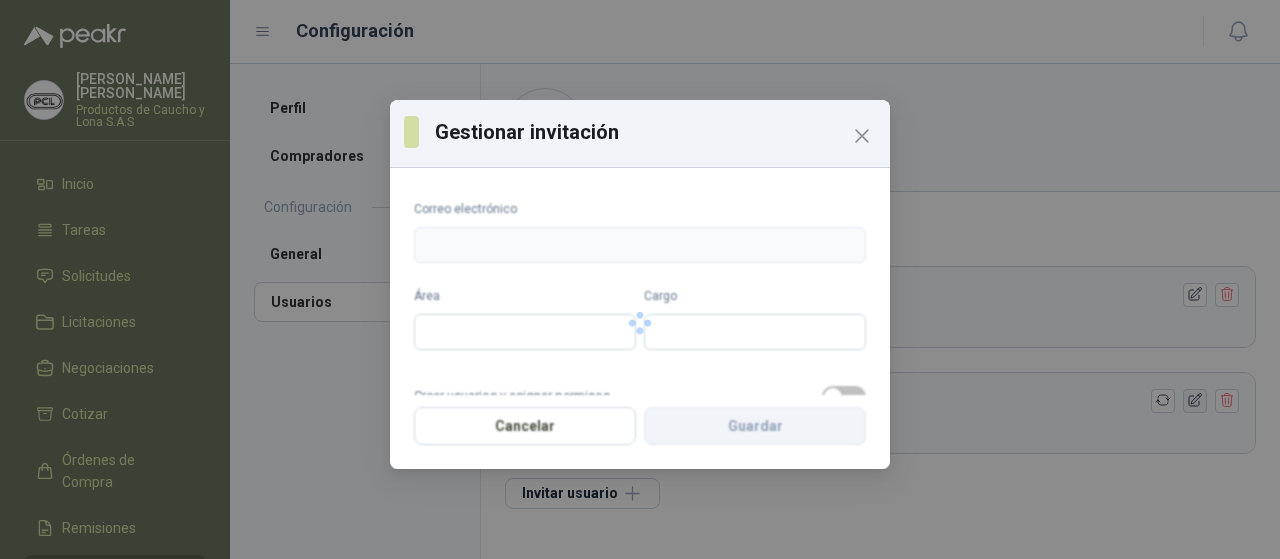 type on "*********" 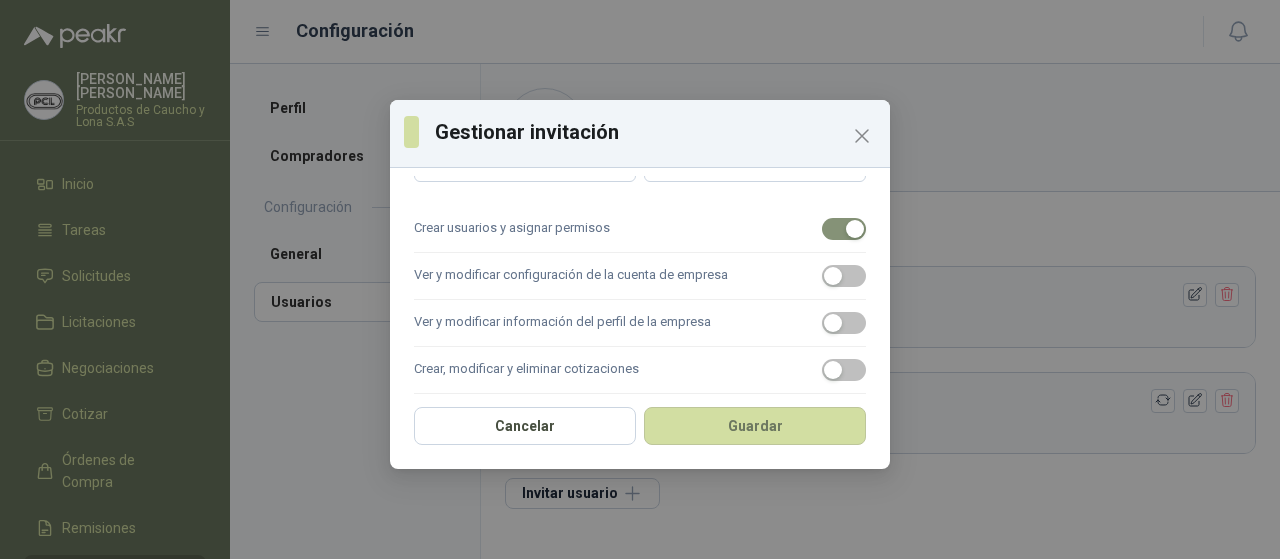 scroll, scrollTop: 268, scrollLeft: 0, axis: vertical 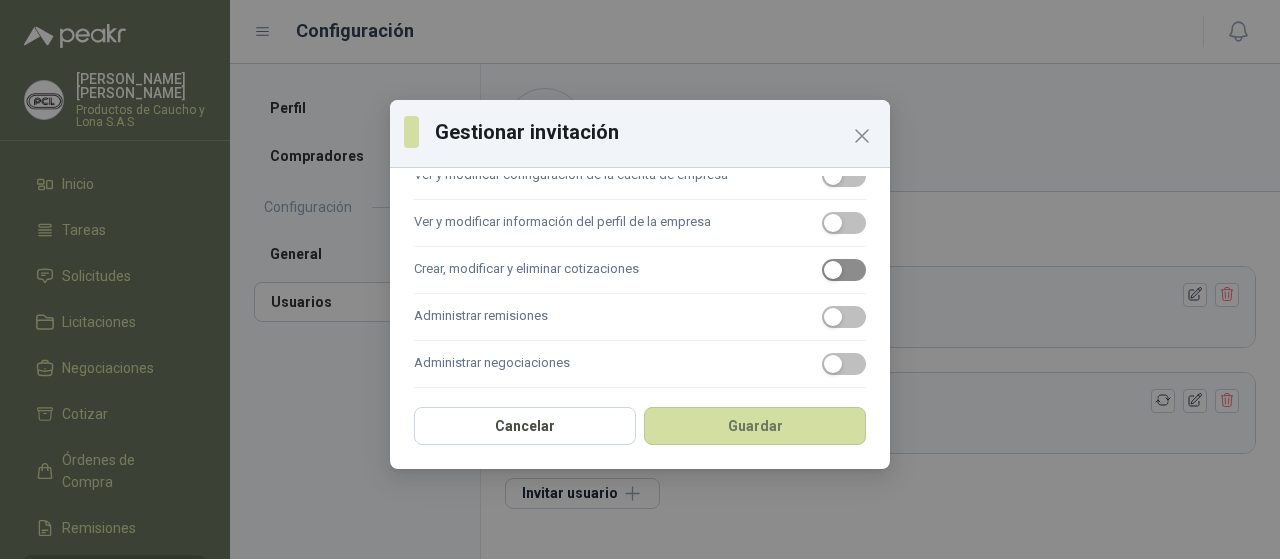 click at bounding box center (833, 270) 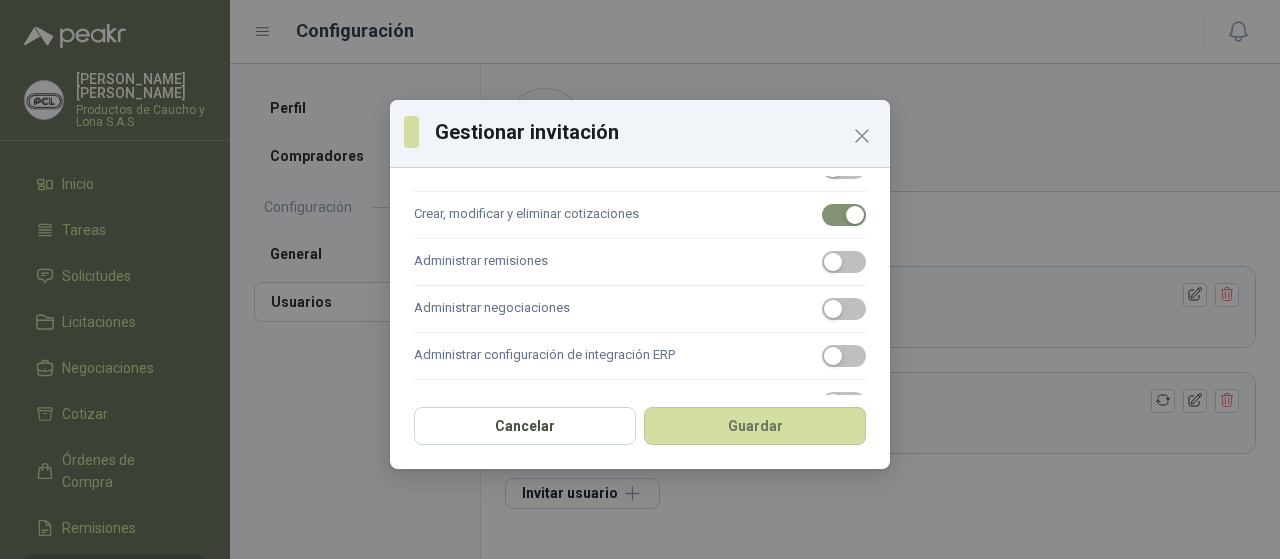 scroll, scrollTop: 368, scrollLeft: 0, axis: vertical 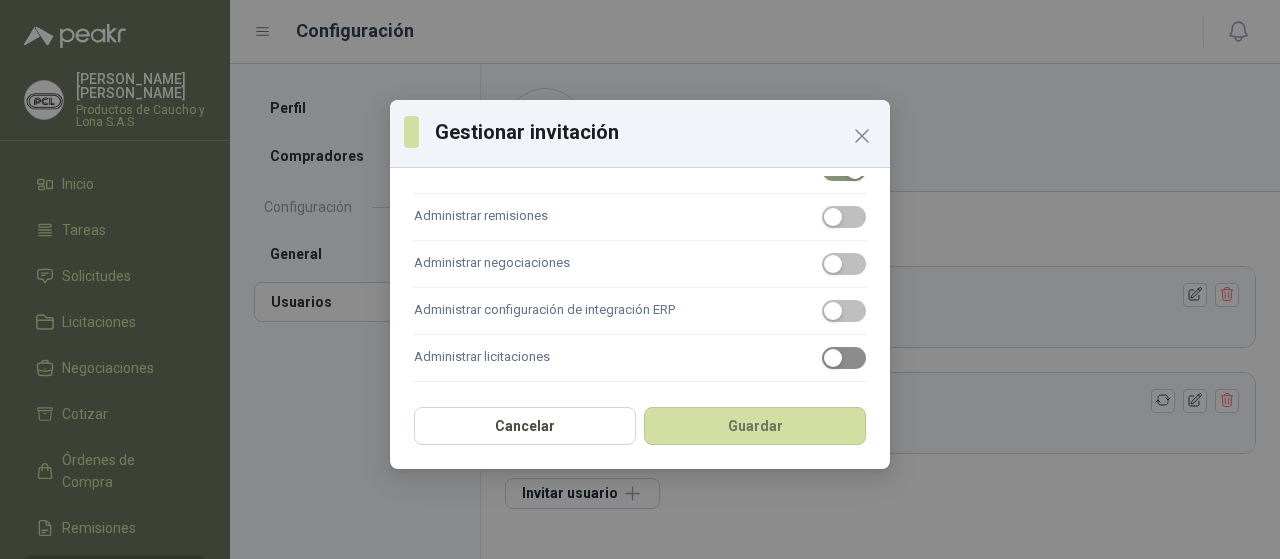 click at bounding box center (833, 358) 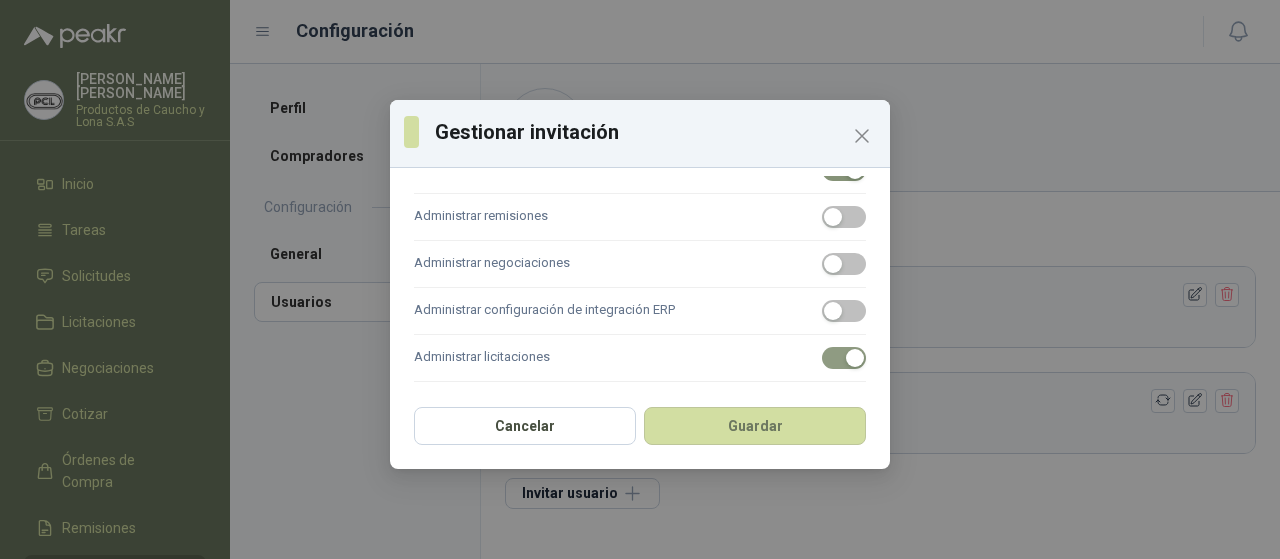 click at bounding box center (855, 358) 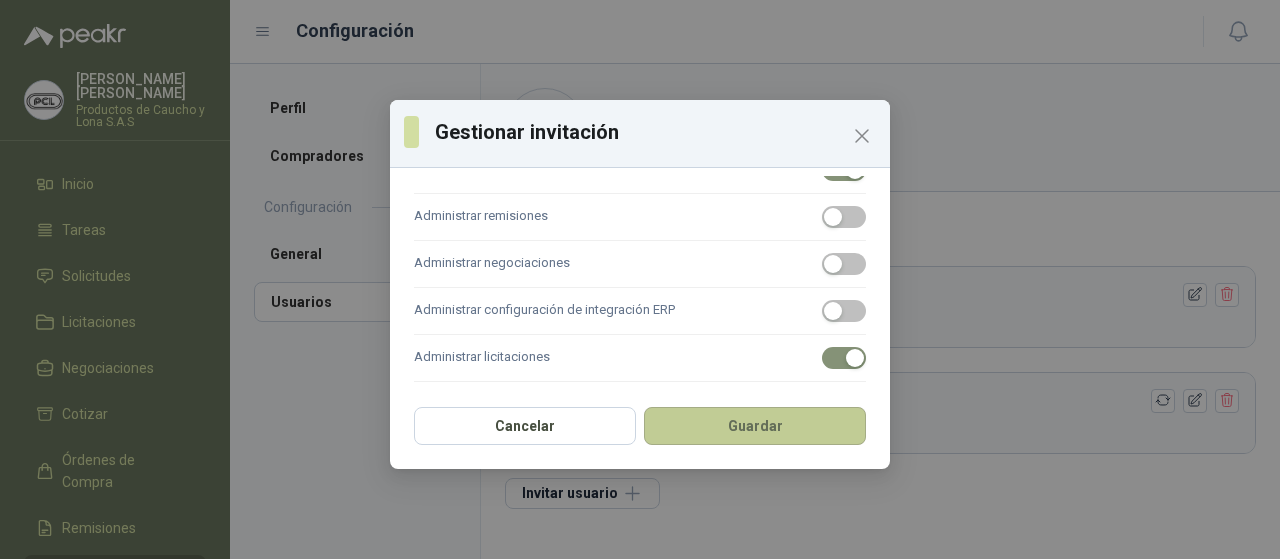 click on "Guardar" at bounding box center (755, 426) 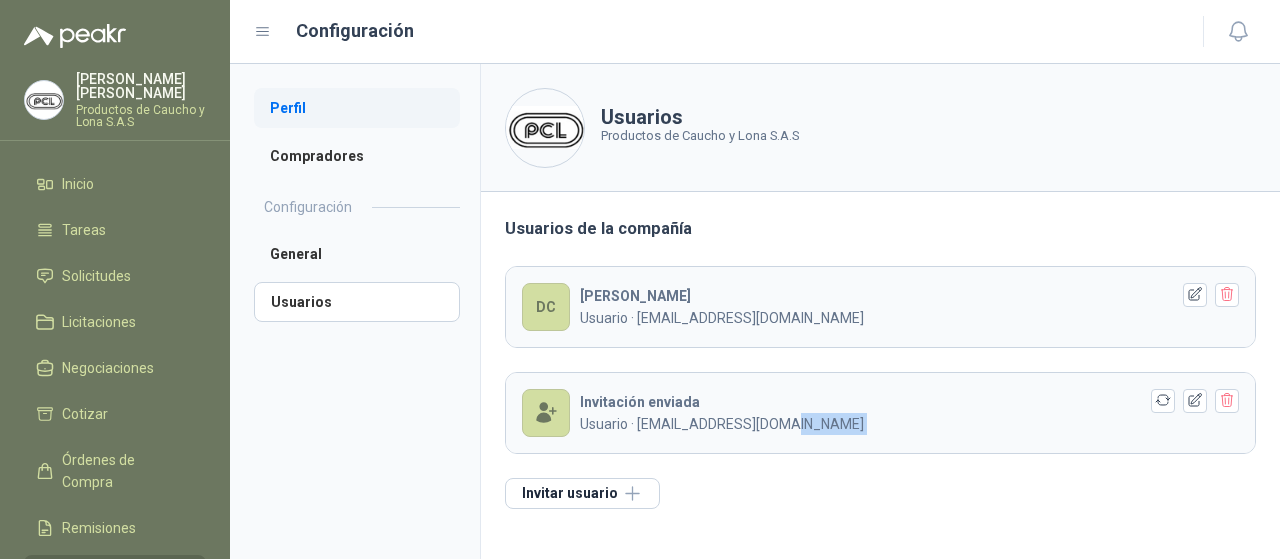click on "Perfil" at bounding box center (357, 108) 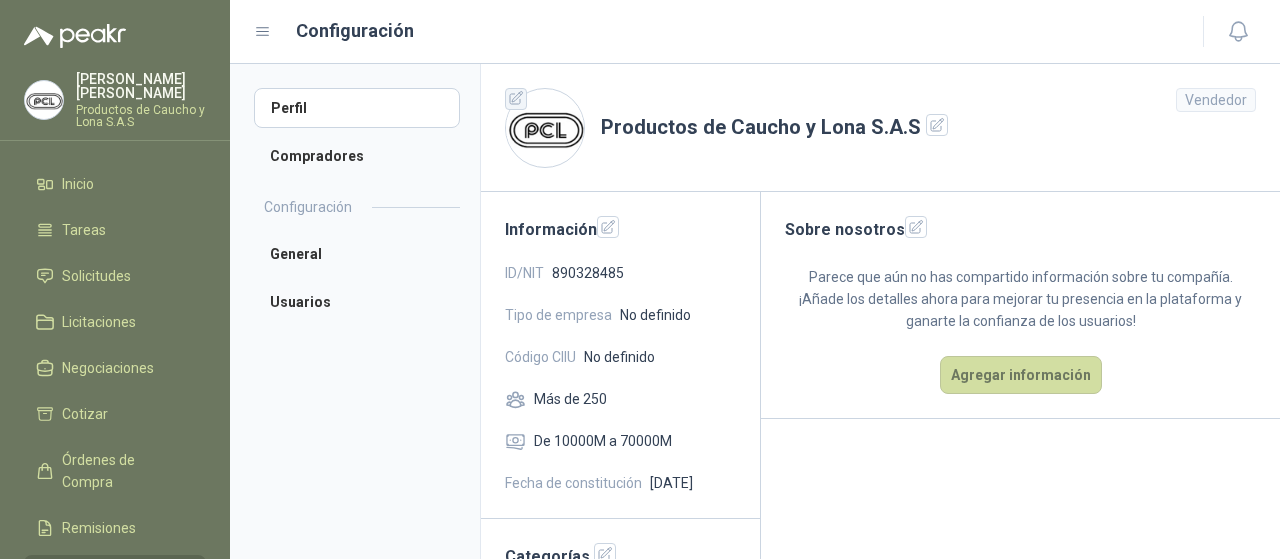 click 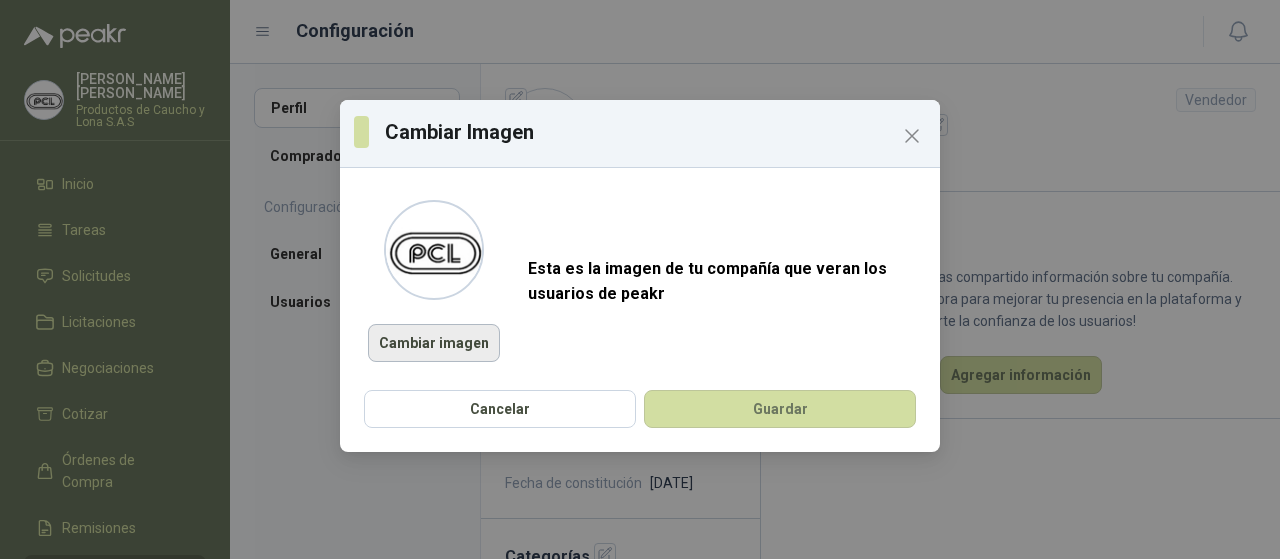 click on "Cambiar imagen" at bounding box center [434, 343] 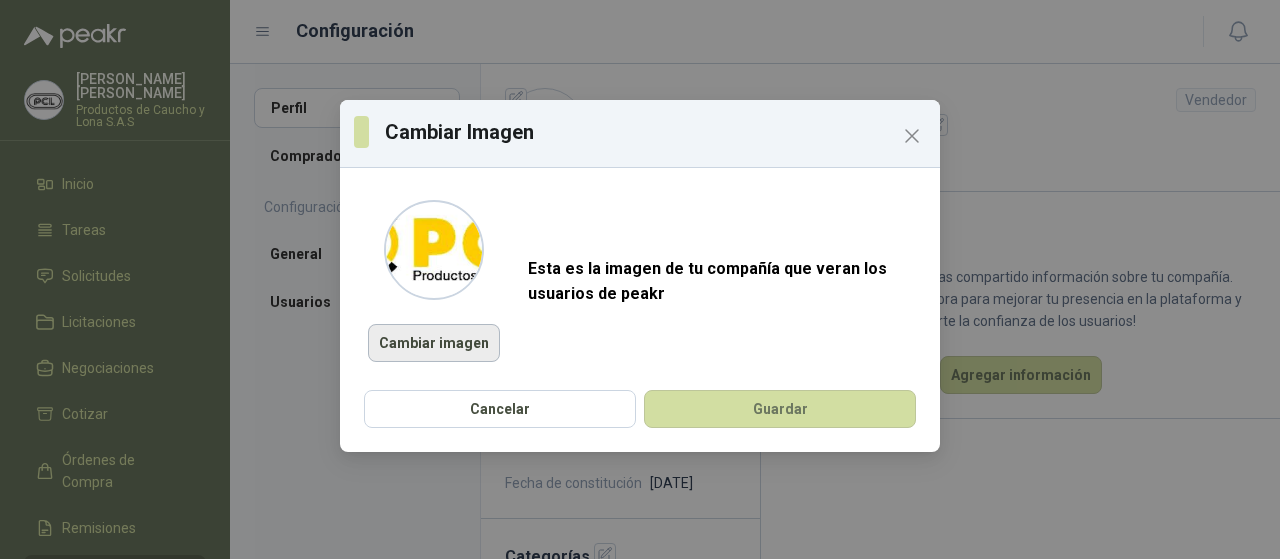 click on "Cambiar imagen" at bounding box center [434, 343] 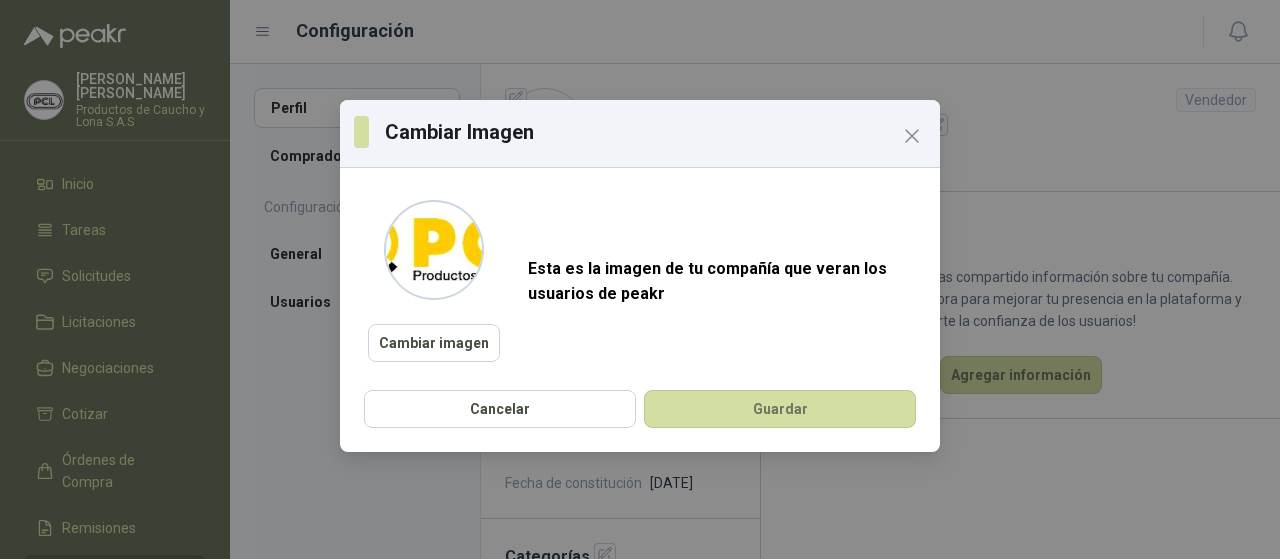 click at bounding box center [434, 250] 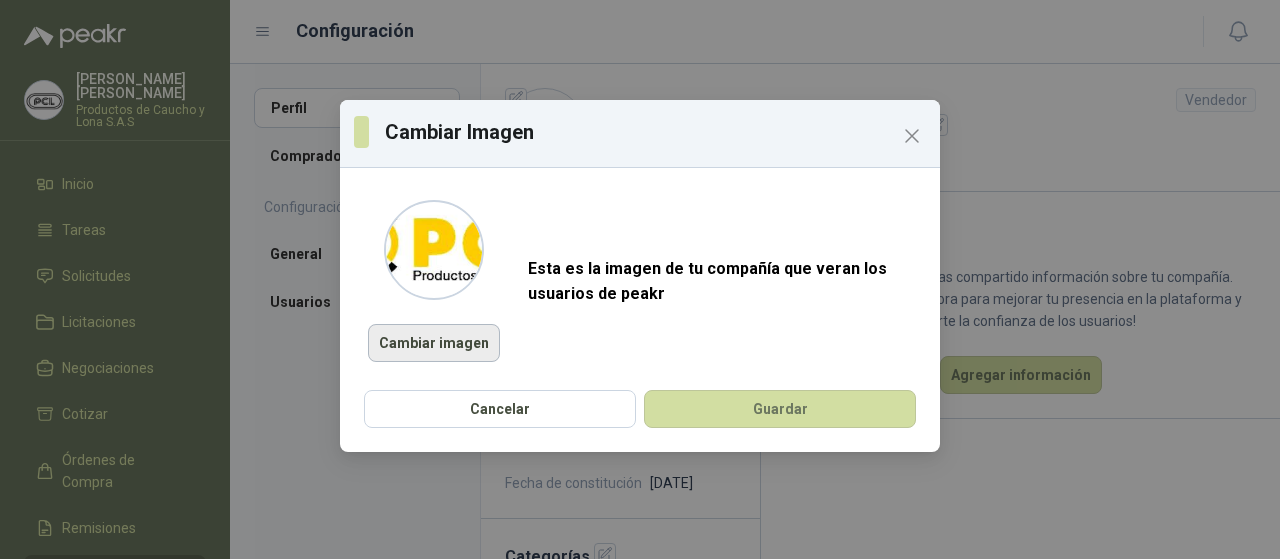 click on "Cambiar imagen" at bounding box center (434, 343) 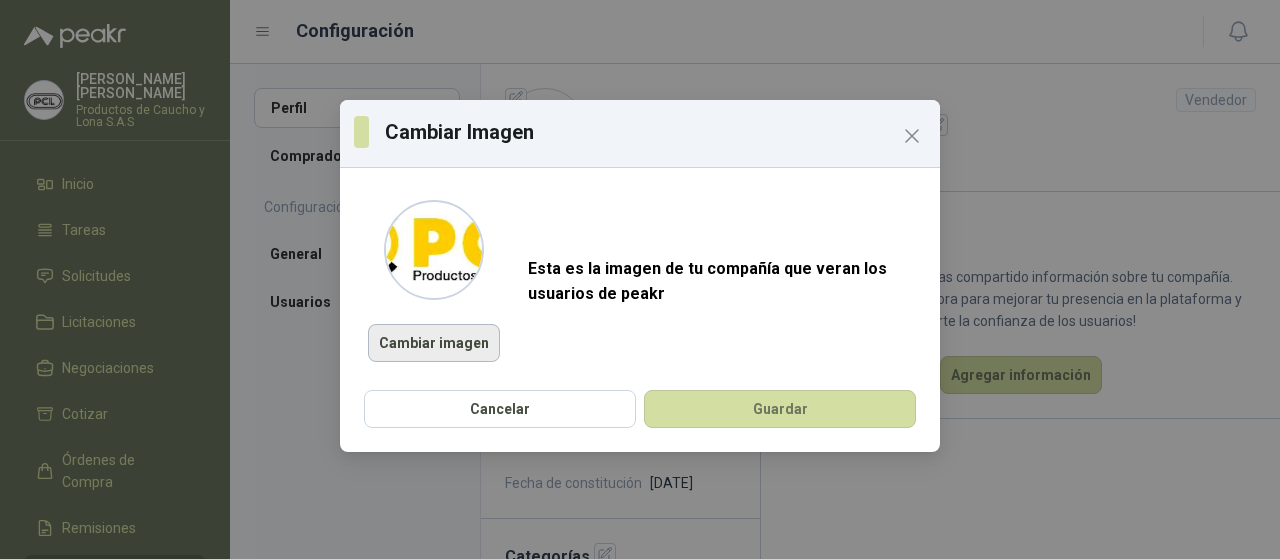 click on "Cambiar imagen" at bounding box center [434, 343] 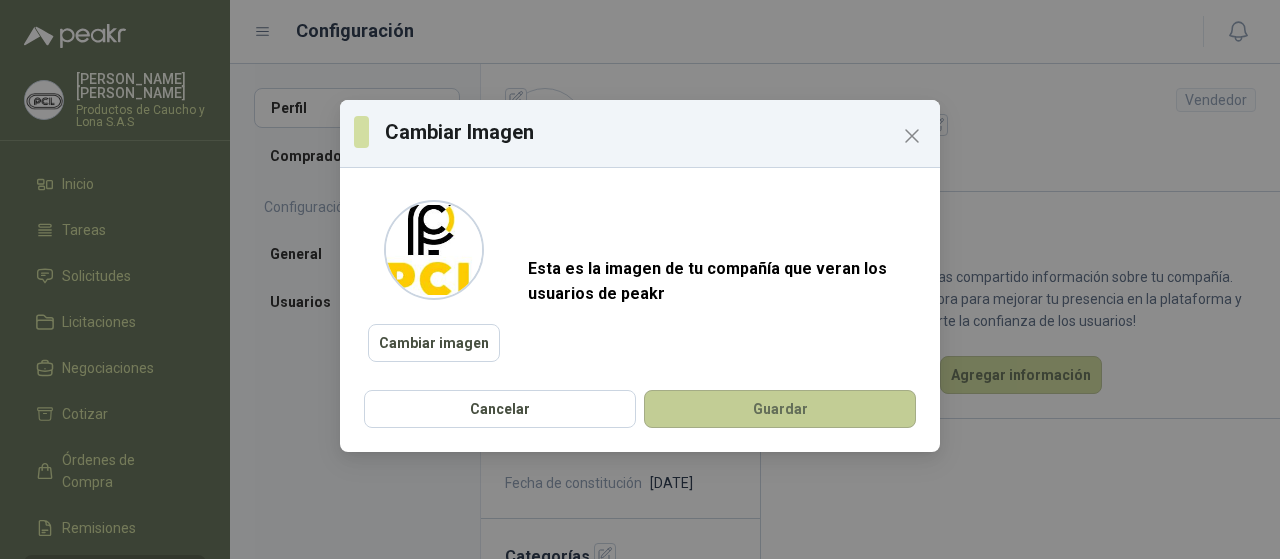 click on "Guardar" at bounding box center [780, 409] 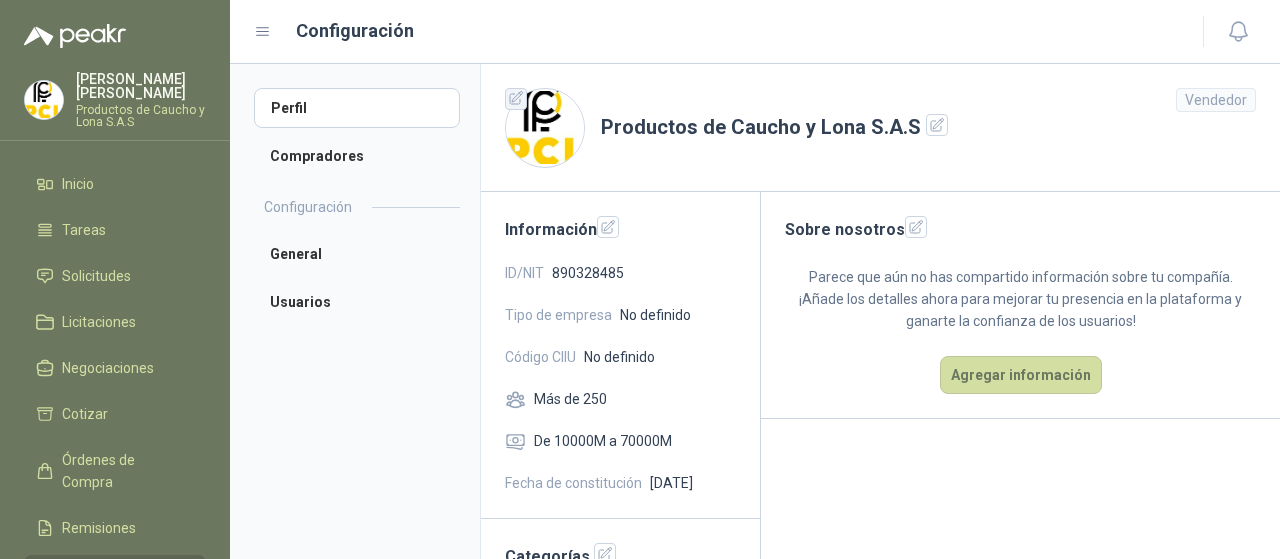 click 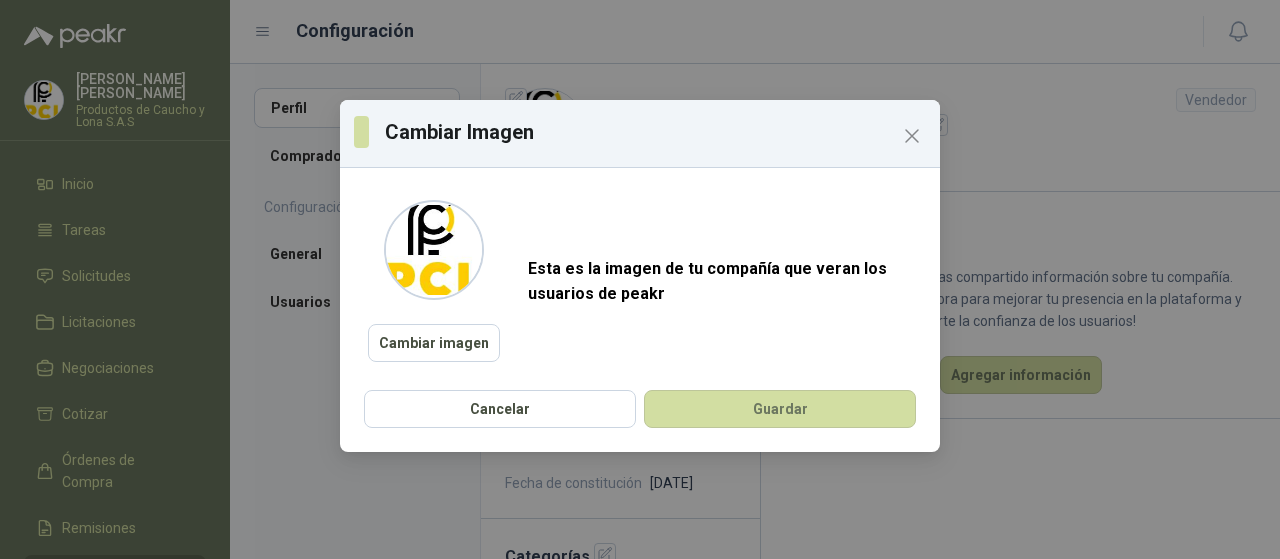 click at bounding box center [434, 250] 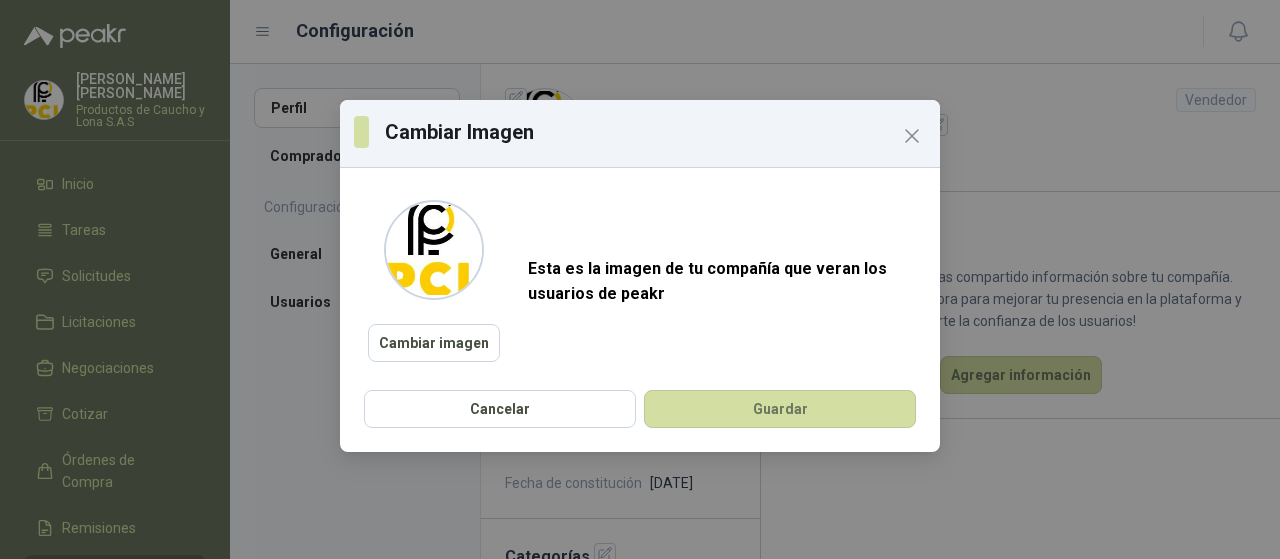 drag, startPoint x: 906, startPoint y: 139, endPoint x: 891, endPoint y: 138, distance: 15.033297 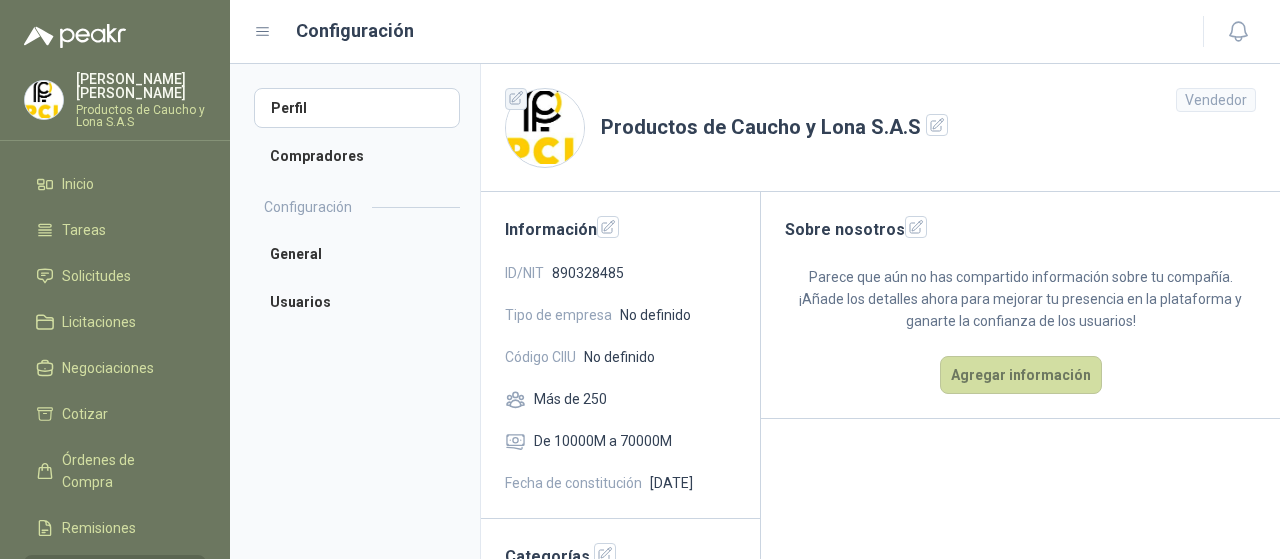 click 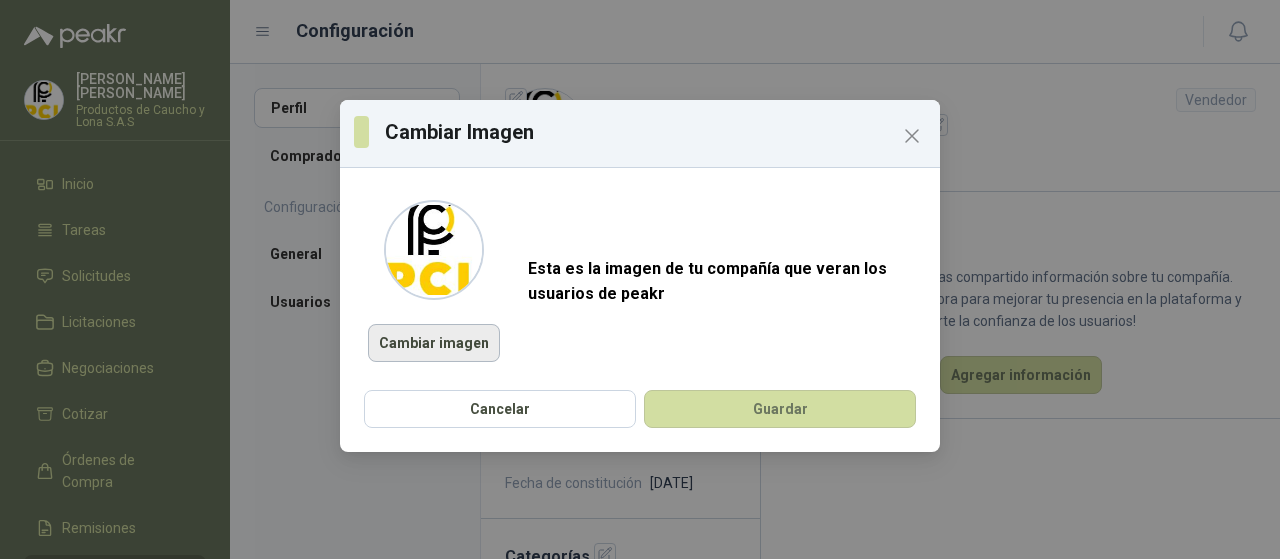 click on "Cambiar imagen" at bounding box center (434, 343) 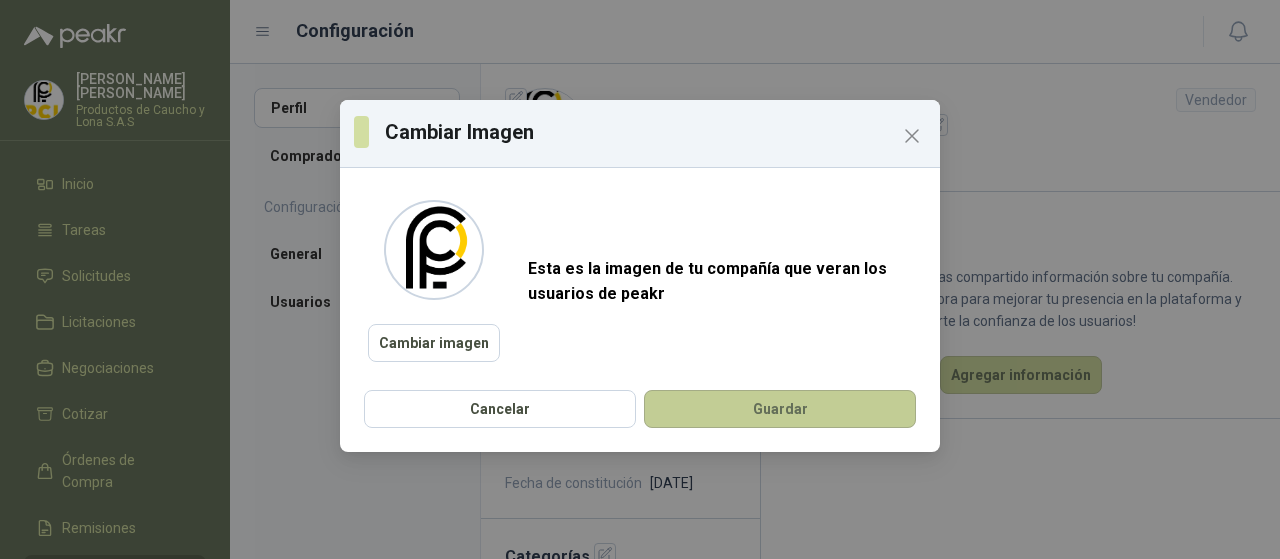 click on "Guardar" at bounding box center [780, 409] 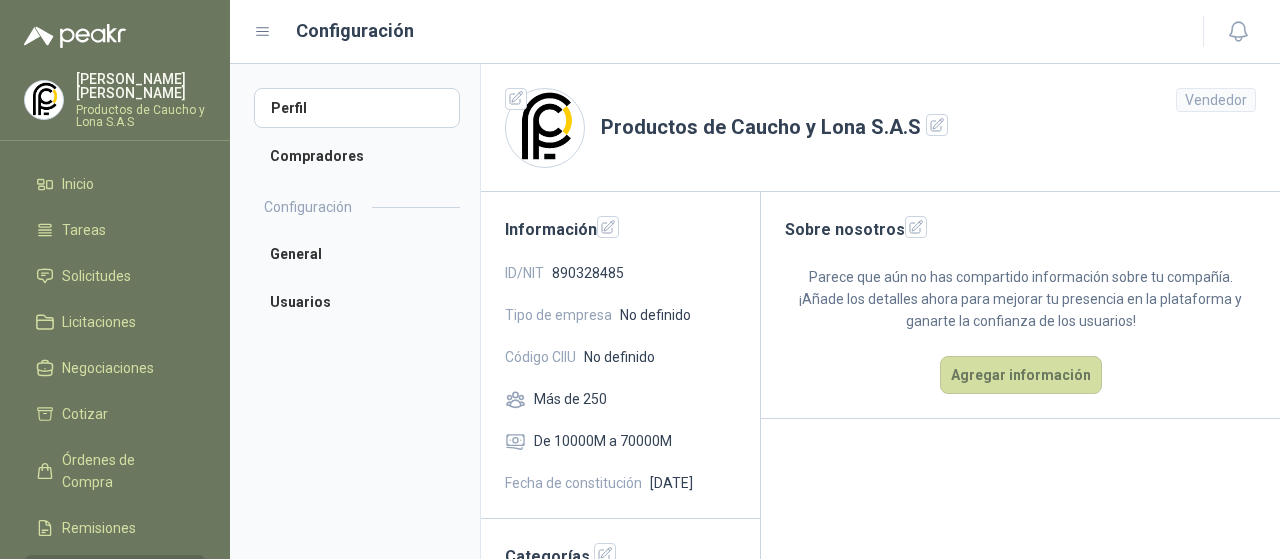 scroll, scrollTop: 93, scrollLeft: 0, axis: vertical 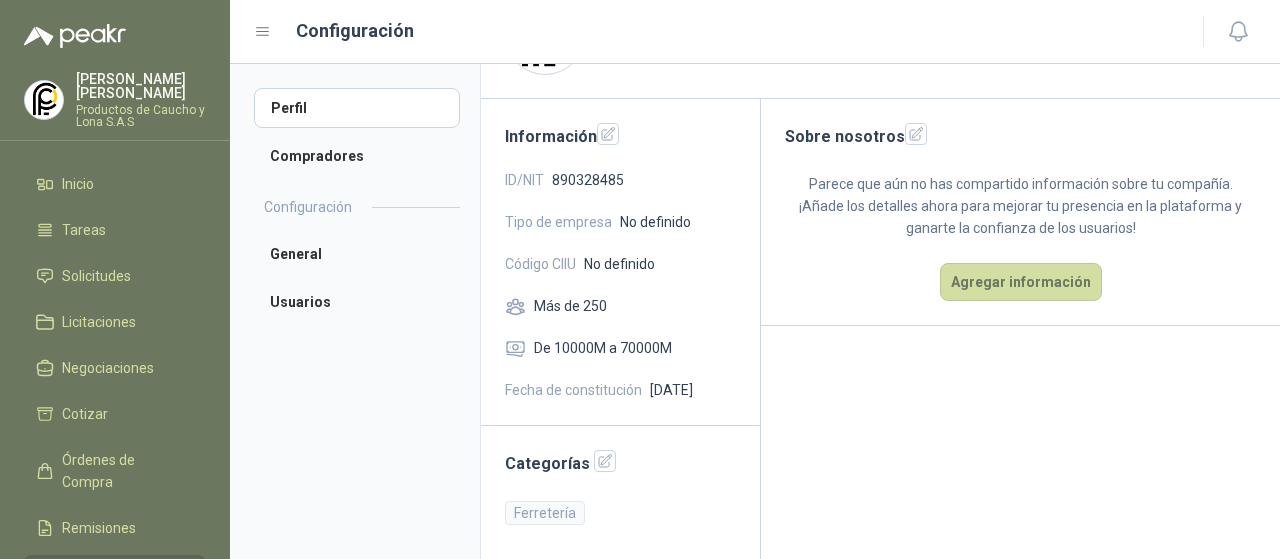 click on "Información" at bounding box center (620, 136) 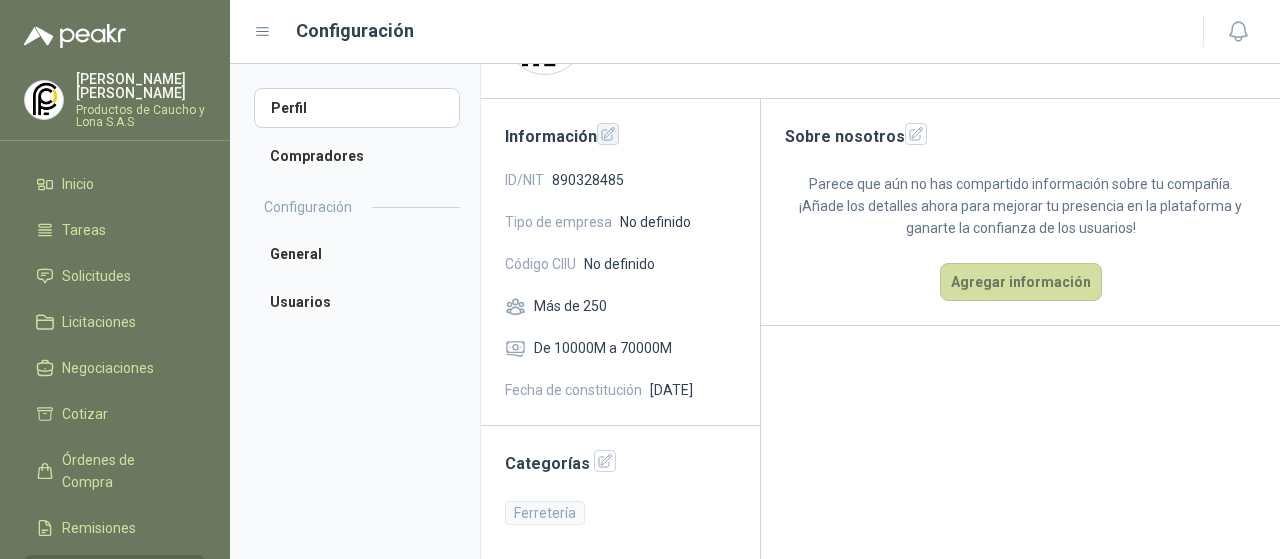 click 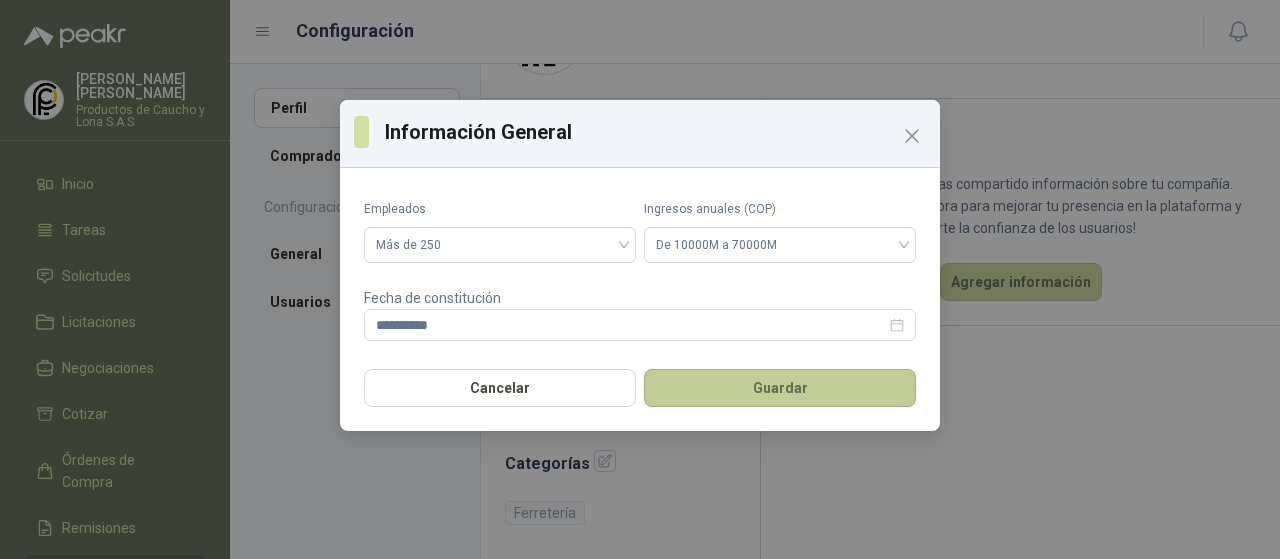 click on "Guardar" at bounding box center [780, 388] 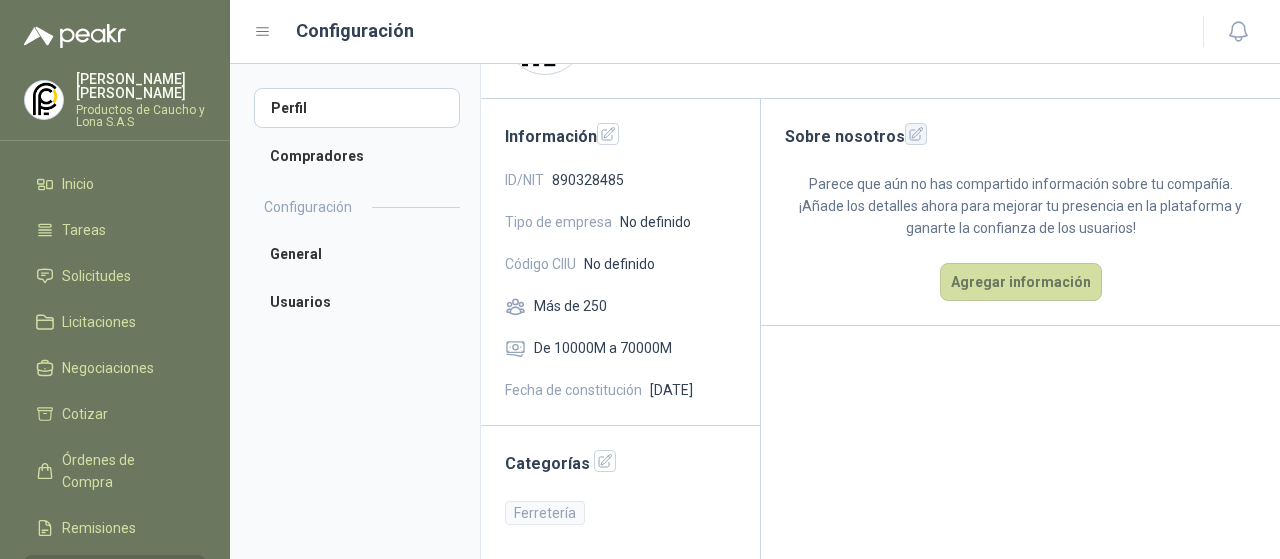 click 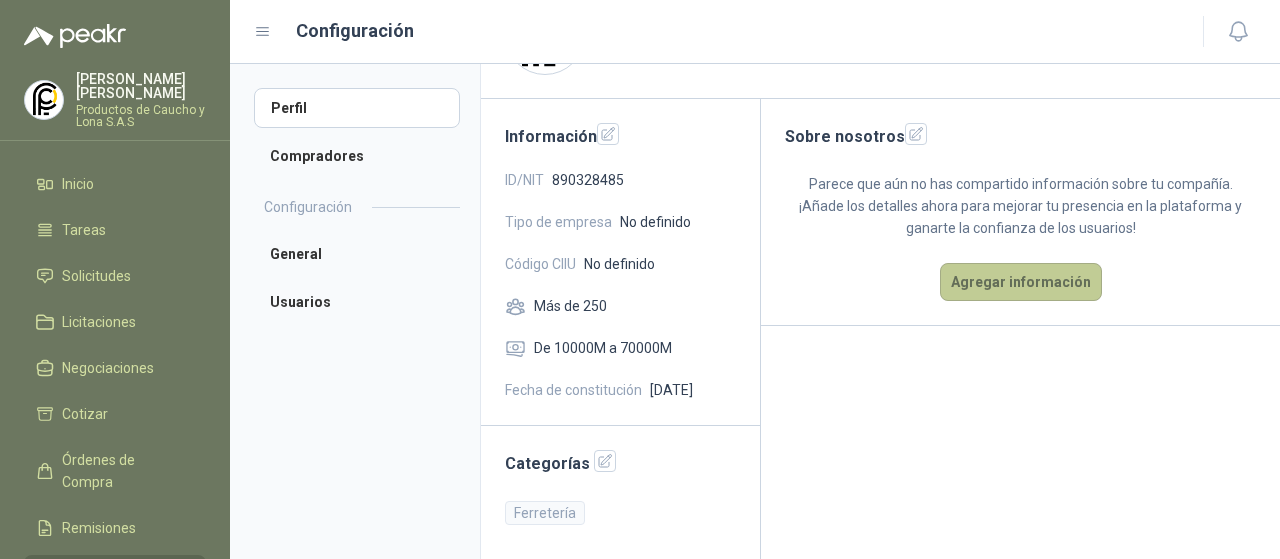 click on "Agregar información" at bounding box center (1021, 282) 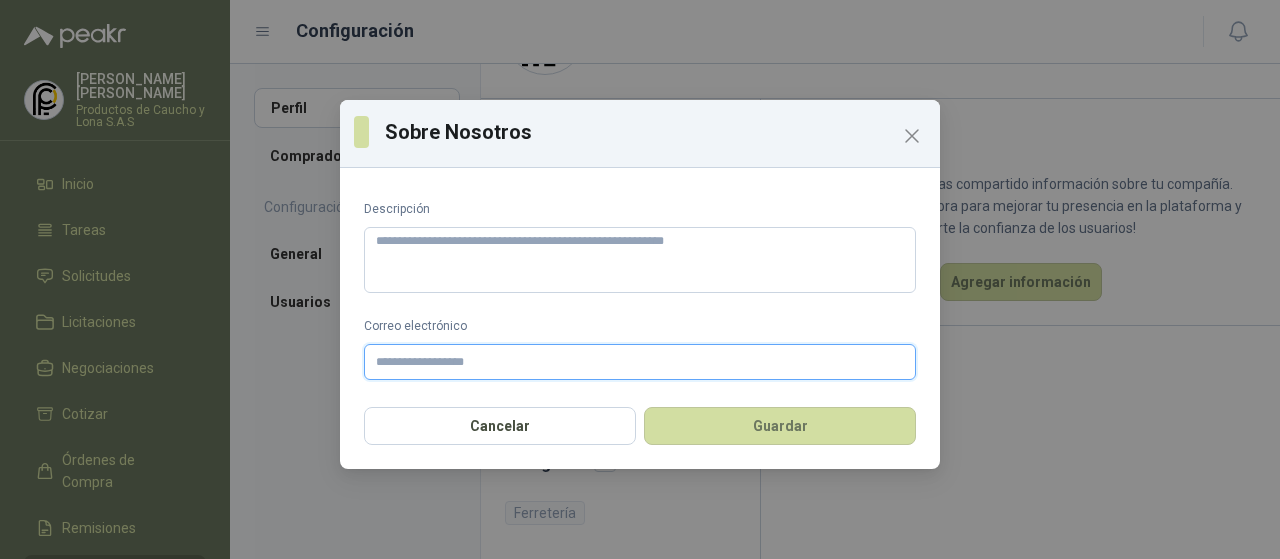 click on "Correo electrónico" at bounding box center [640, 362] 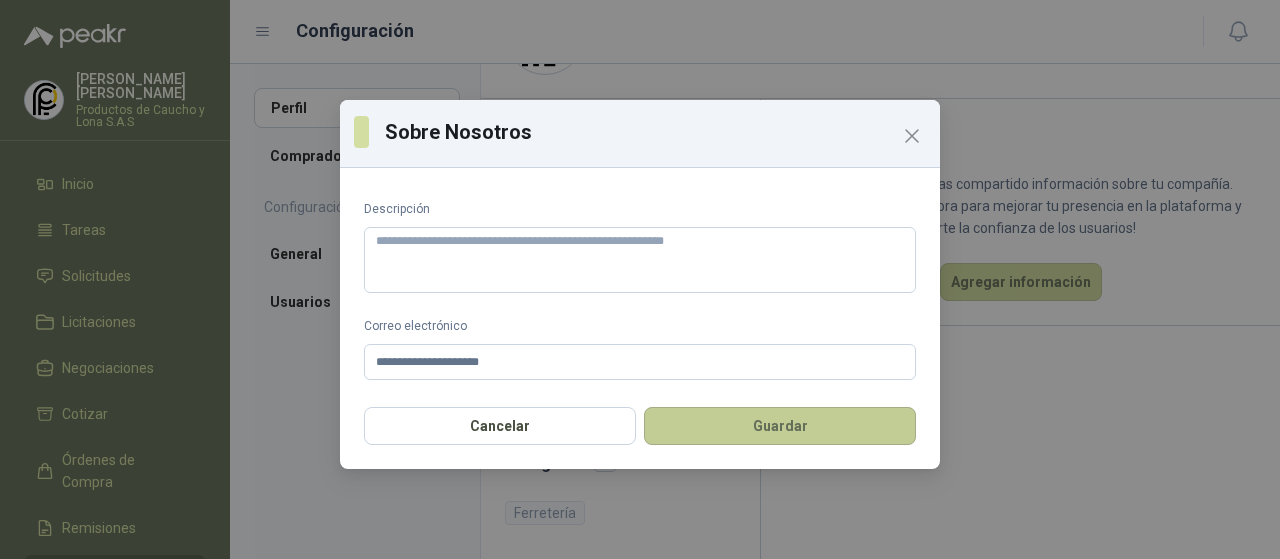 click on "Guardar" at bounding box center (780, 426) 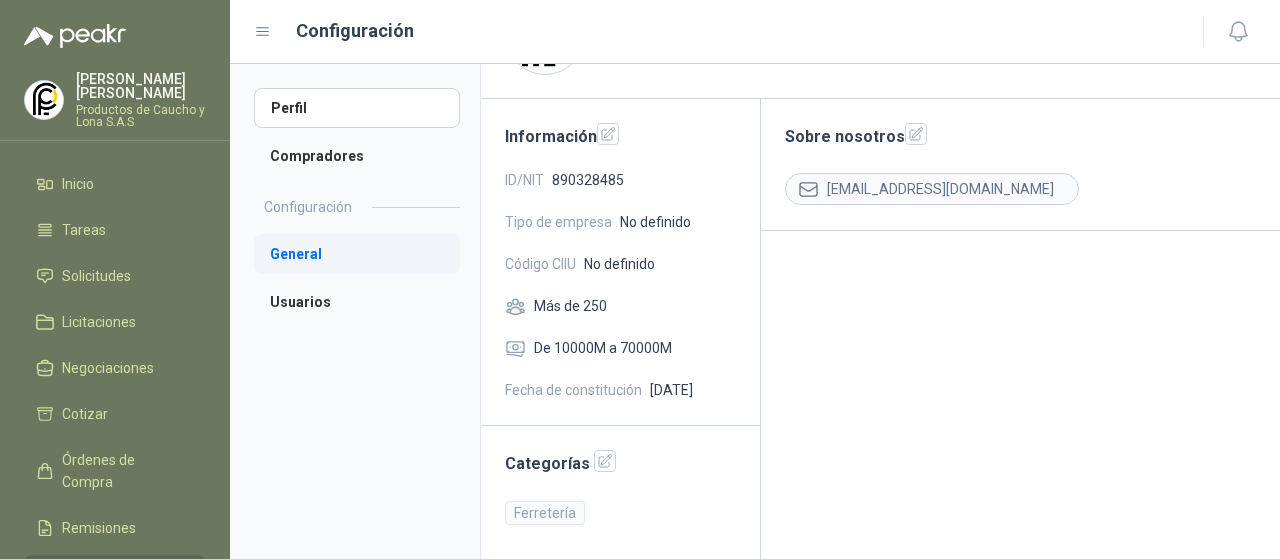 click on "General" at bounding box center [357, 254] 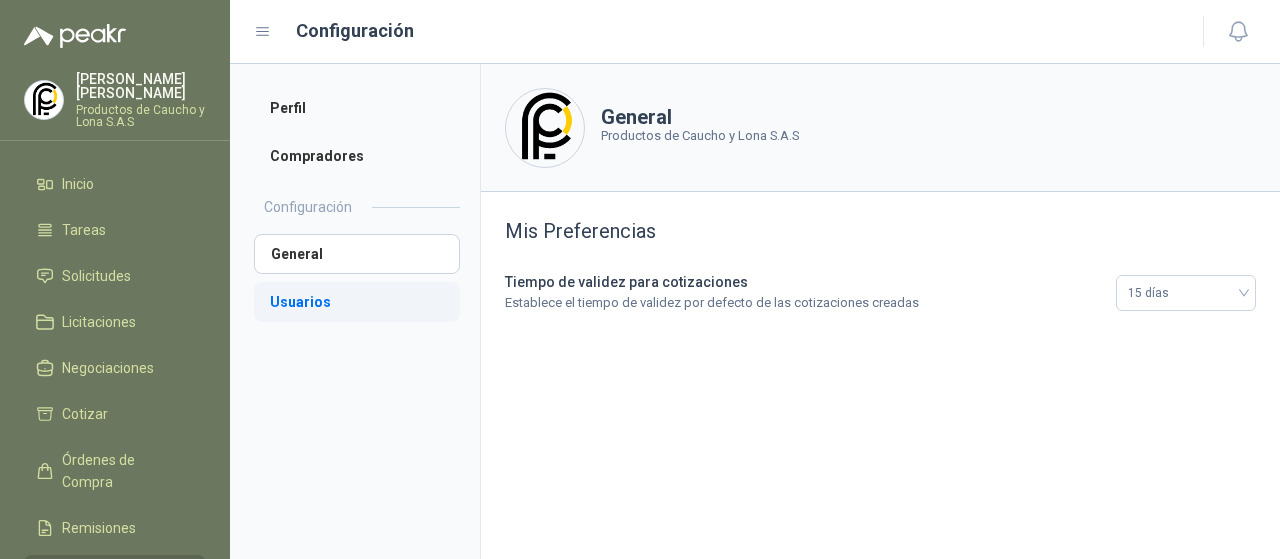 click on "Usuarios" at bounding box center [357, 302] 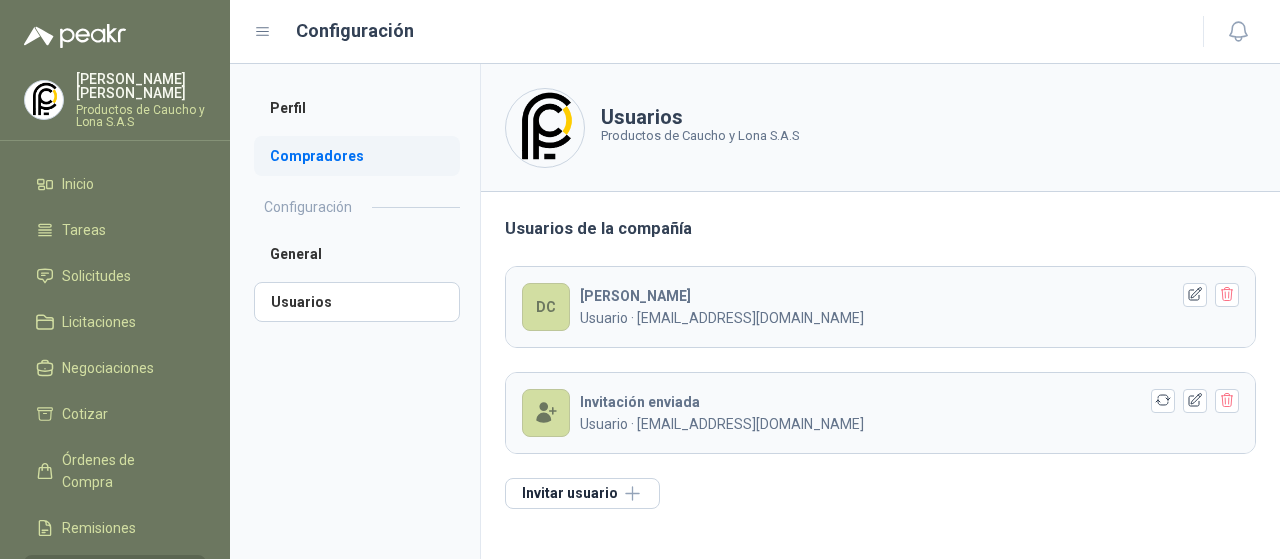 click on "Compradores" at bounding box center [357, 156] 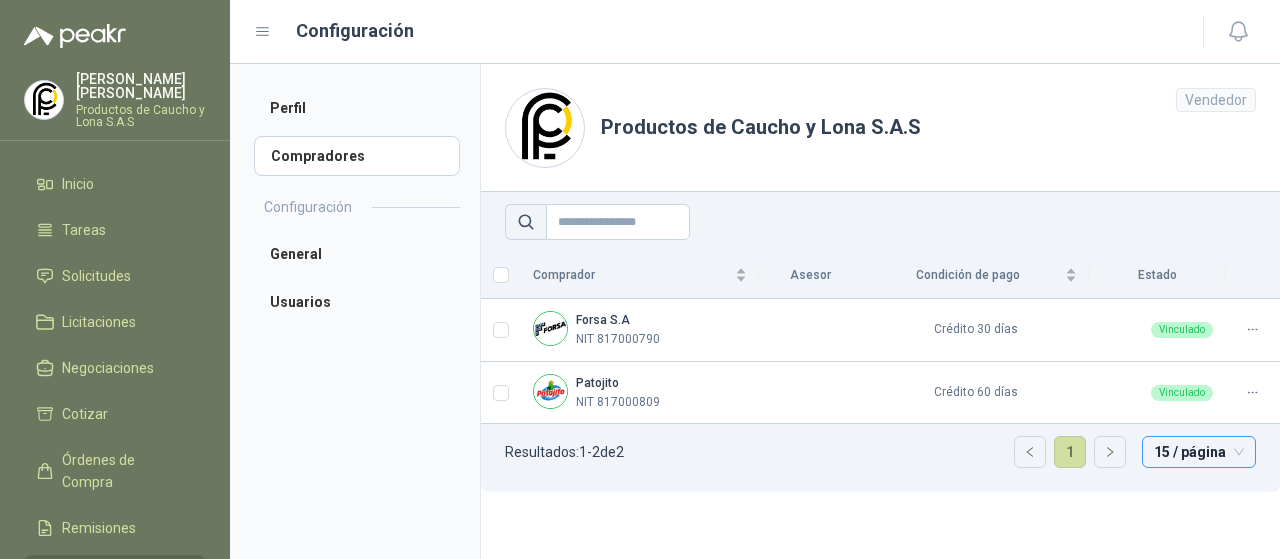 click on "15 / página" at bounding box center (1199, 452) 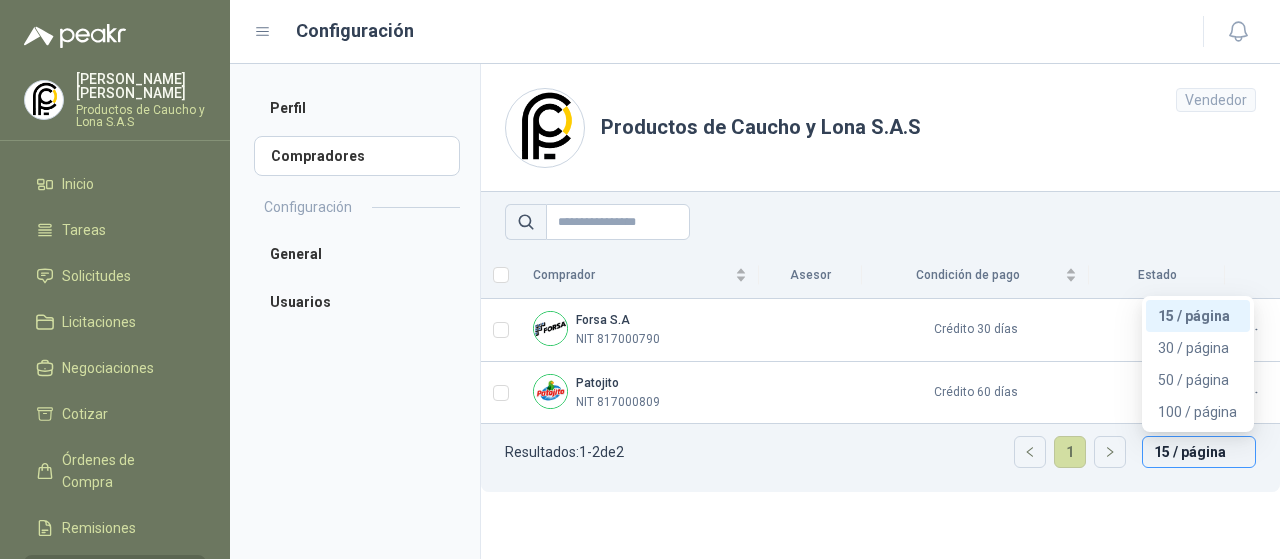 click on "15 / página" at bounding box center [1199, 452] 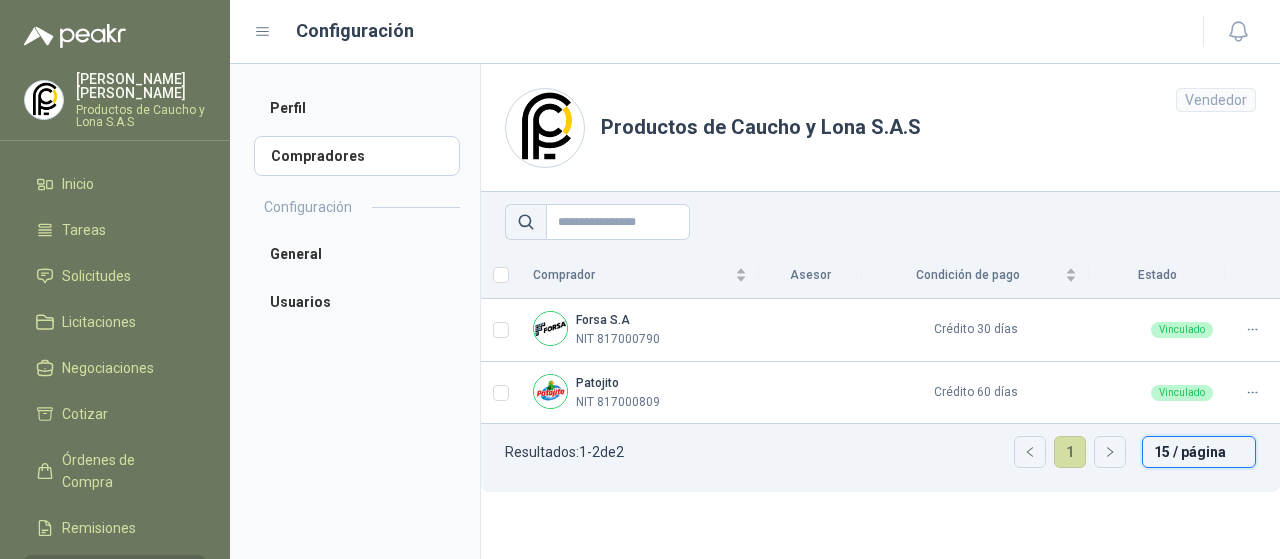 click on "15 / página" at bounding box center (1199, 452) 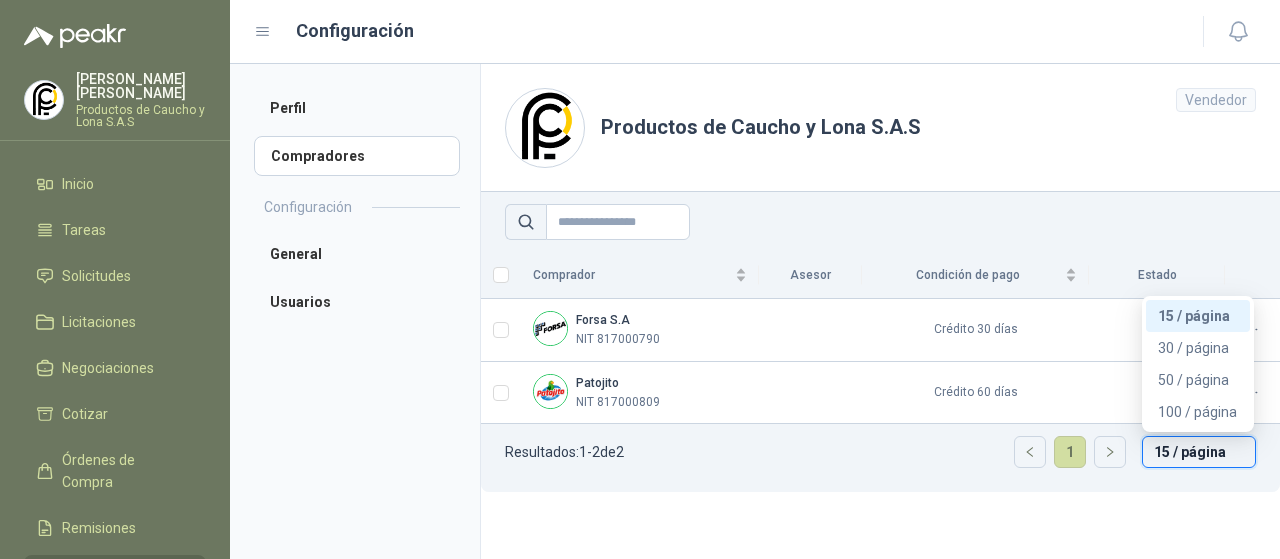 click on "15 / página" at bounding box center [1199, 452] 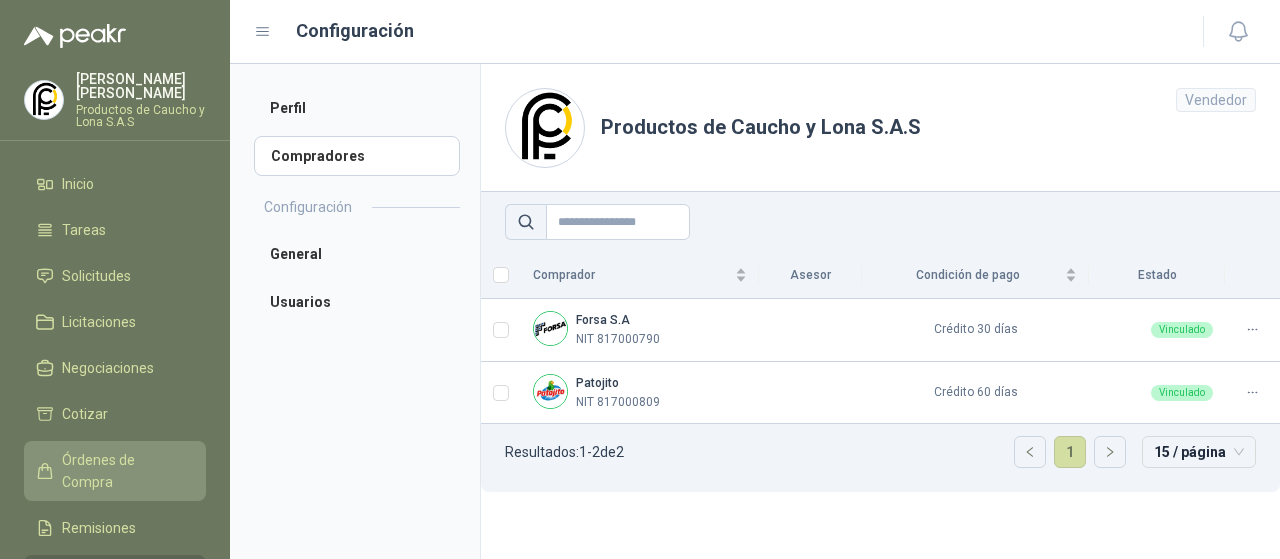 click on "Órdenes de Compra" at bounding box center [124, 471] 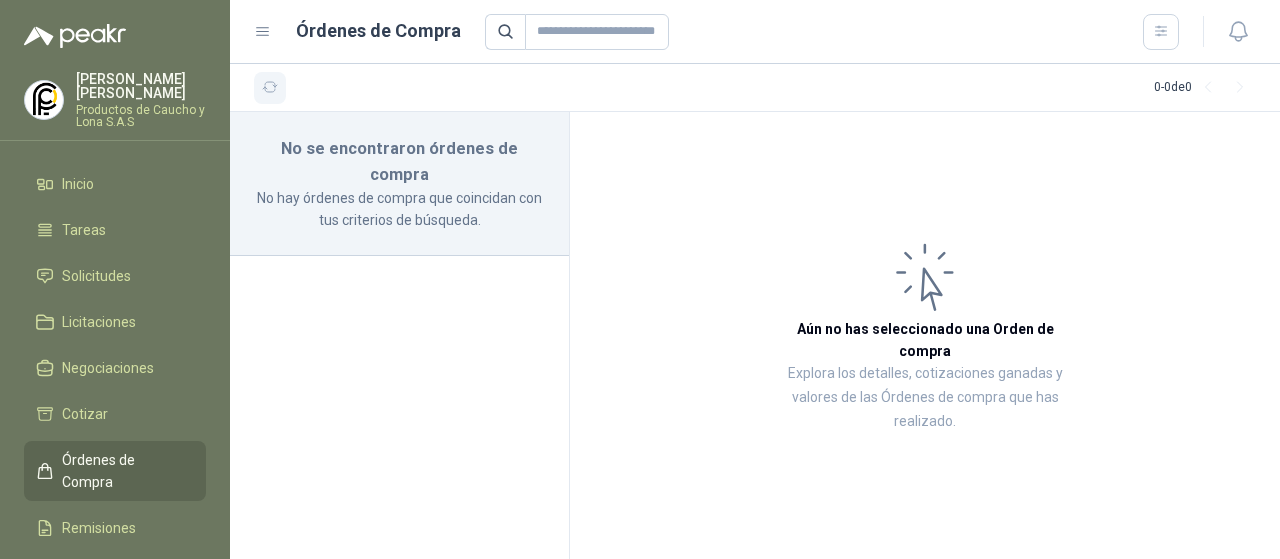 click 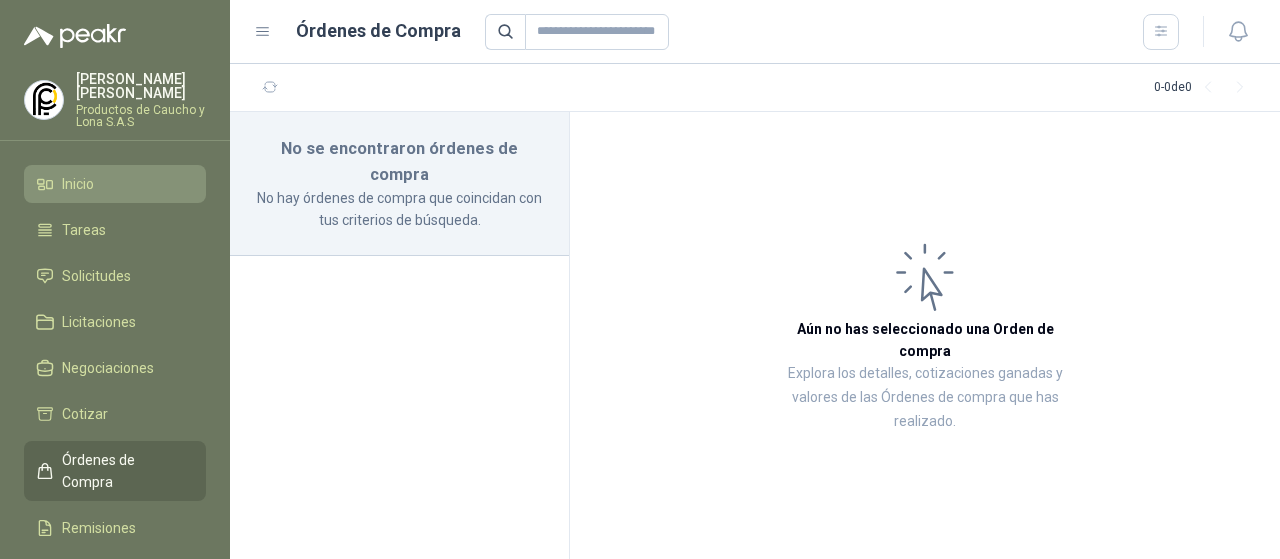 click on "Inicio" at bounding box center [115, 184] 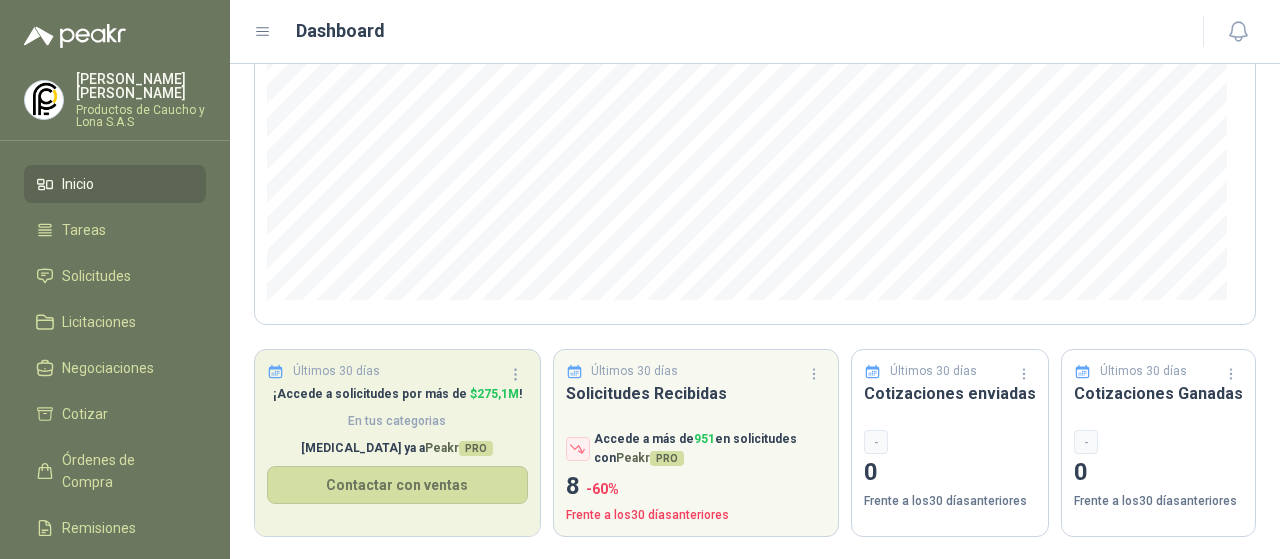 scroll, scrollTop: 340, scrollLeft: 0, axis: vertical 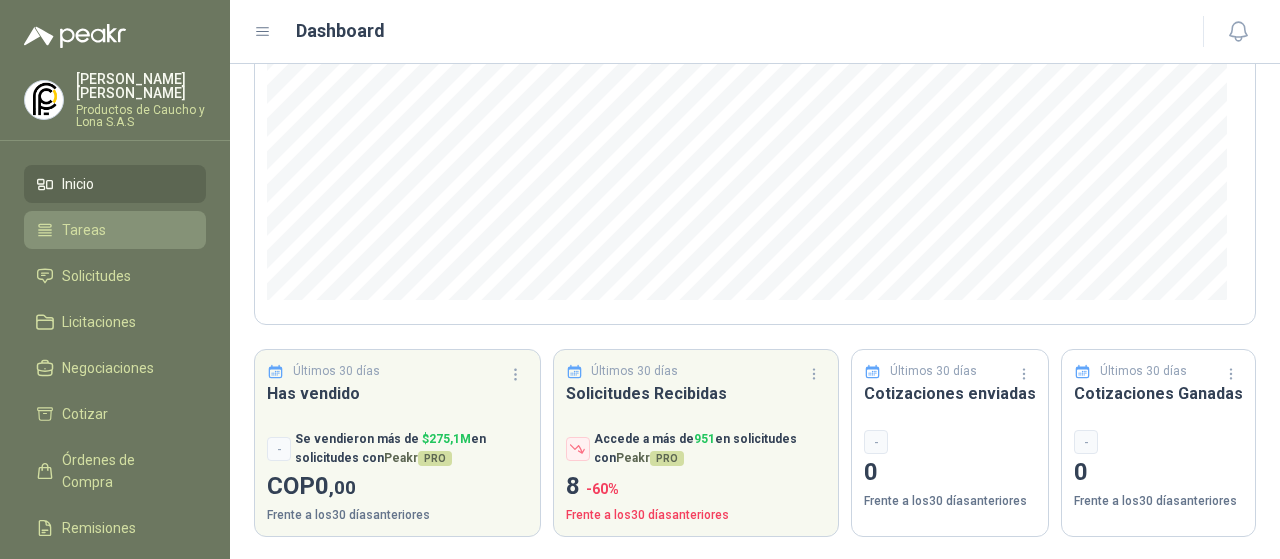 click on "Tareas" at bounding box center (115, 230) 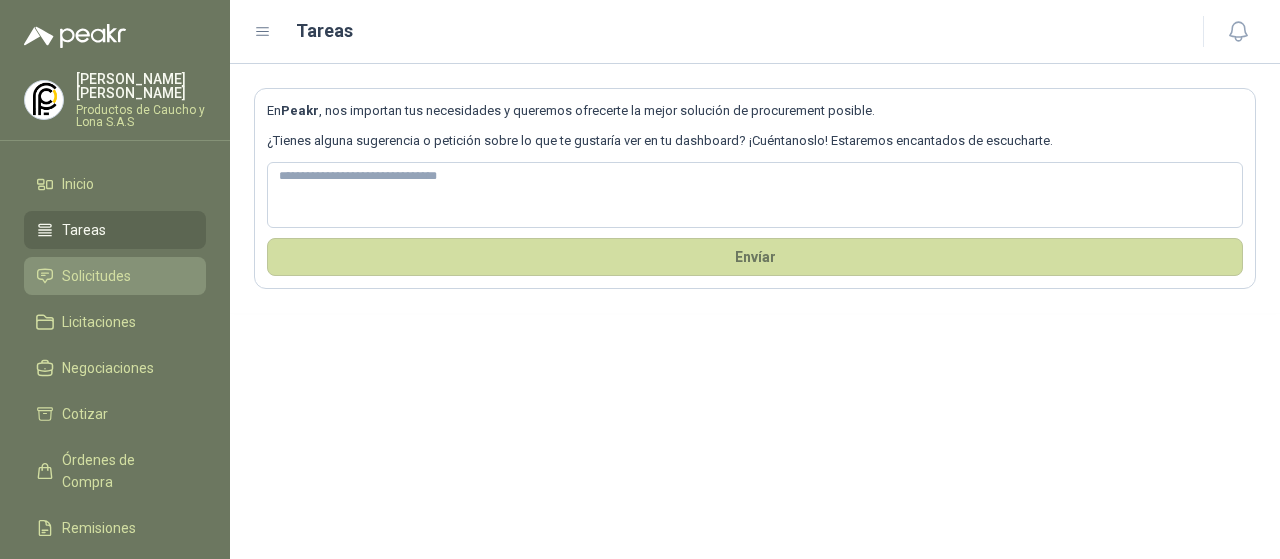 click on "Solicitudes" at bounding box center [96, 276] 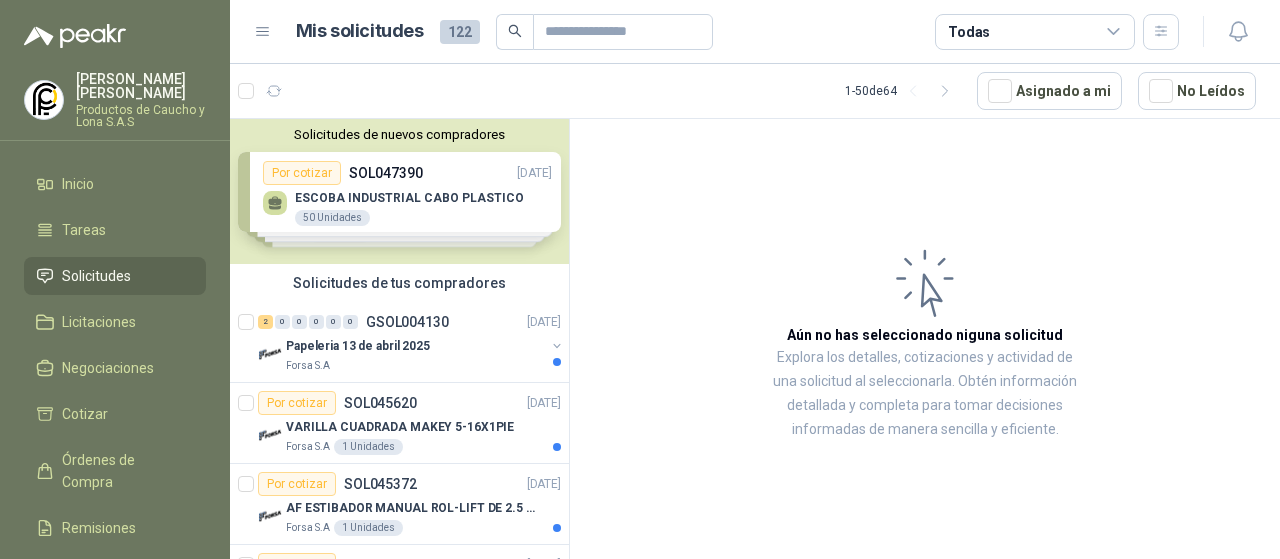 click on "Solicitudes de nuevos compradores Por cotizar SOL047390 [DATE]   ESCOBA INDUSTRIAL CABO PLASTICO 50   Unidades Por cotizar SOL047260 [DATE]   PILA AAA 134   Unidades Por cotizar SOL047213 [DATE]   BUGGI 4   Unidades Por cotizar SOL047054 [DATE]   BUGGI 4   Unidades ¿Quieres recibir  cientos de solicitudes de compra  como estas todos los días? Agenda una reunión" at bounding box center (399, 191) 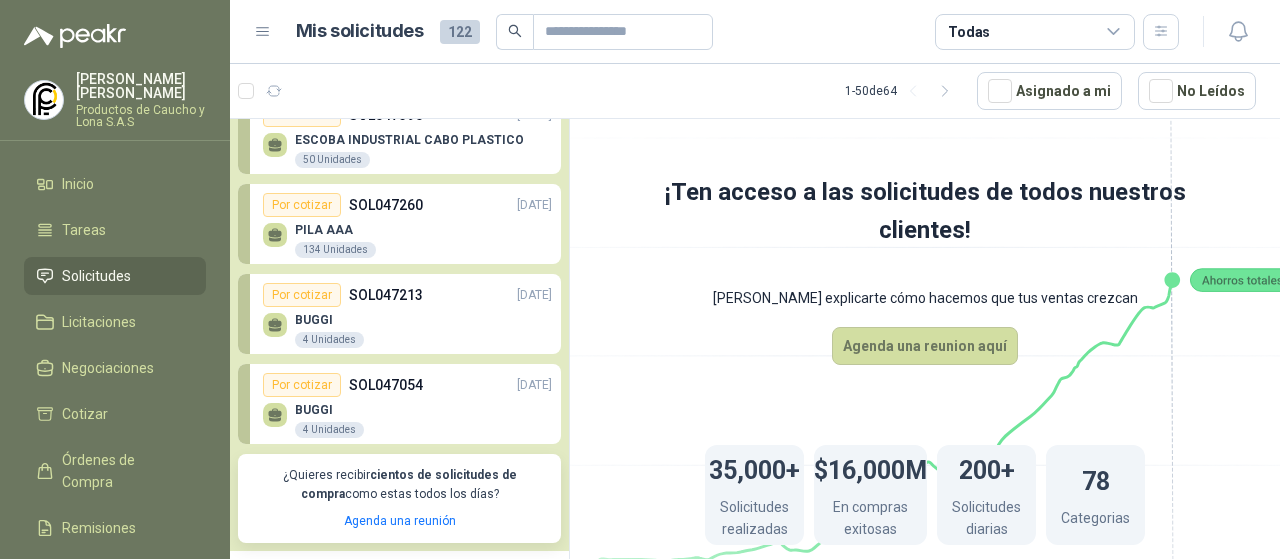 scroll, scrollTop: 0, scrollLeft: 0, axis: both 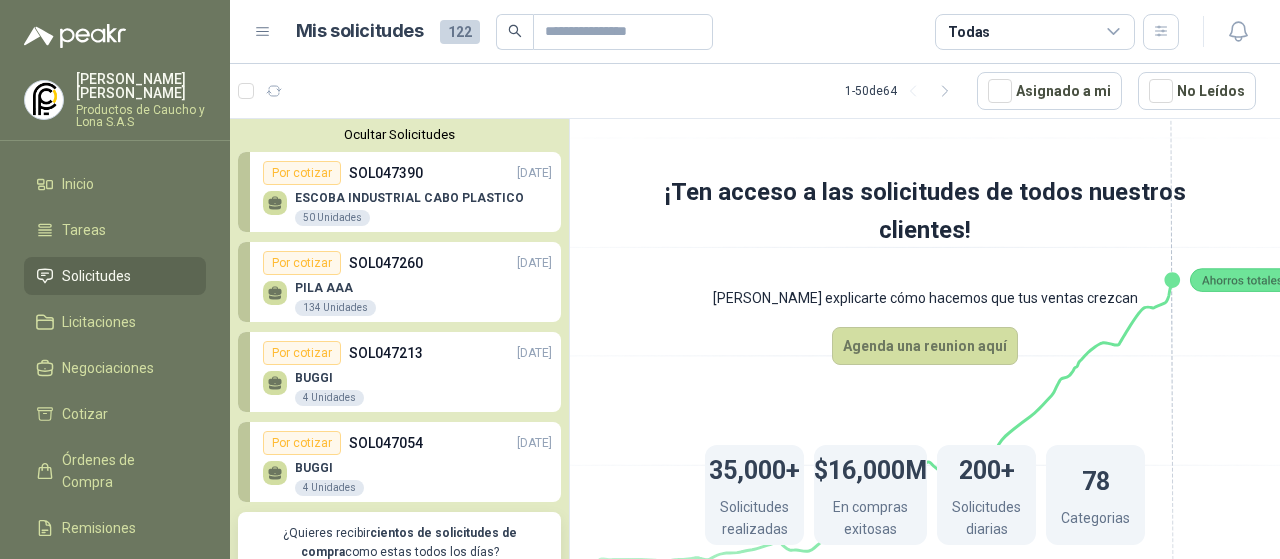 click on "Ocultar Solicitudes" at bounding box center [399, 134] 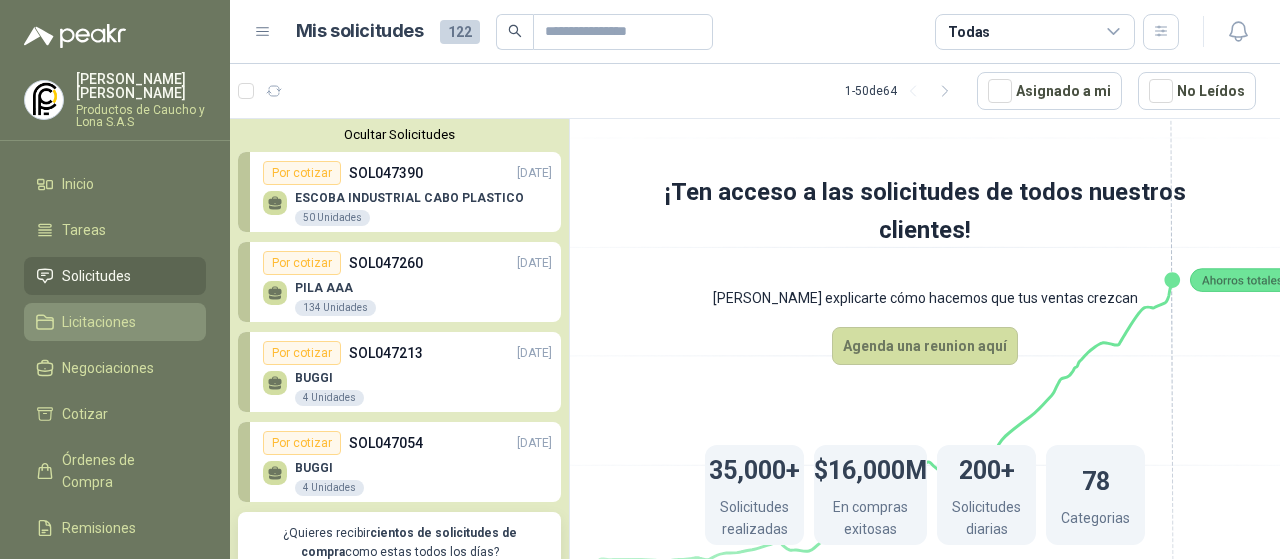 click on "Licitaciones" at bounding box center (115, 322) 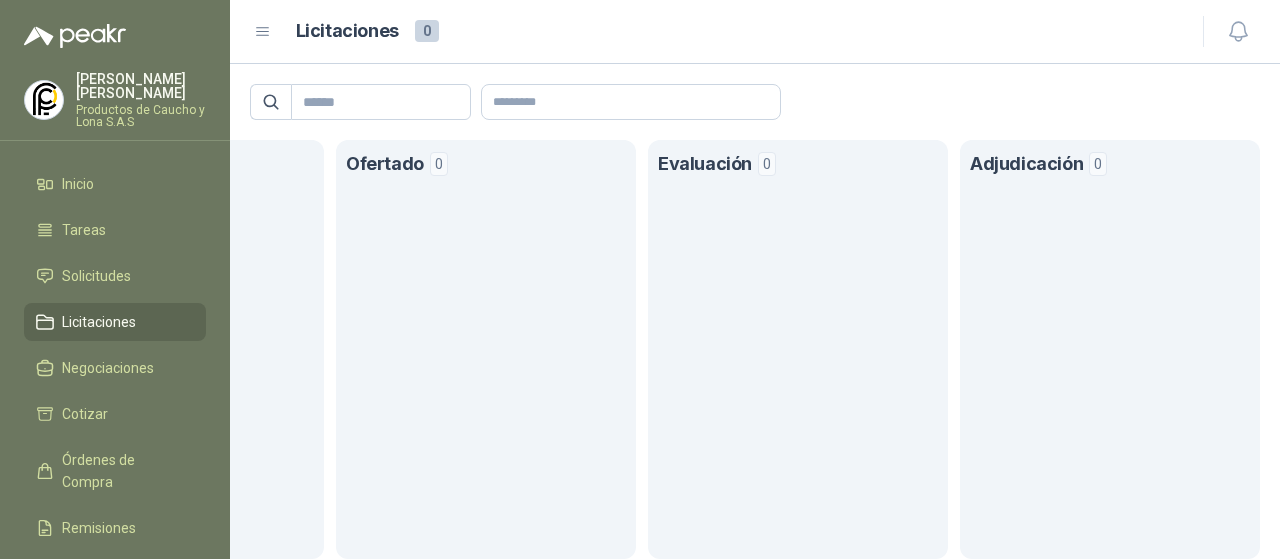 scroll, scrollTop: 0, scrollLeft: 0, axis: both 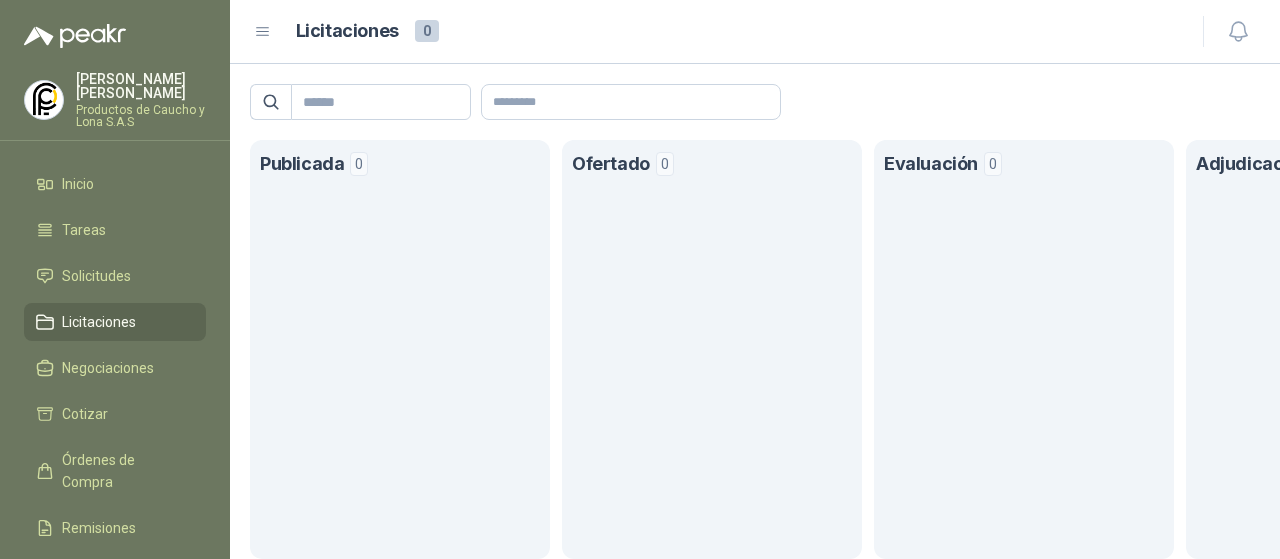 click on "Publicada 0" at bounding box center [400, 349] 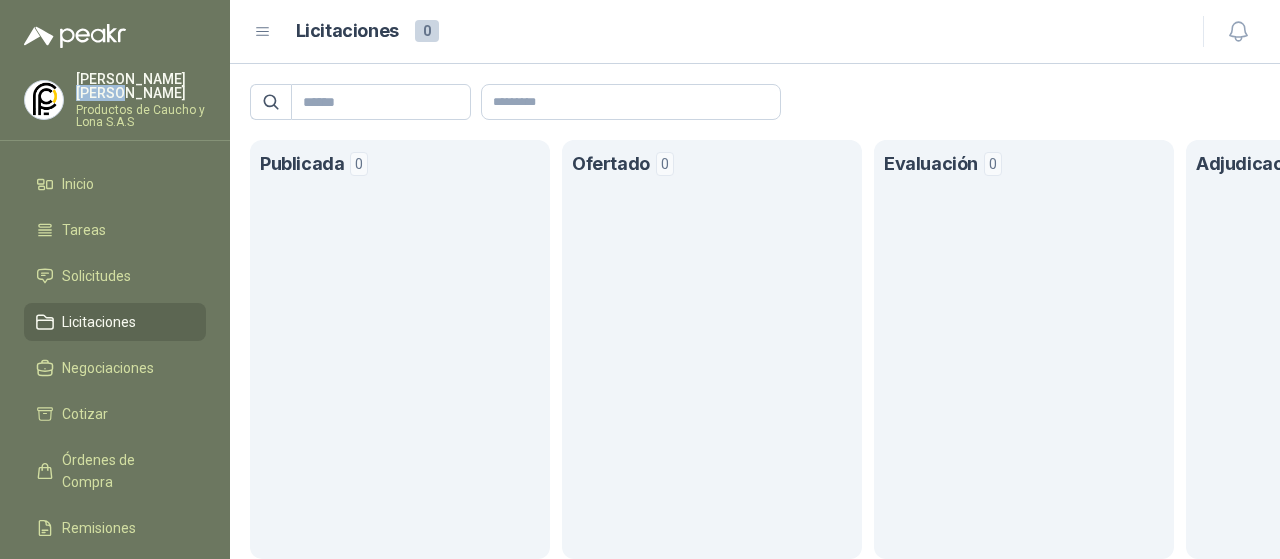 click on "[PERSON_NAME]" at bounding box center [141, 86] 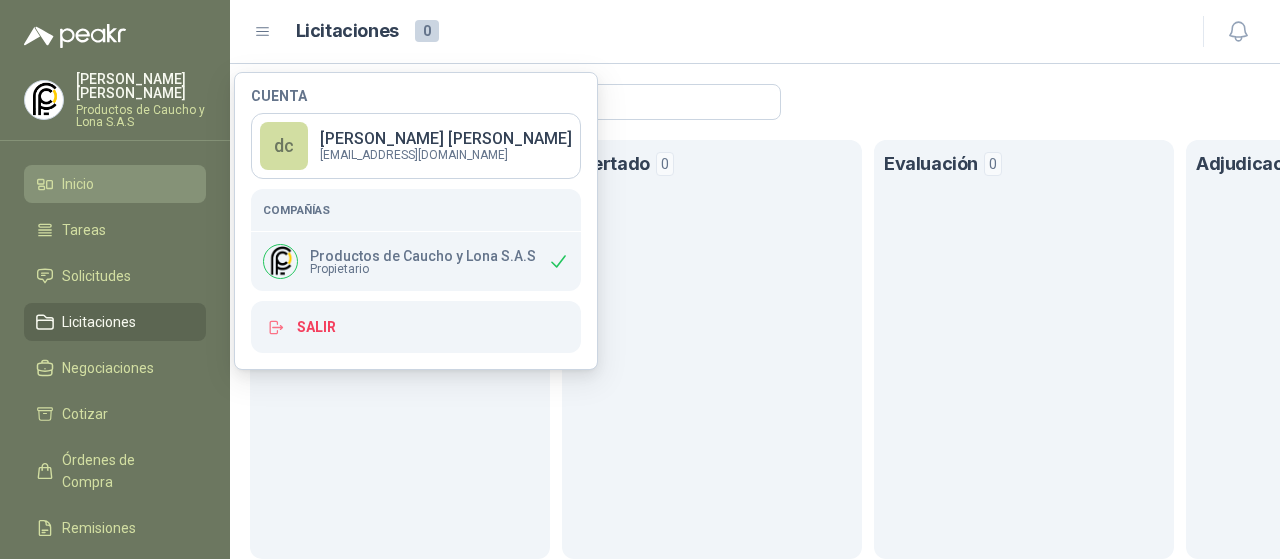 click on "Inicio" at bounding box center (115, 184) 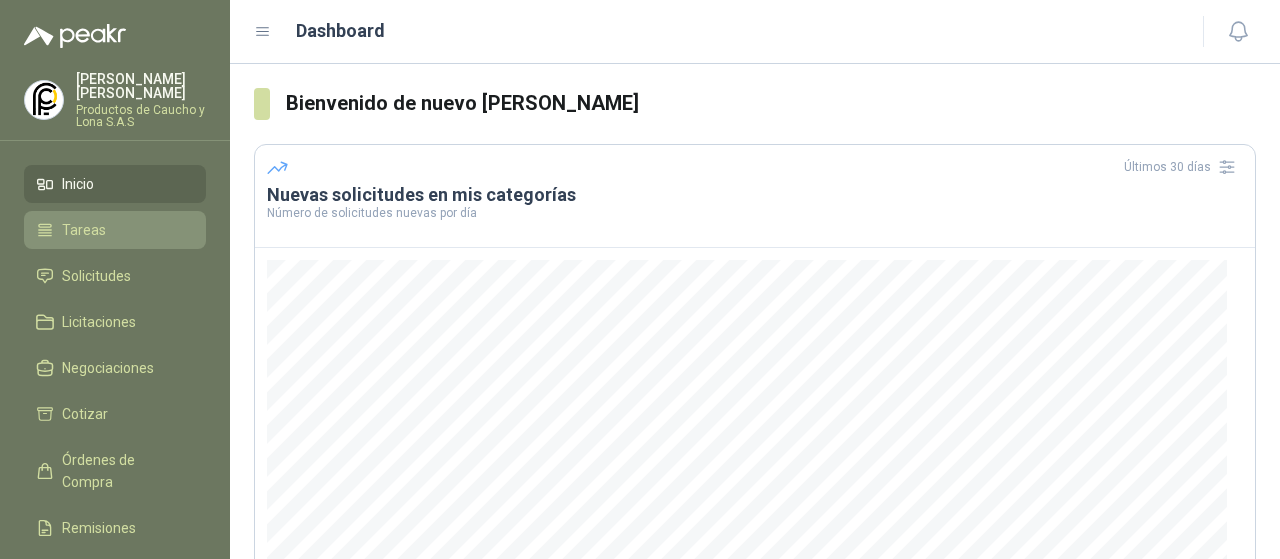 click on "Tareas" at bounding box center [115, 230] 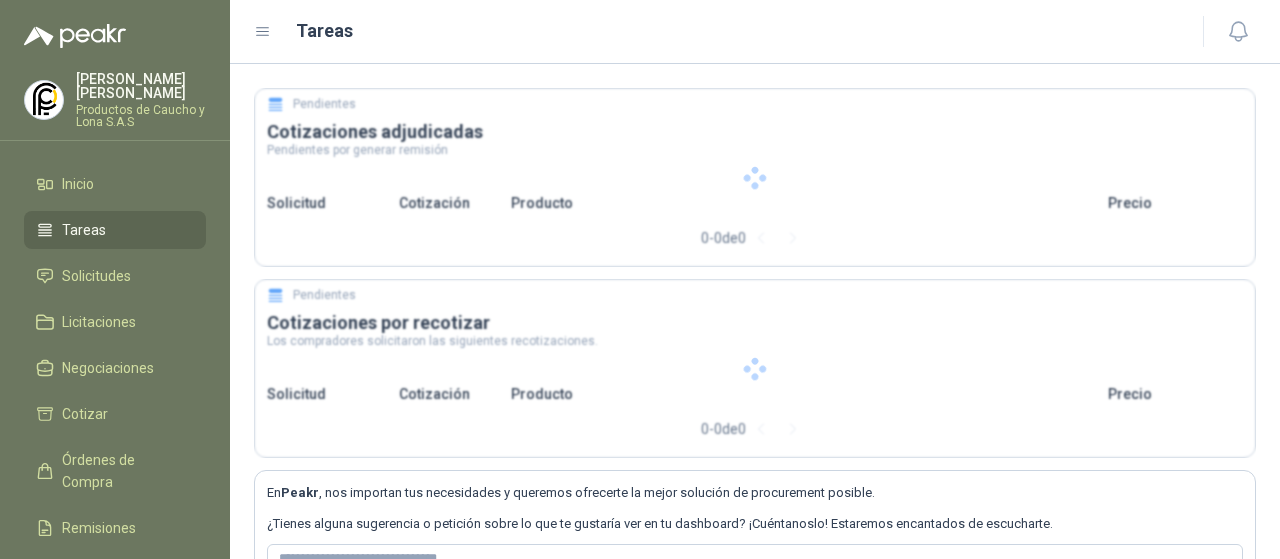type 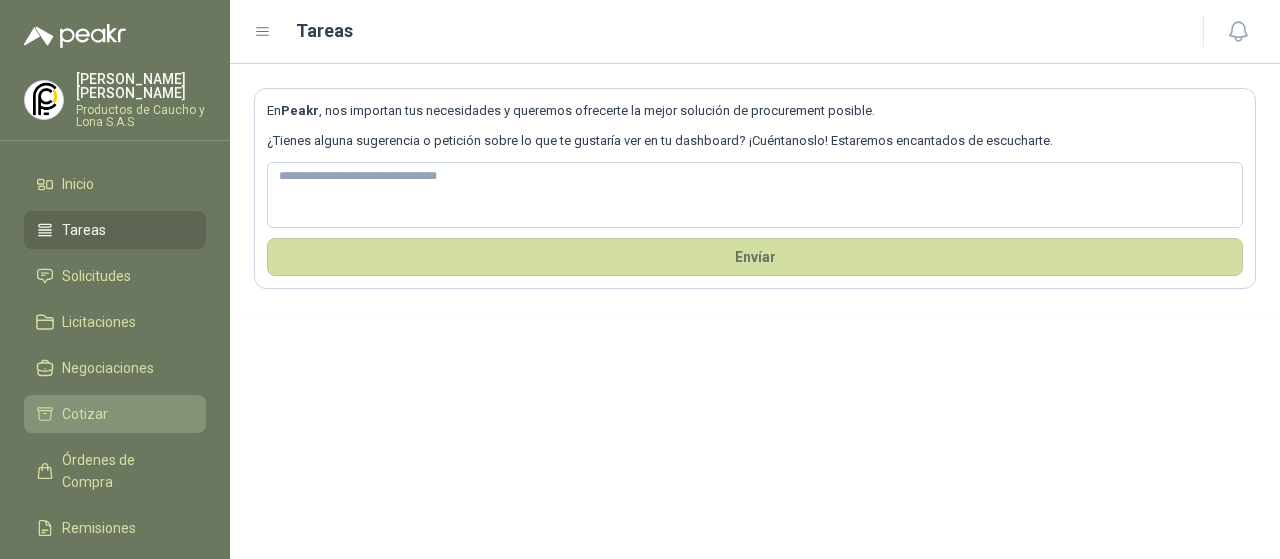 click on "Cotizar" at bounding box center (115, 414) 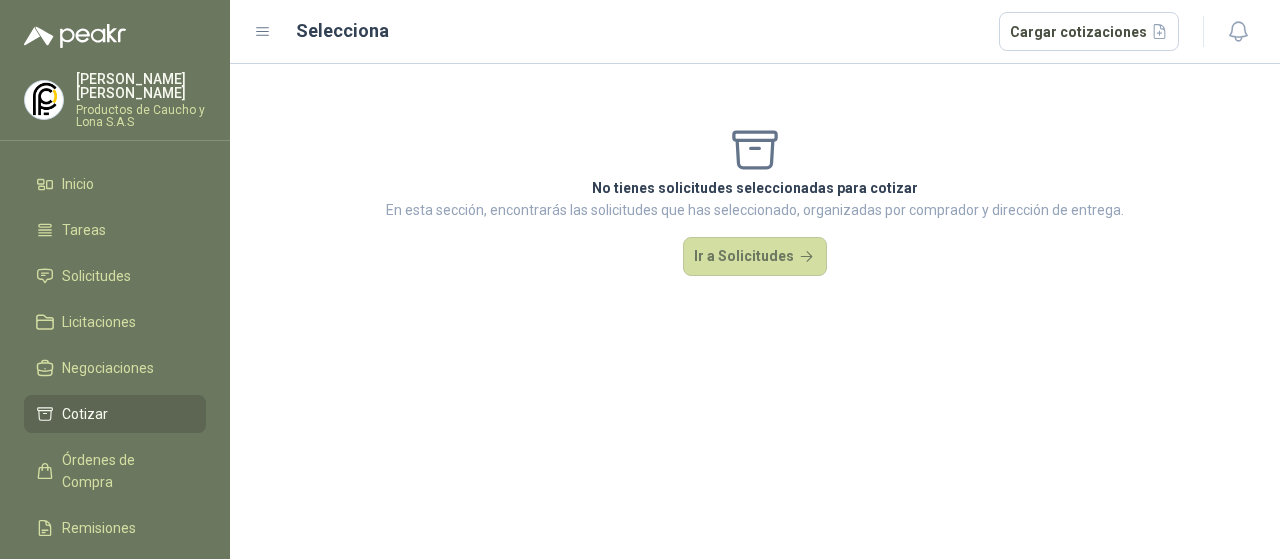 click on "Cotizar" at bounding box center [115, 414] 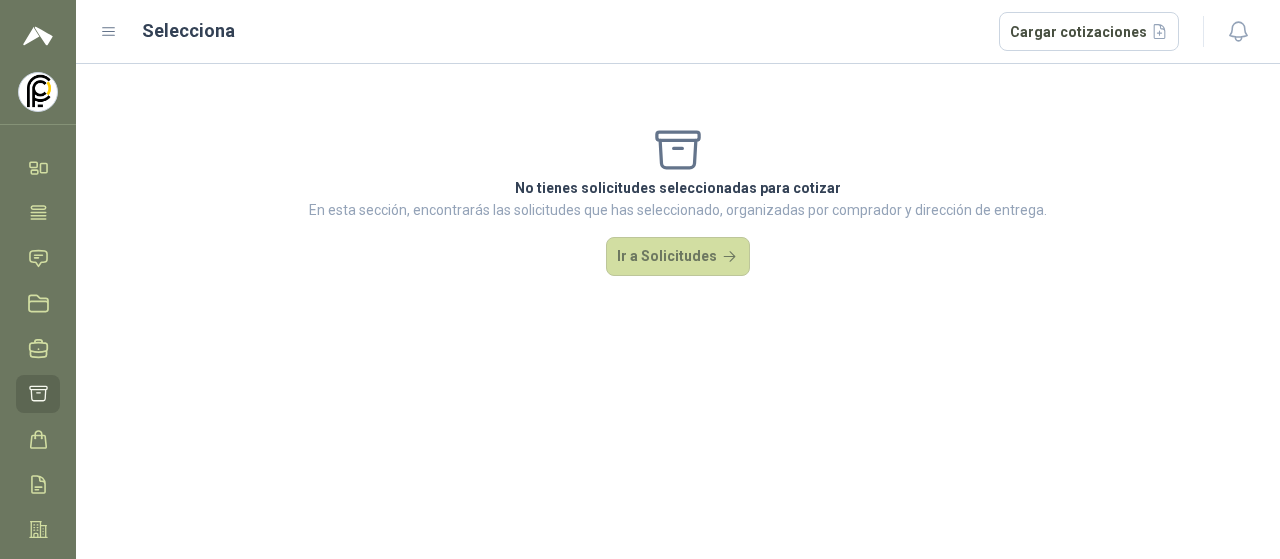 click on "Selecciona Cargar cotizaciones" at bounding box center (639, 32) 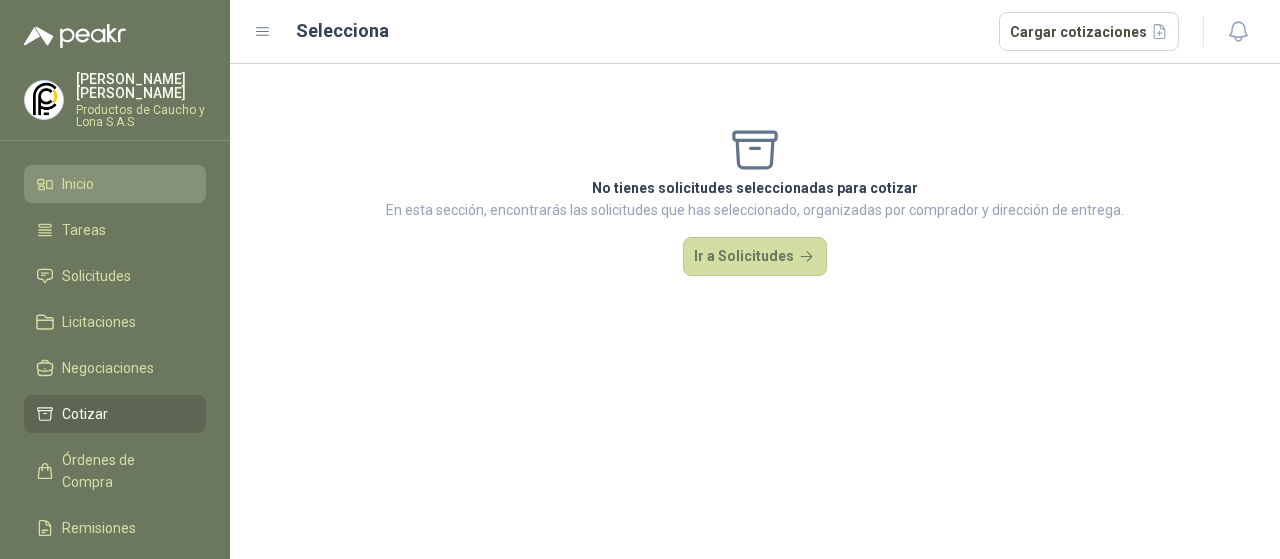click on "Inicio" at bounding box center [78, 184] 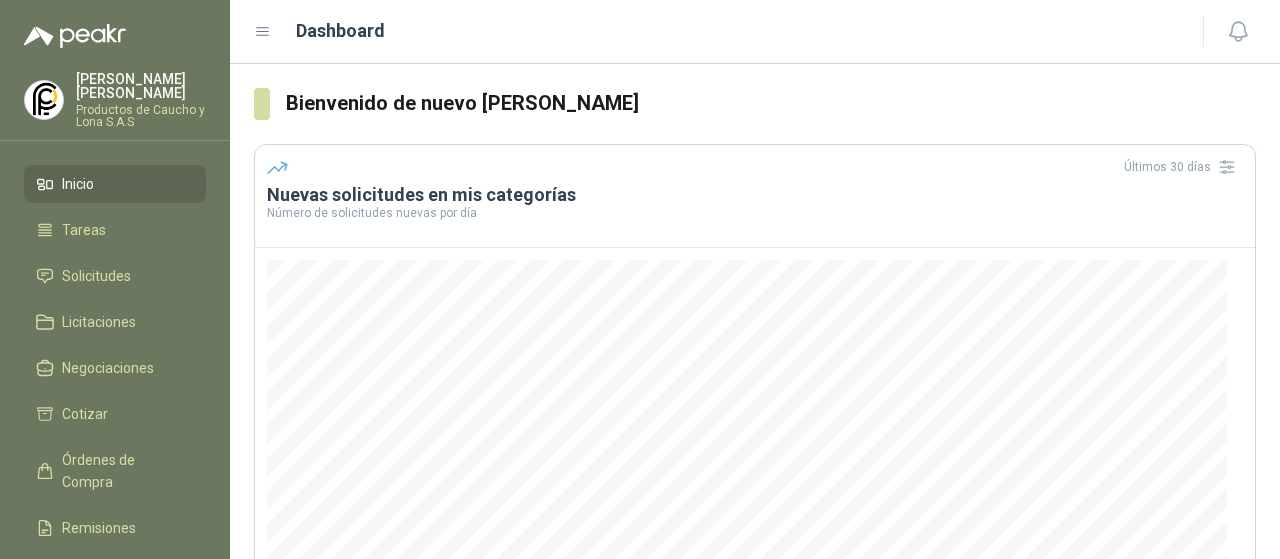 scroll, scrollTop: 340, scrollLeft: 0, axis: vertical 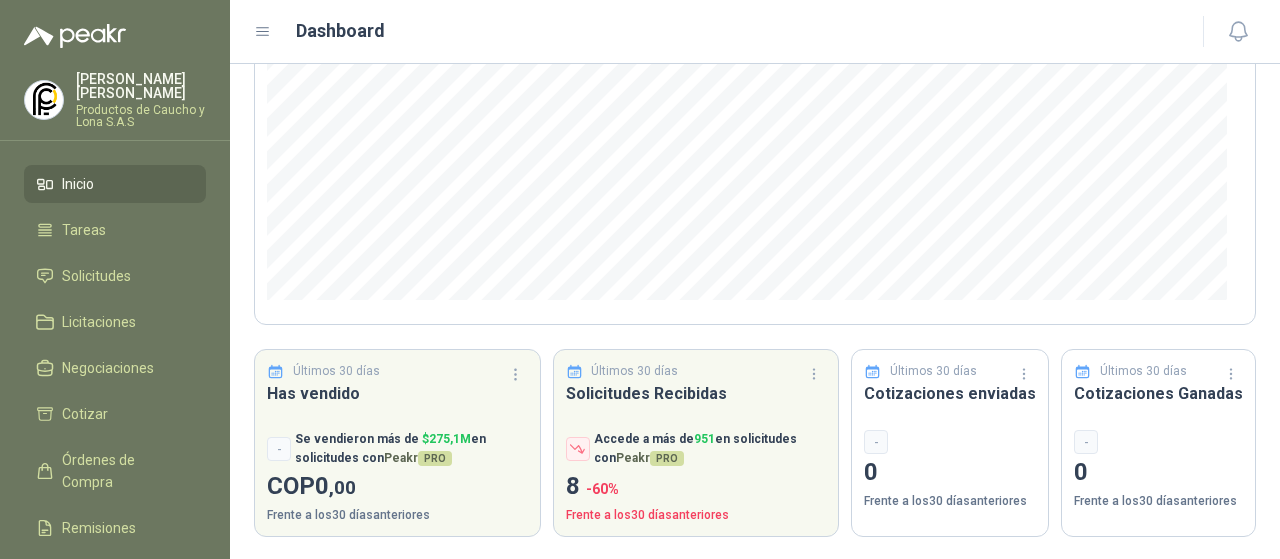 click on "Productos de Caucho y Lona S.A.S" at bounding box center (141, 116) 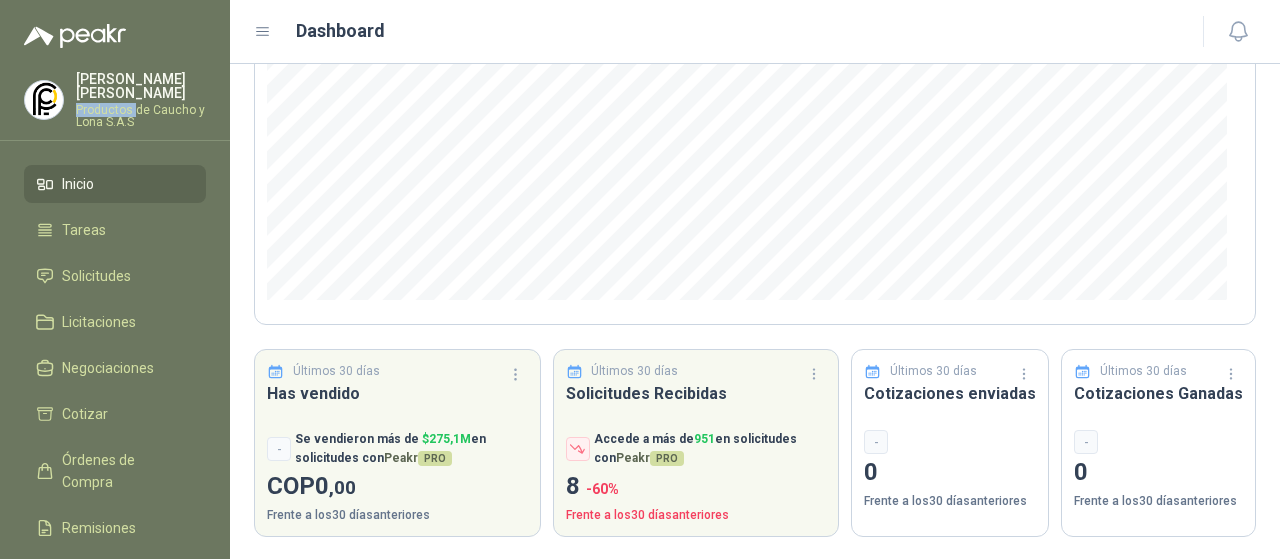 click on "Productos de Caucho y Lona S.A.S" at bounding box center (141, 116) 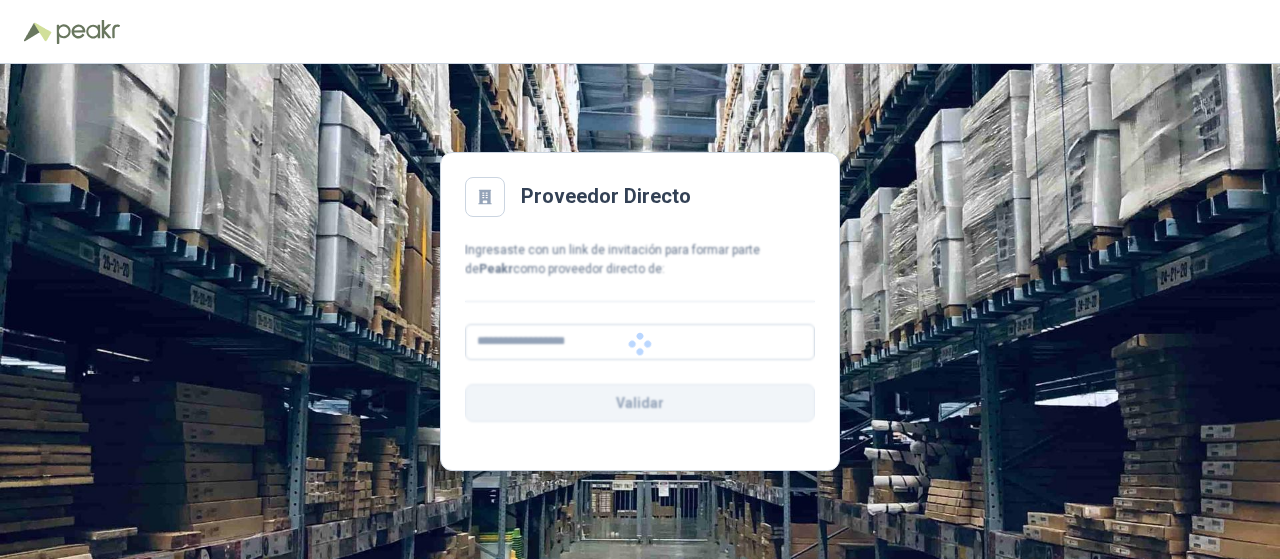 scroll, scrollTop: 0, scrollLeft: 0, axis: both 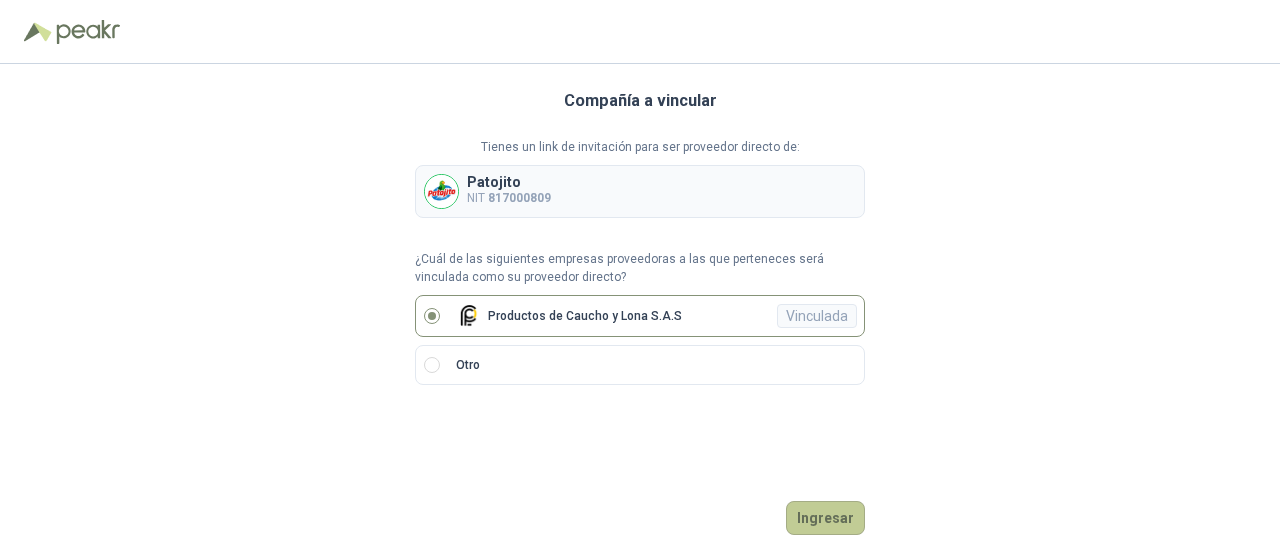 click on "Ingresar" at bounding box center (825, 518) 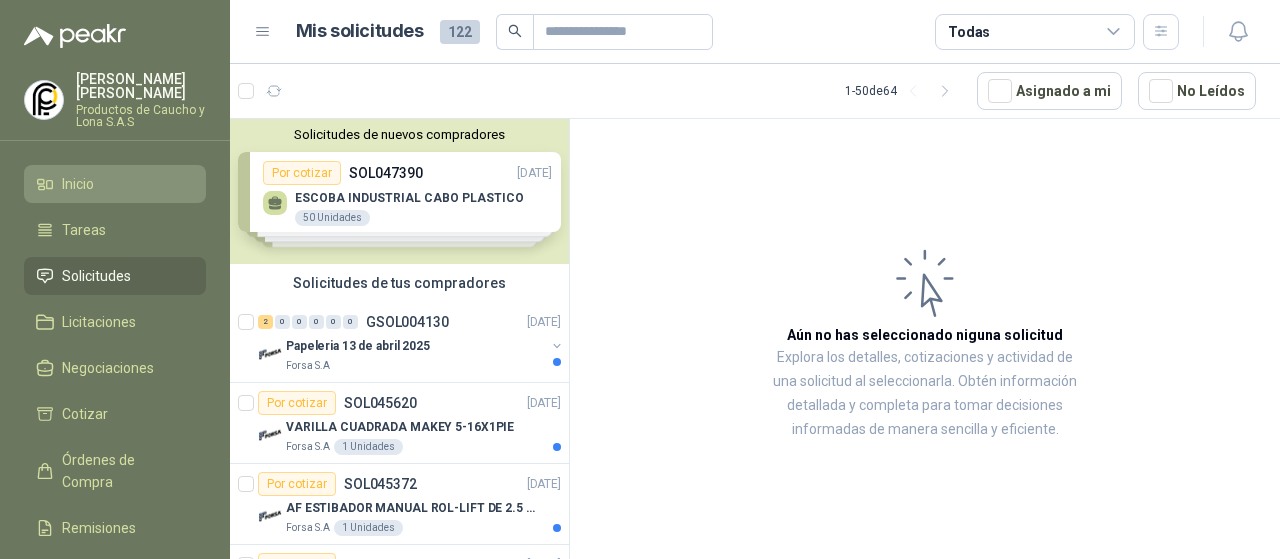 click on "Inicio" at bounding box center (115, 184) 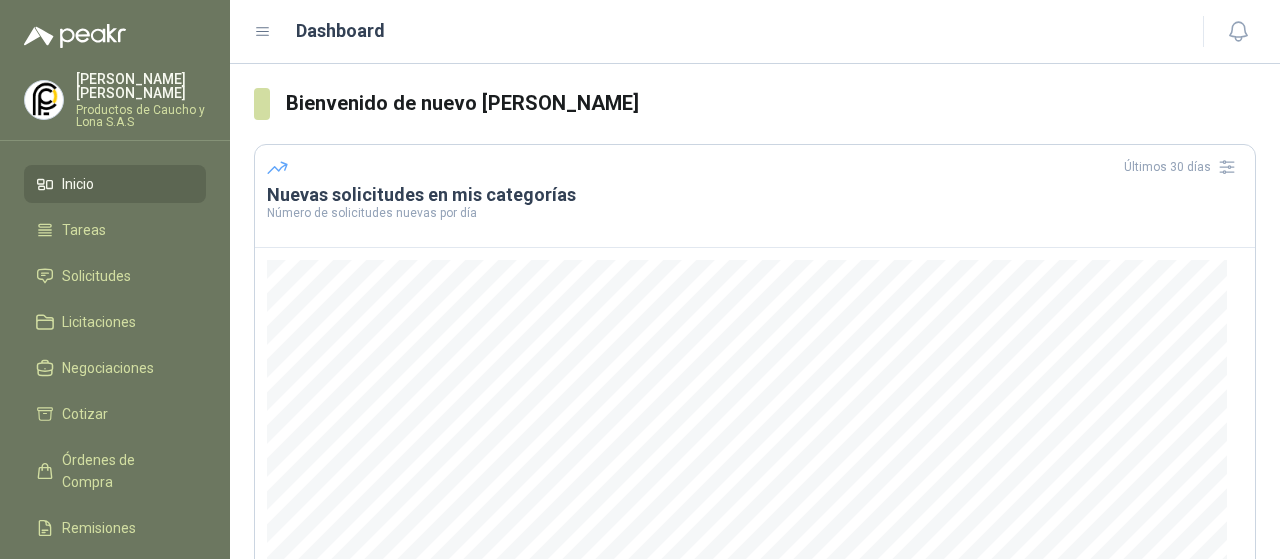 click on "Inicio" at bounding box center (115, 184) 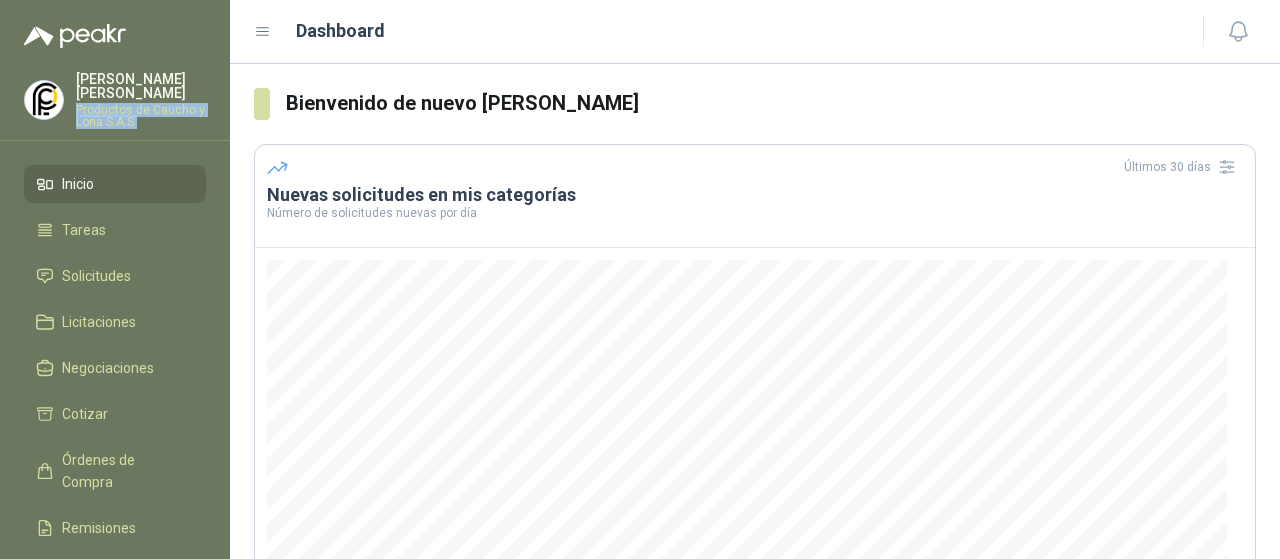 click on "Productos de Caucho y Lona S.A.S" at bounding box center (141, 116) 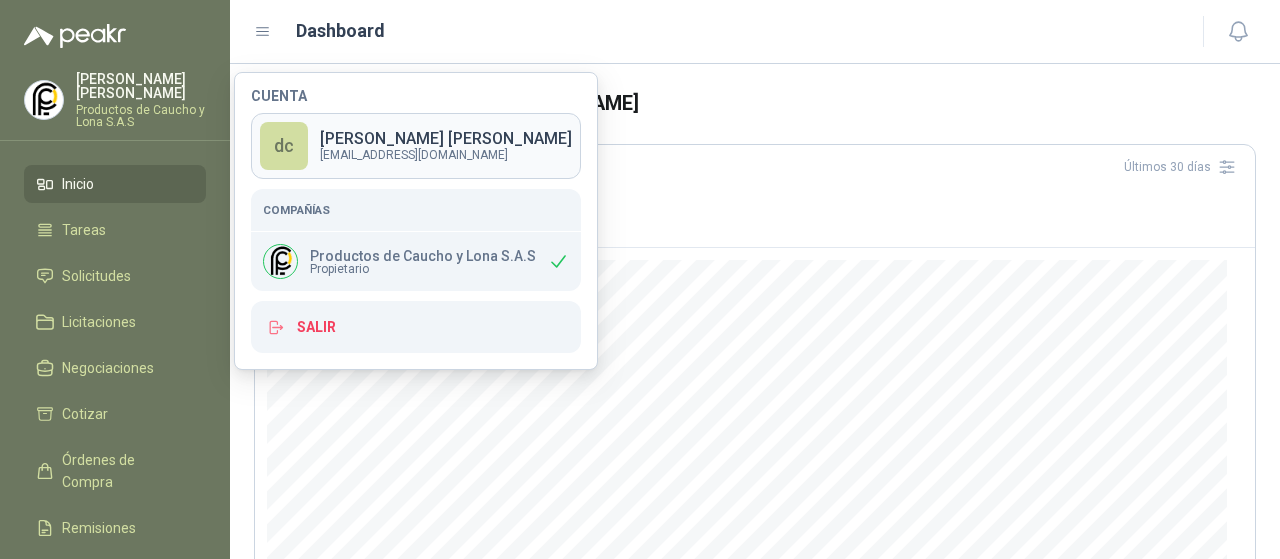 click on "[EMAIL_ADDRESS][DOMAIN_NAME]" at bounding box center (446, 155) 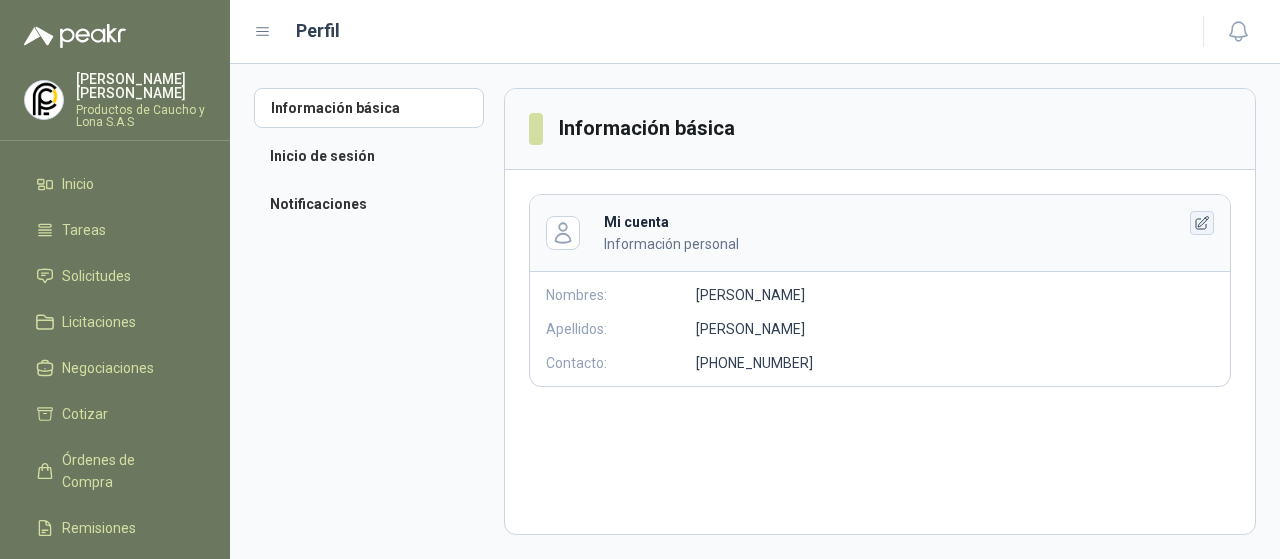 click 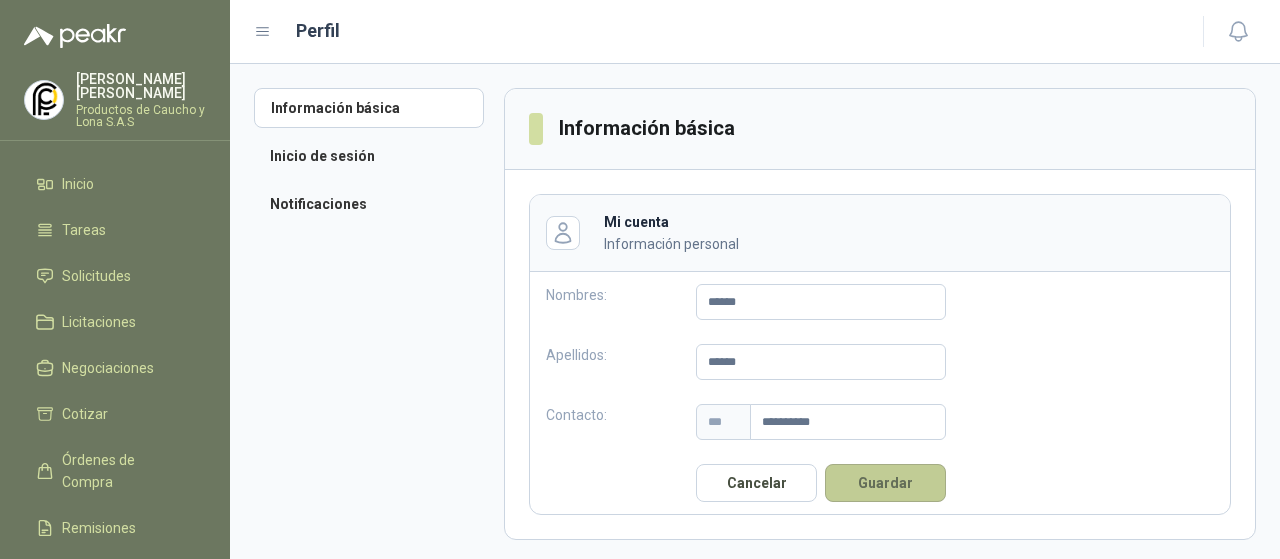click on "Guardar" at bounding box center [885, 483] 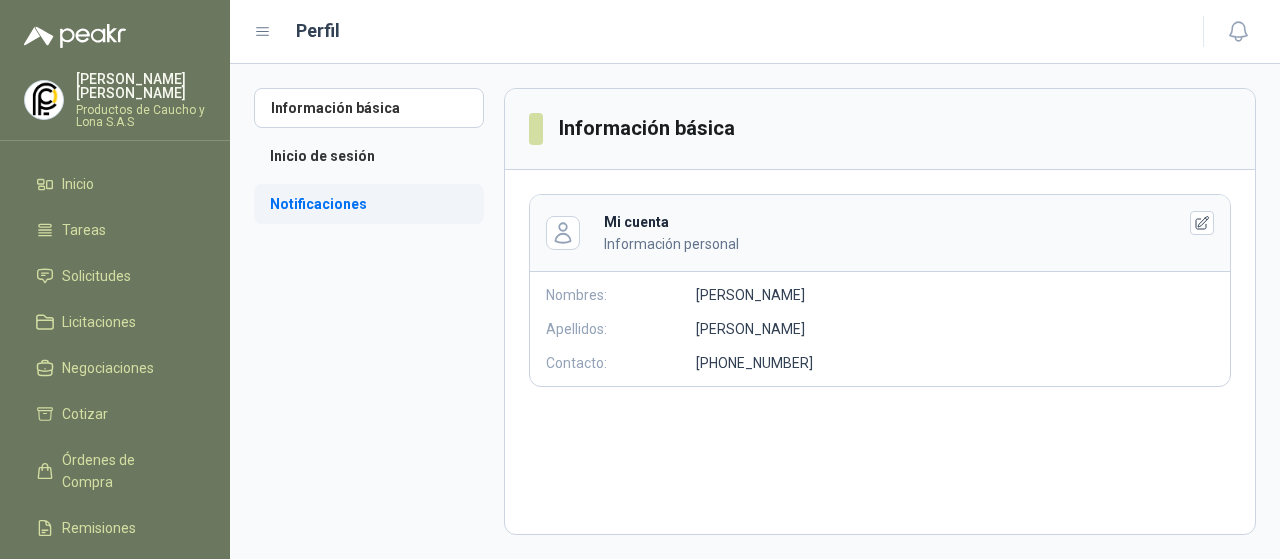 click on "Notificaciones" at bounding box center [369, 204] 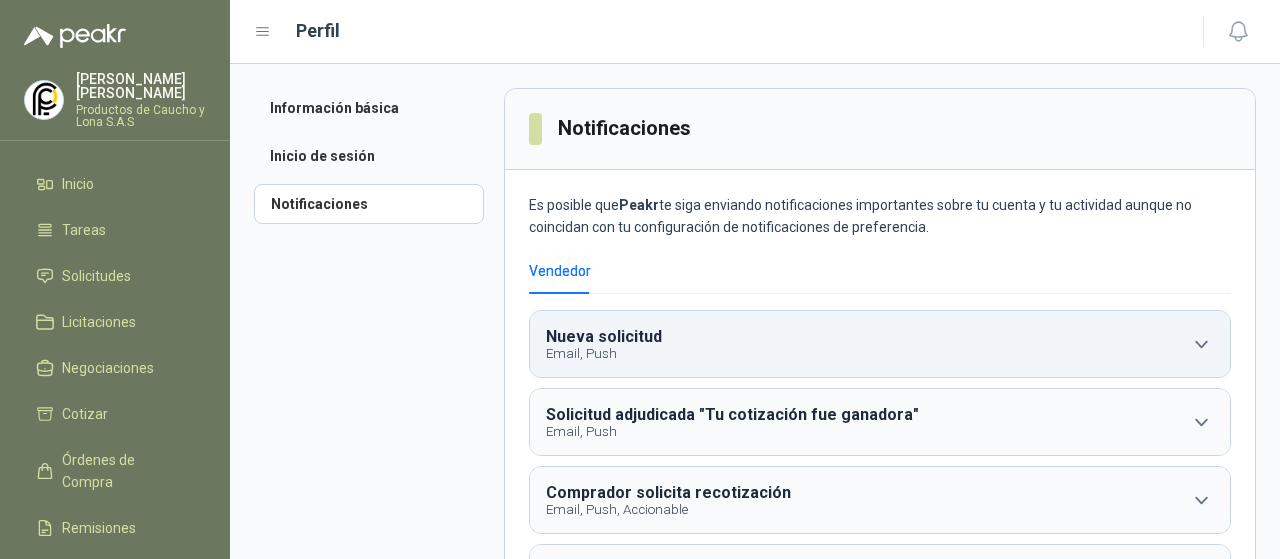 click 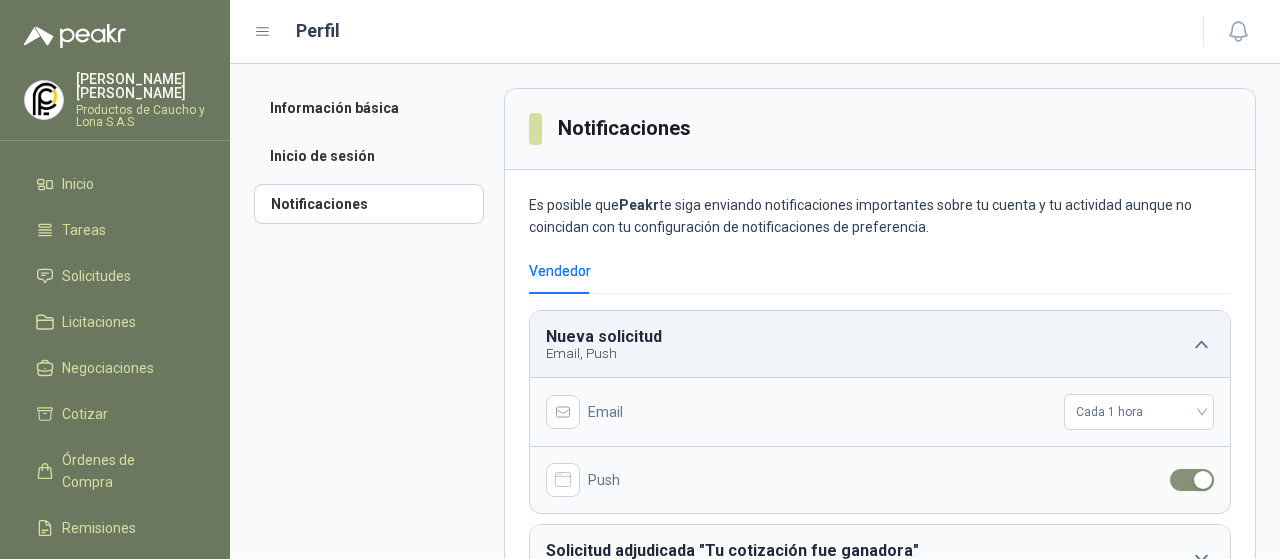 click 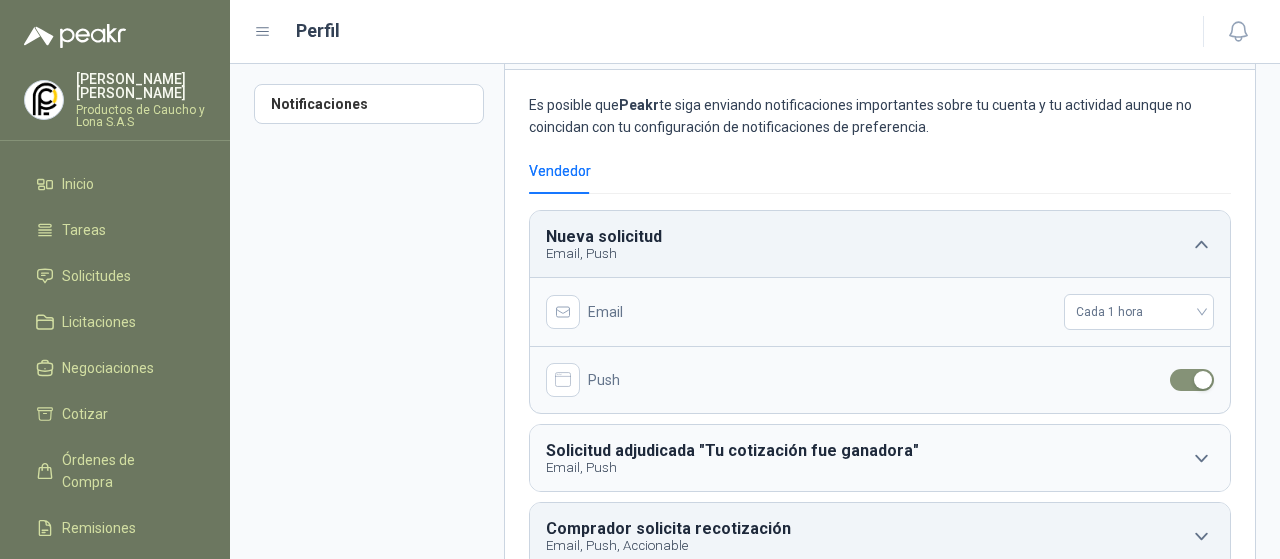 scroll, scrollTop: 200, scrollLeft: 0, axis: vertical 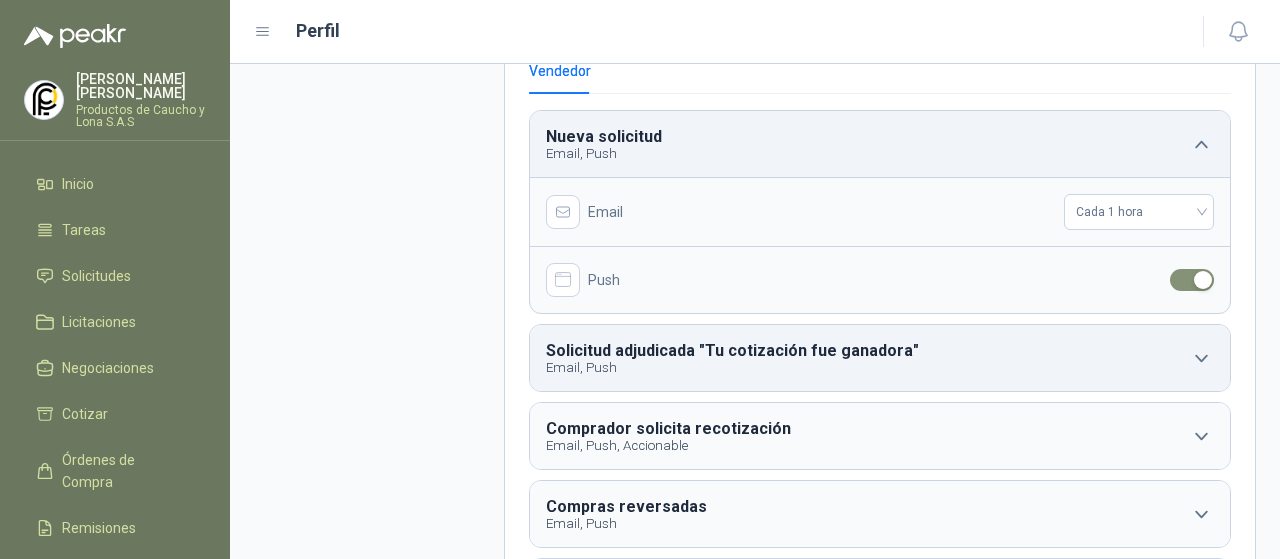 click 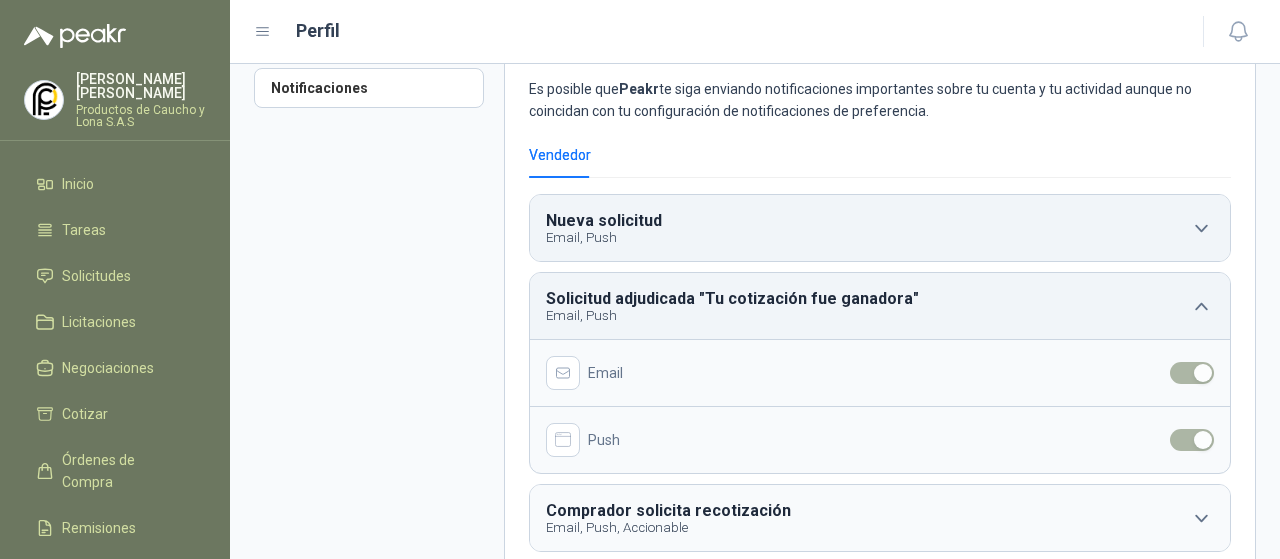 scroll, scrollTop: 0, scrollLeft: 0, axis: both 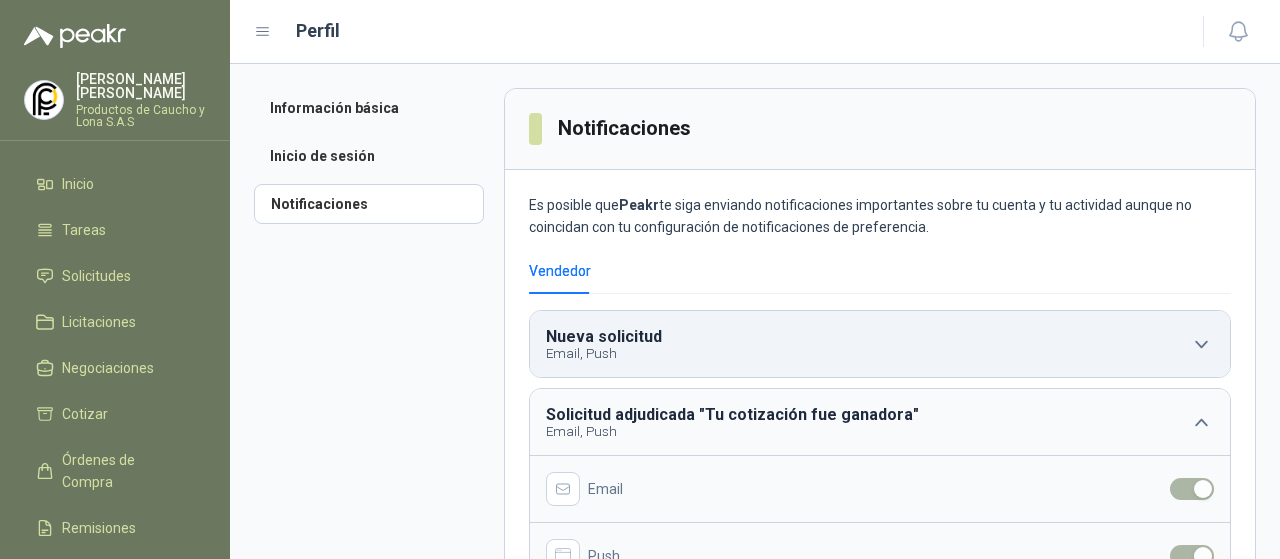 click 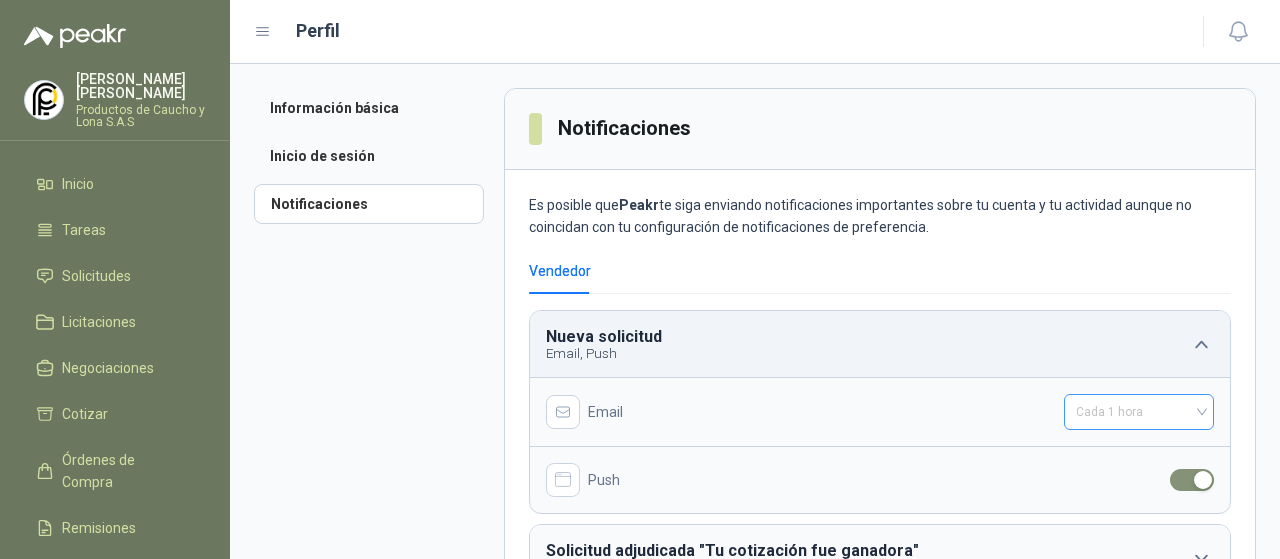 click on "Cada 1 hora" at bounding box center (1139, 412) 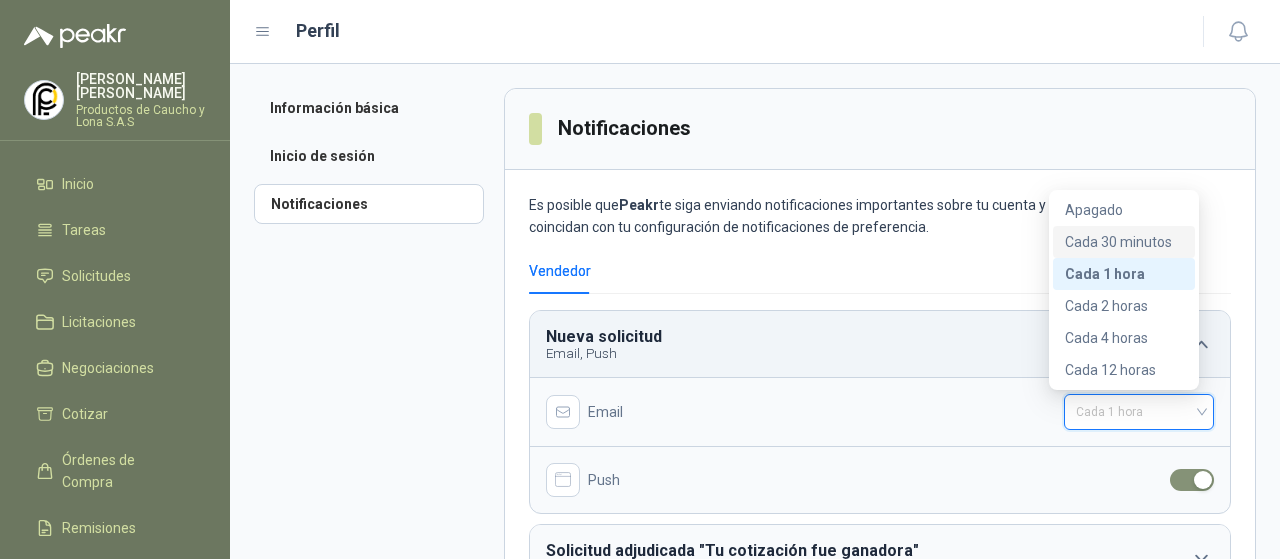 click on "Cada 30 minutos" at bounding box center [1124, 242] 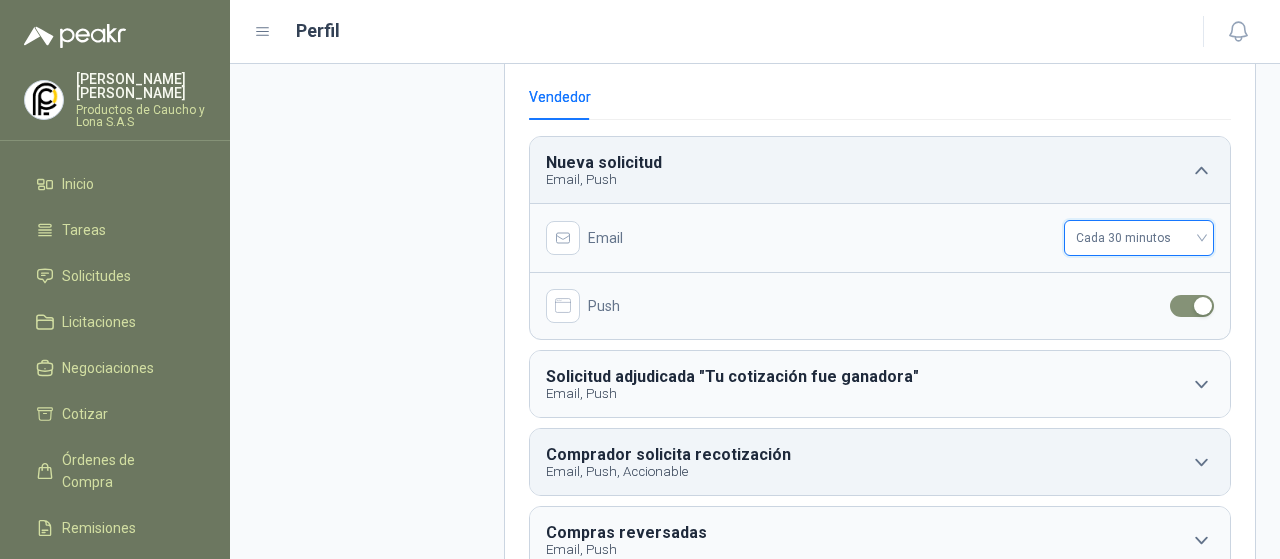 scroll, scrollTop: 200, scrollLeft: 0, axis: vertical 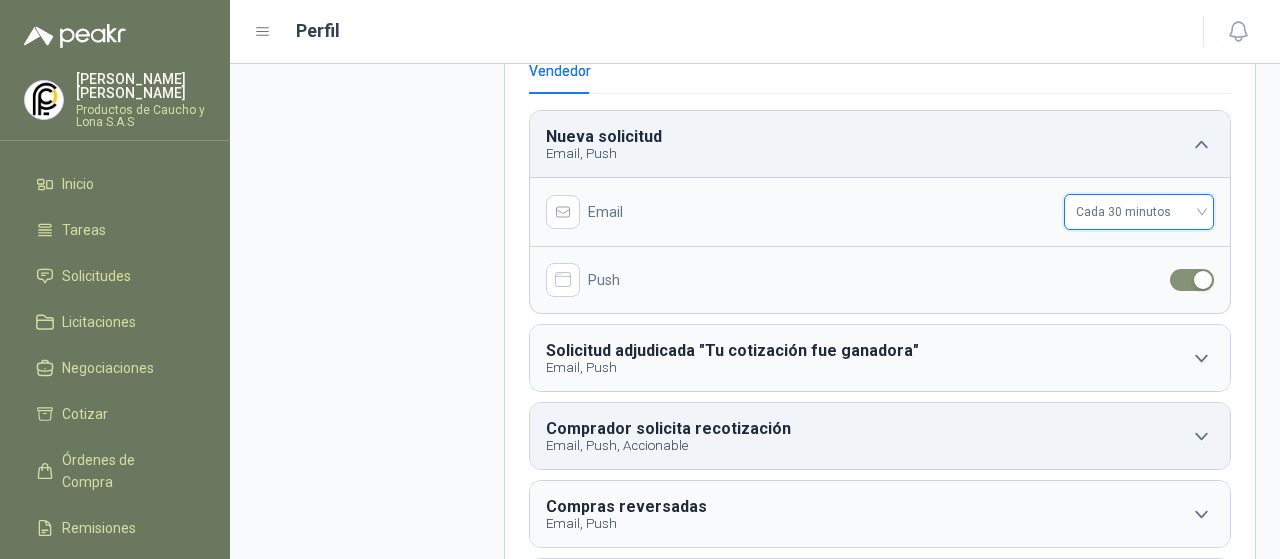 click 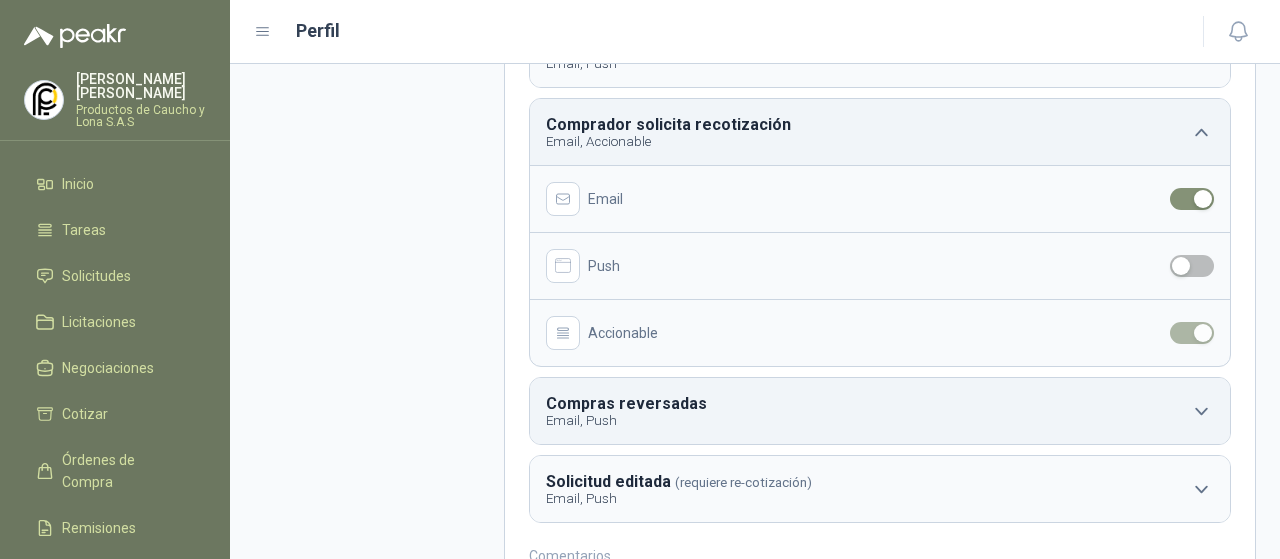 scroll, scrollTop: 400, scrollLeft: 0, axis: vertical 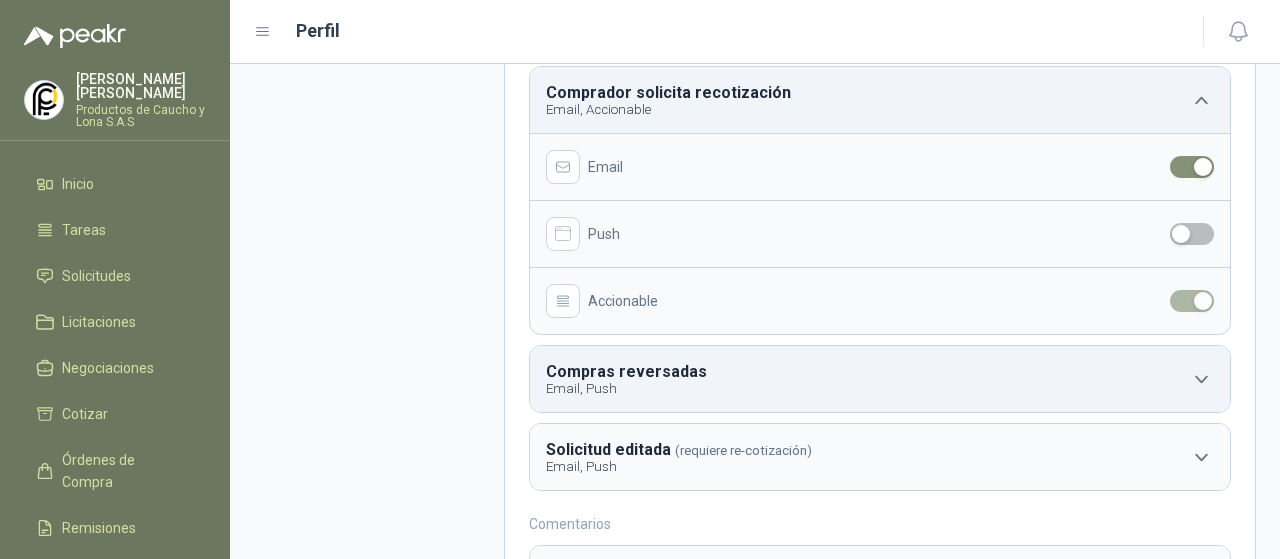 click 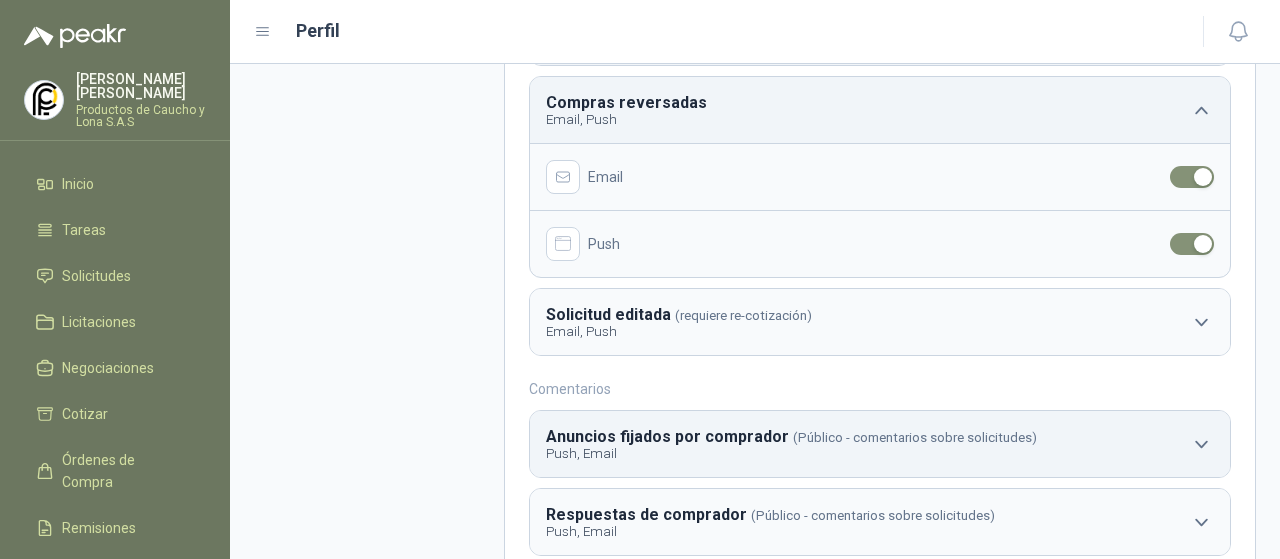 scroll, scrollTop: 494, scrollLeft: 0, axis: vertical 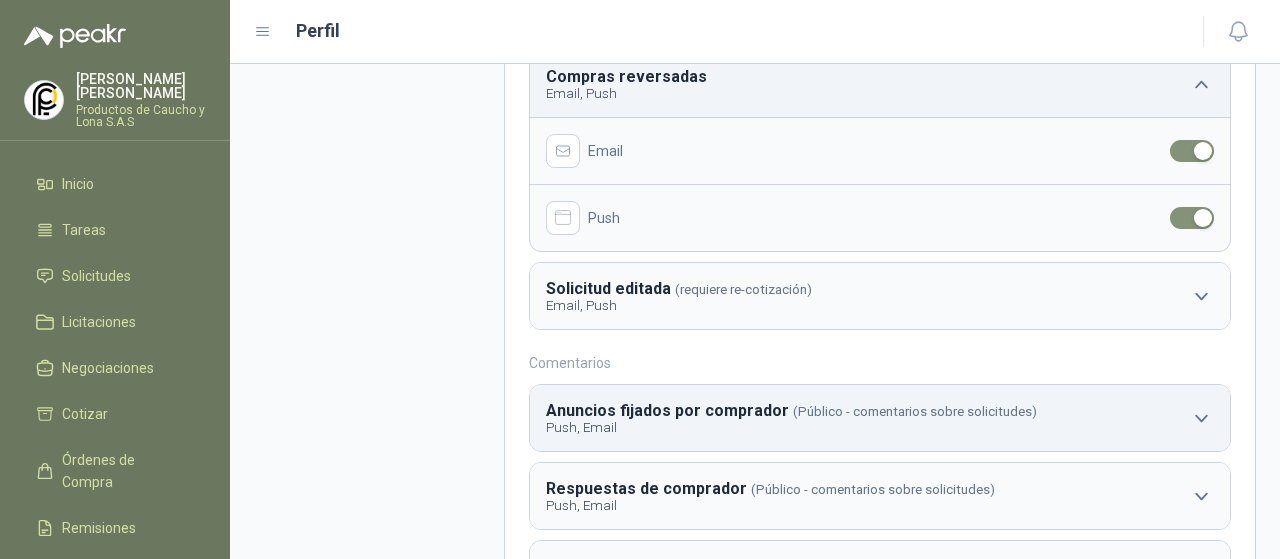click 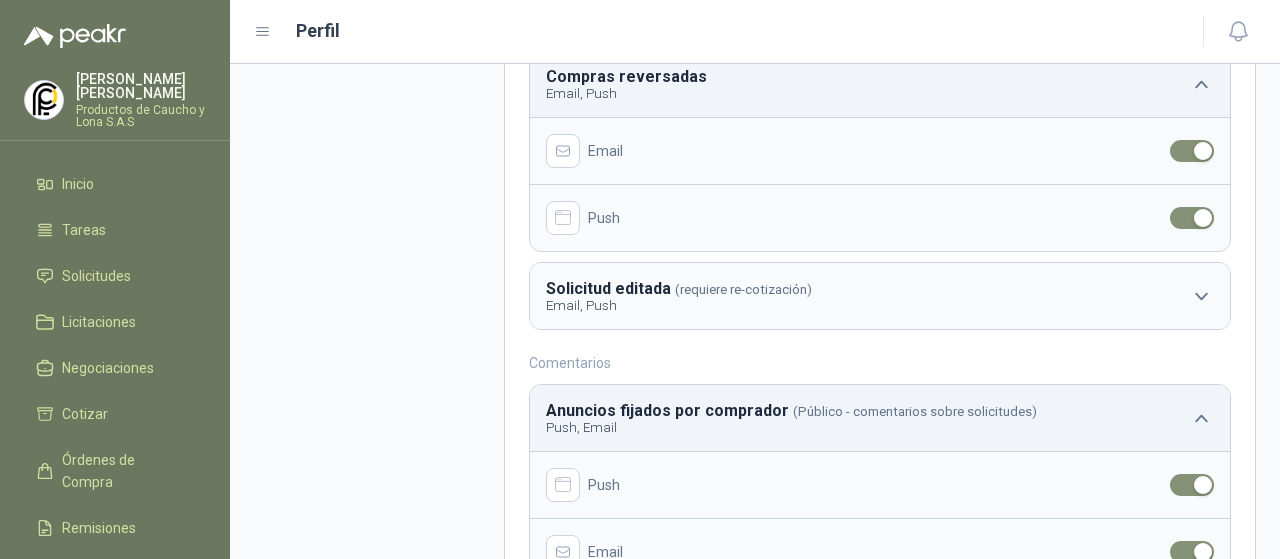 click 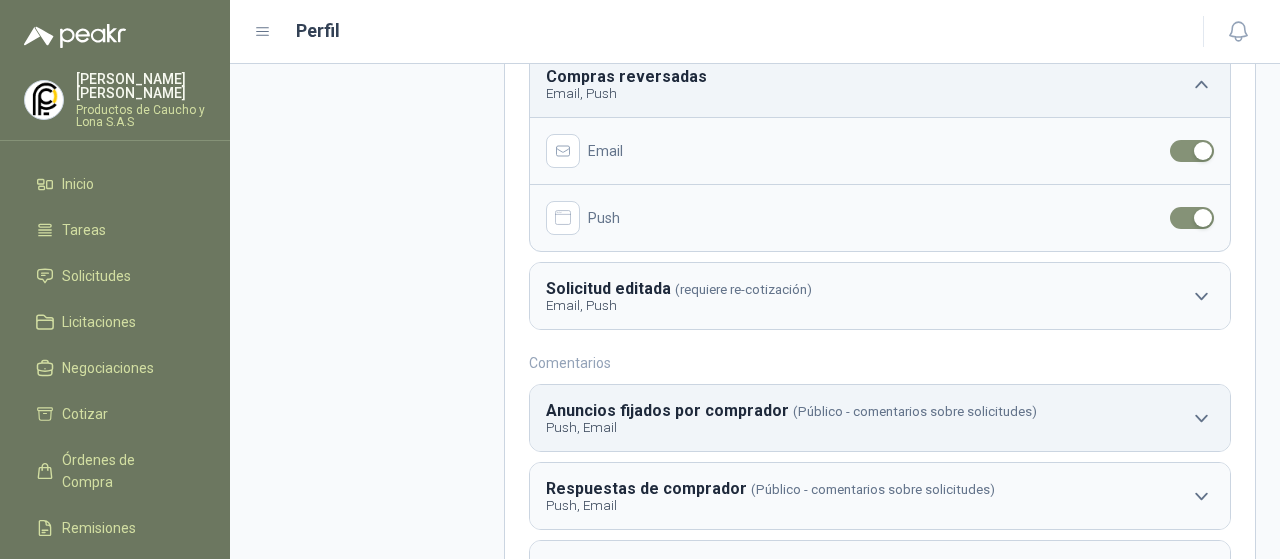 click 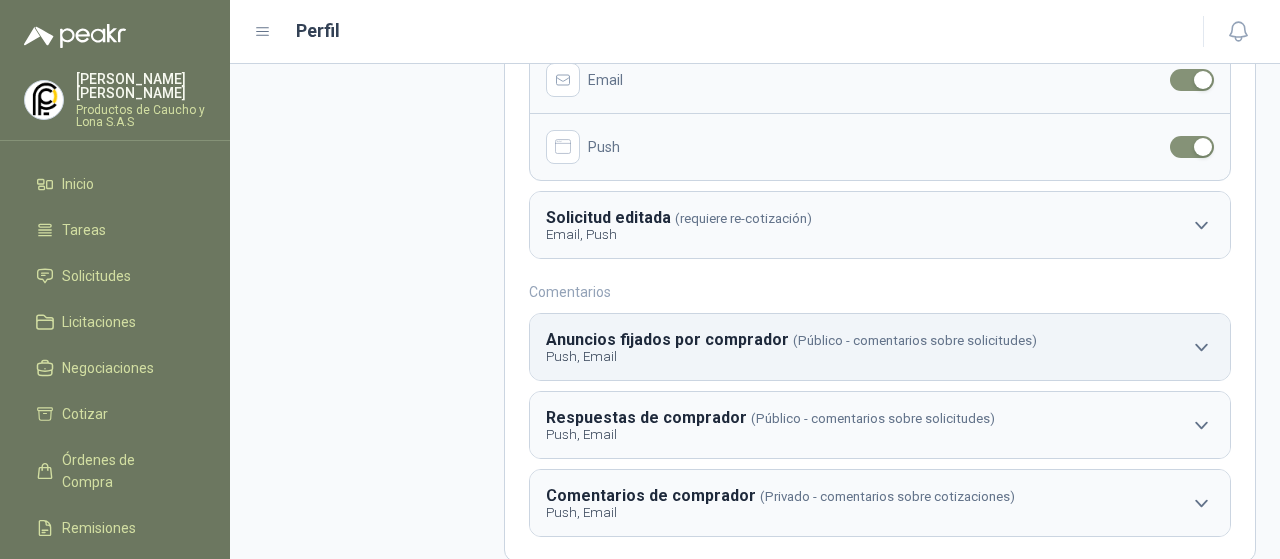 scroll, scrollTop: 594, scrollLeft: 0, axis: vertical 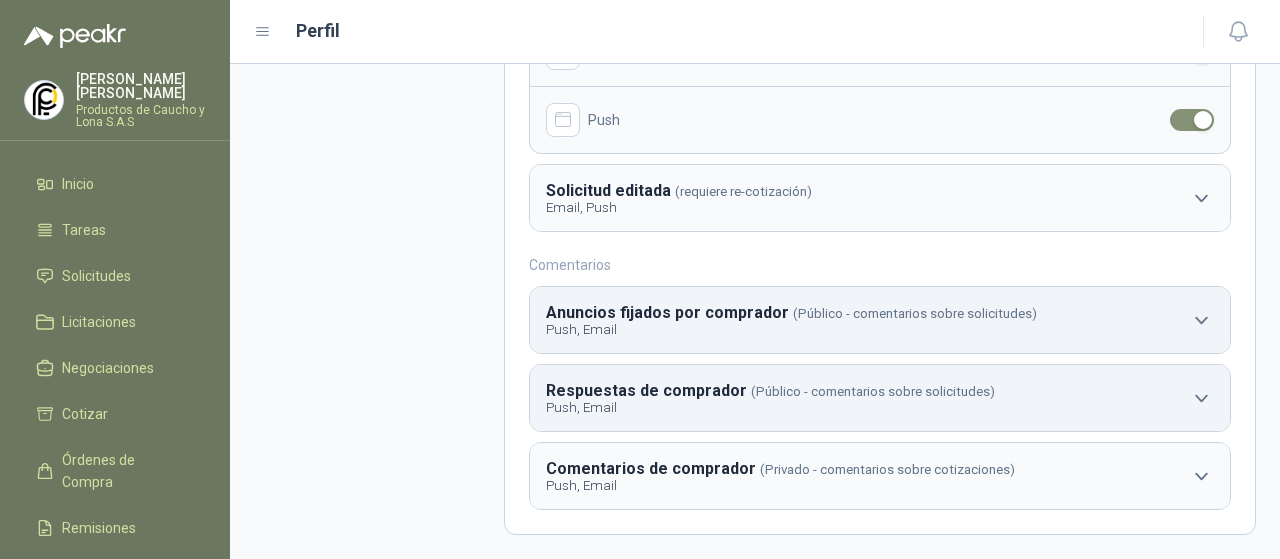 click 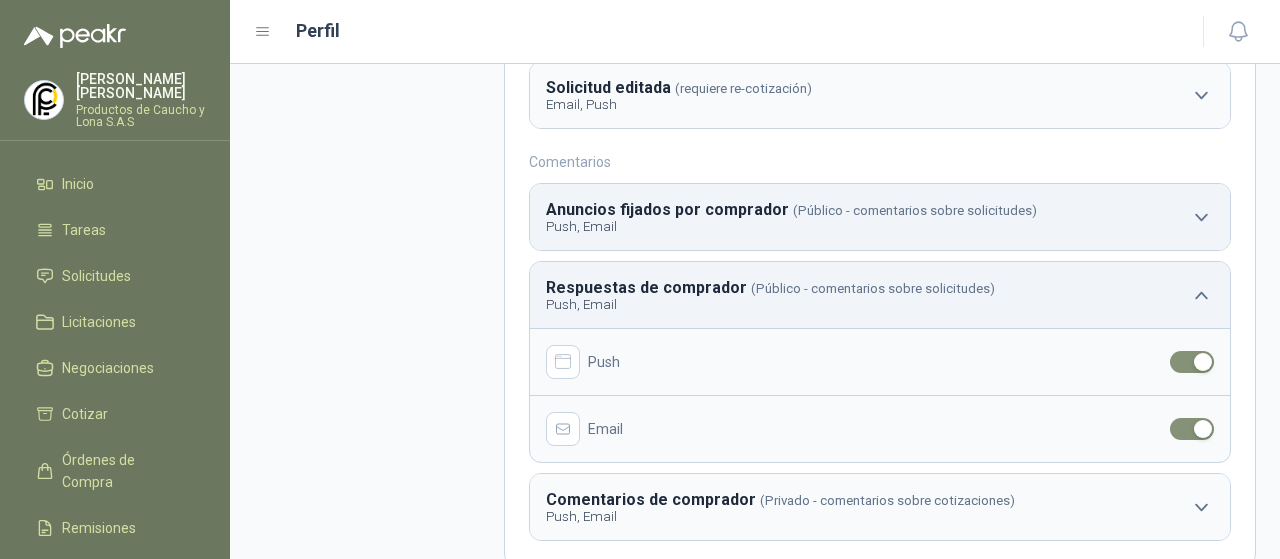 scroll, scrollTop: 726, scrollLeft: 0, axis: vertical 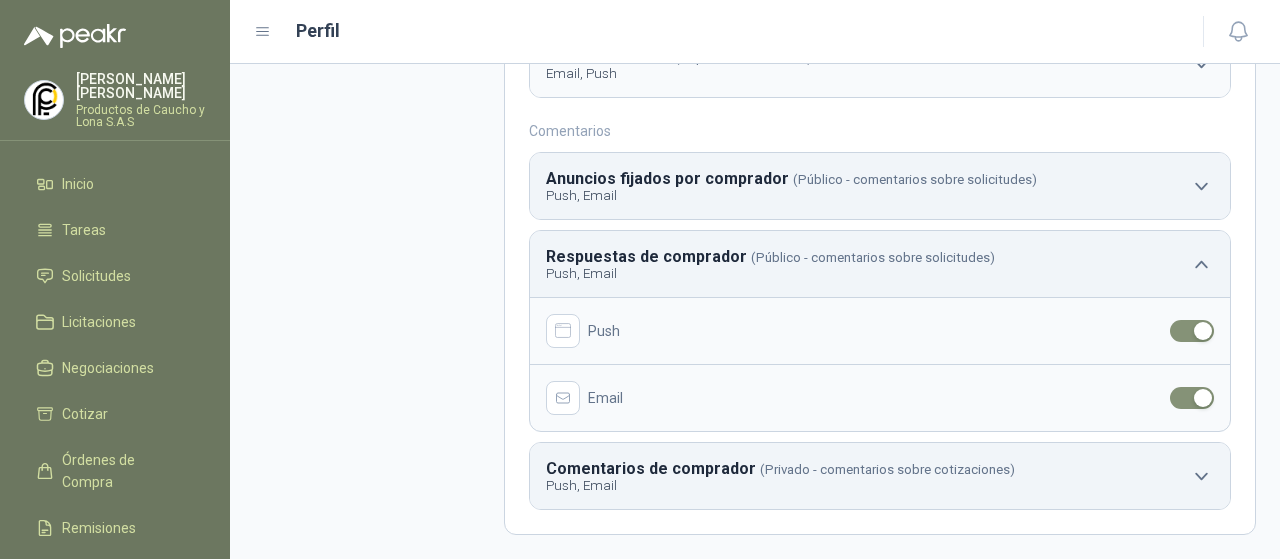 click 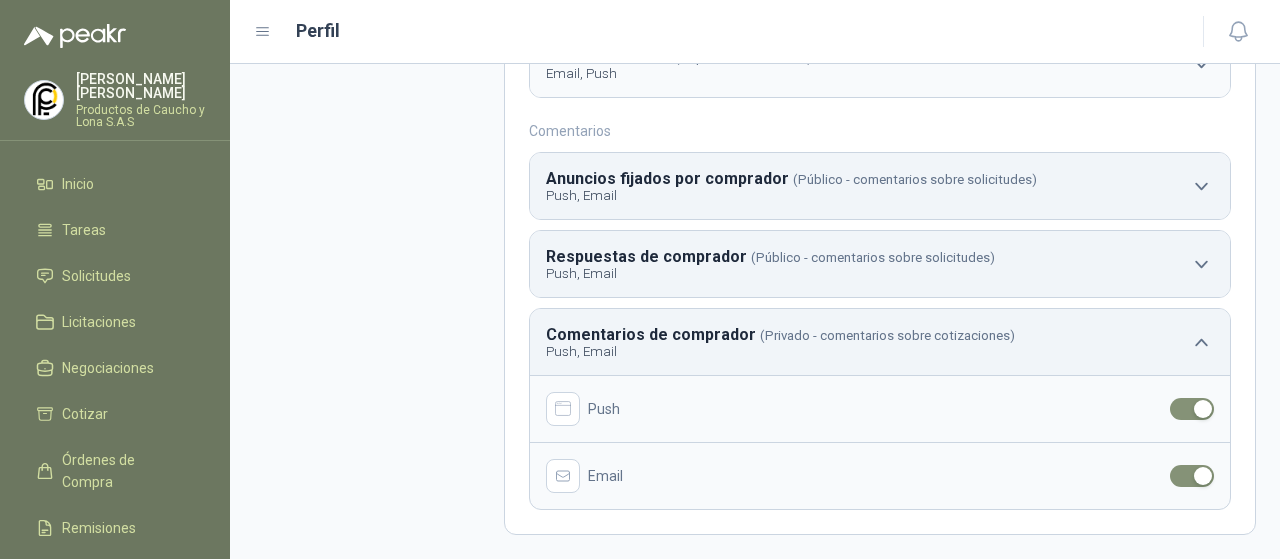 click at bounding box center (1203, -81) 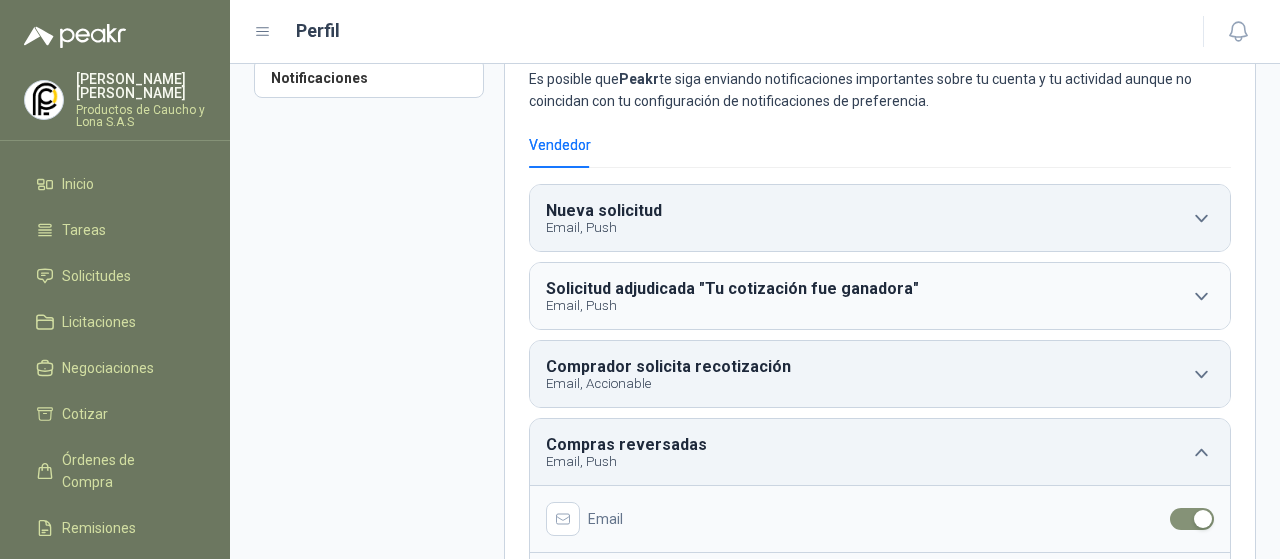 scroll, scrollTop: 100, scrollLeft: 0, axis: vertical 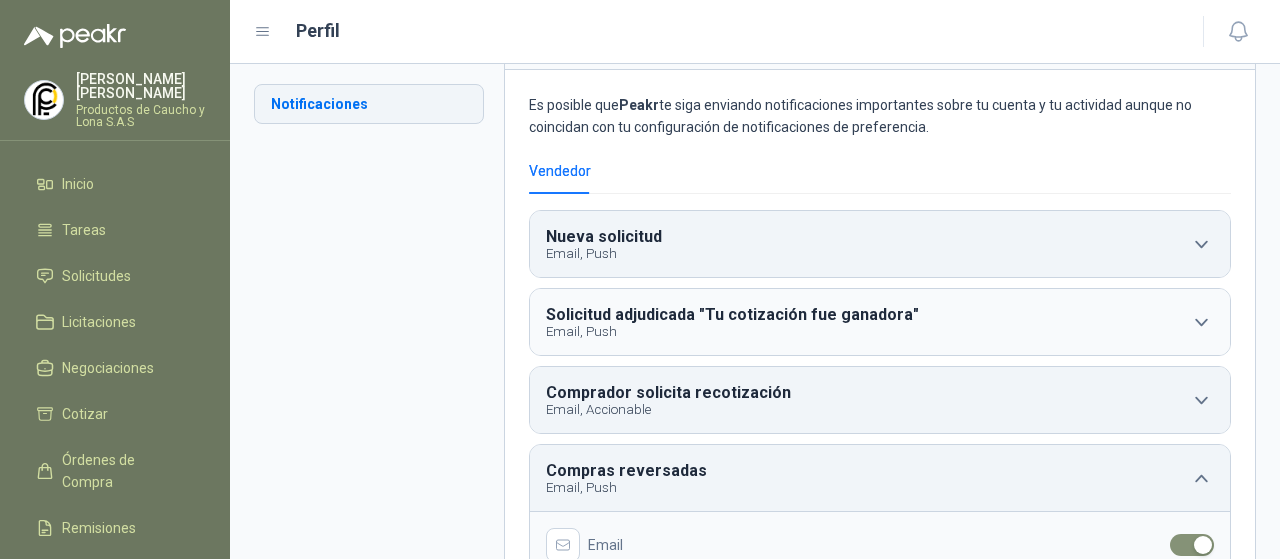 click on "Notificaciones" at bounding box center (369, 104) 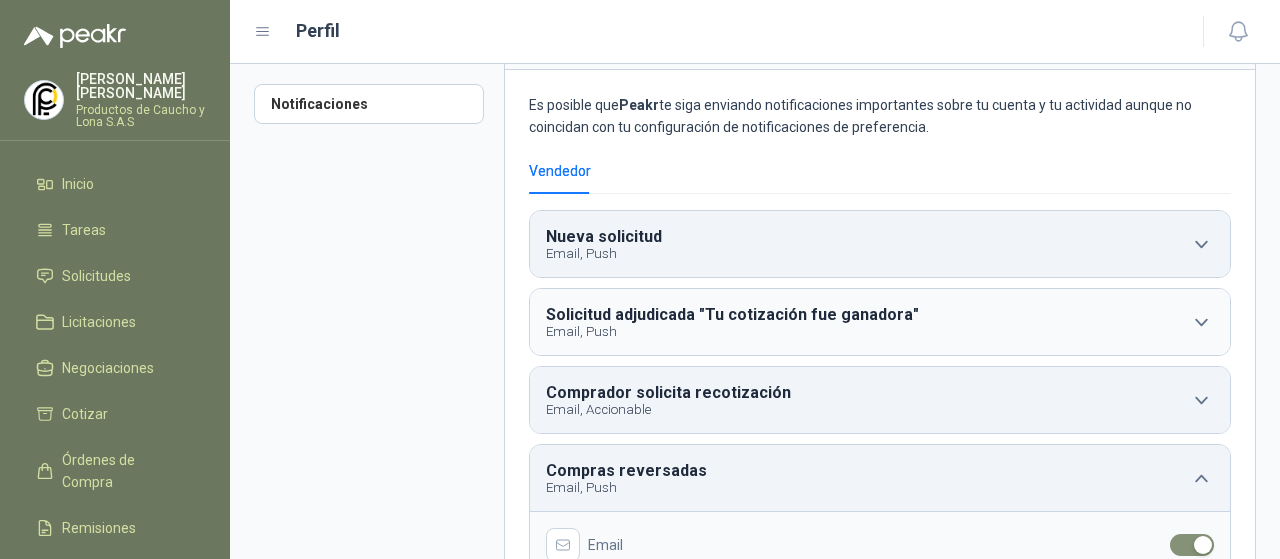 click 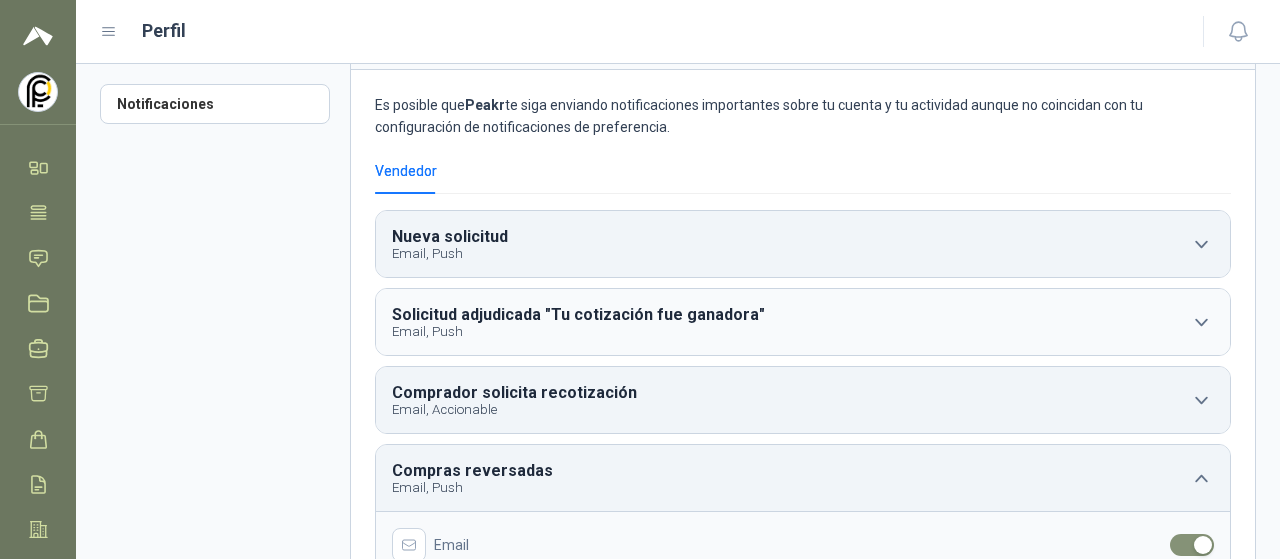 click 